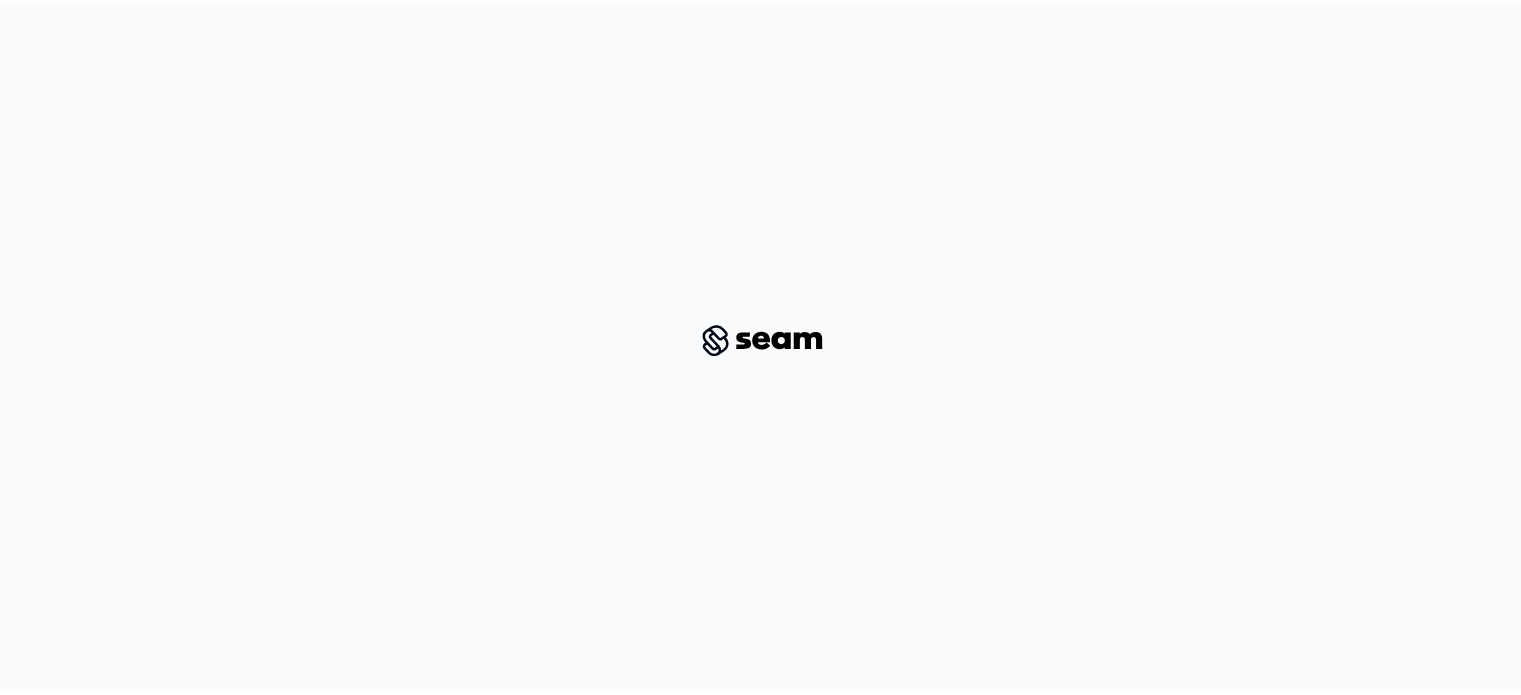 scroll, scrollTop: 0, scrollLeft: 0, axis: both 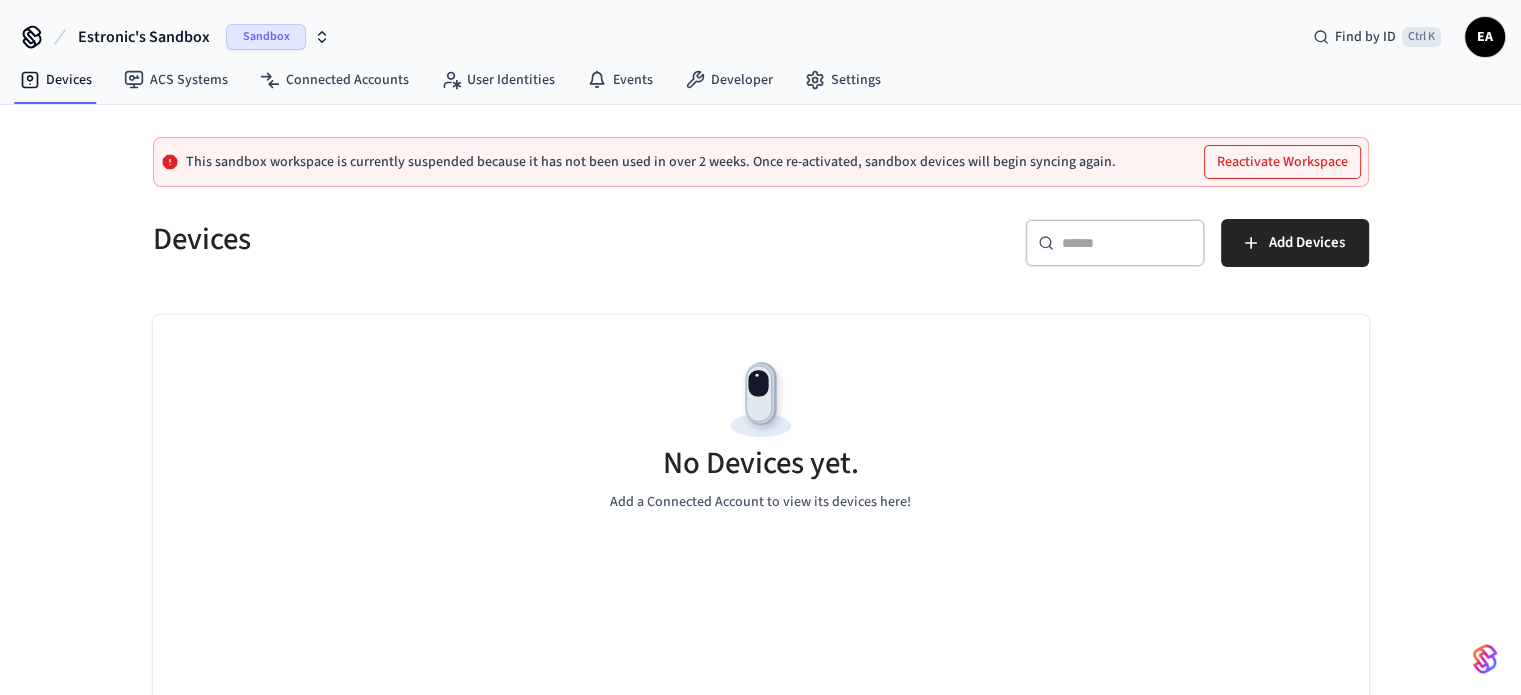 click on "Reactivate Workspace" at bounding box center [1282, 162] 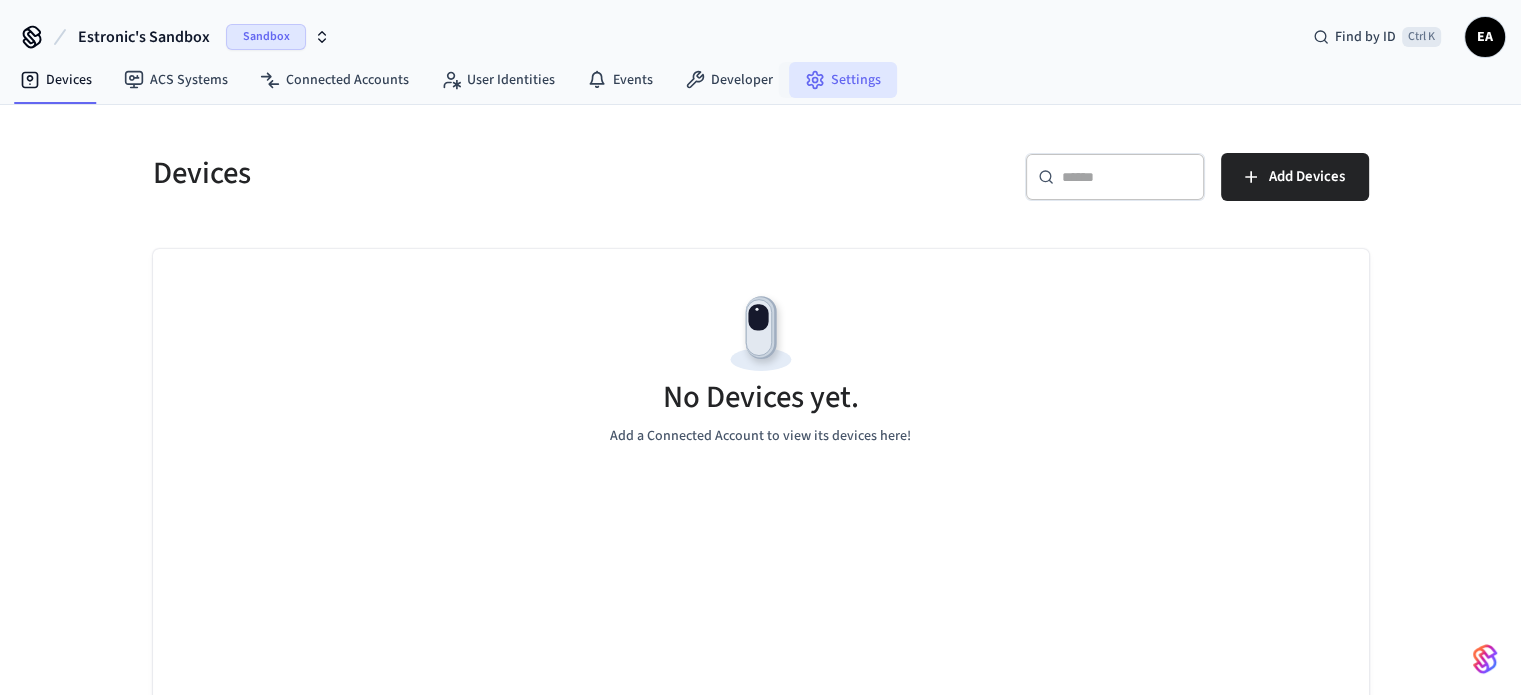 click on "Settings" at bounding box center (843, 80) 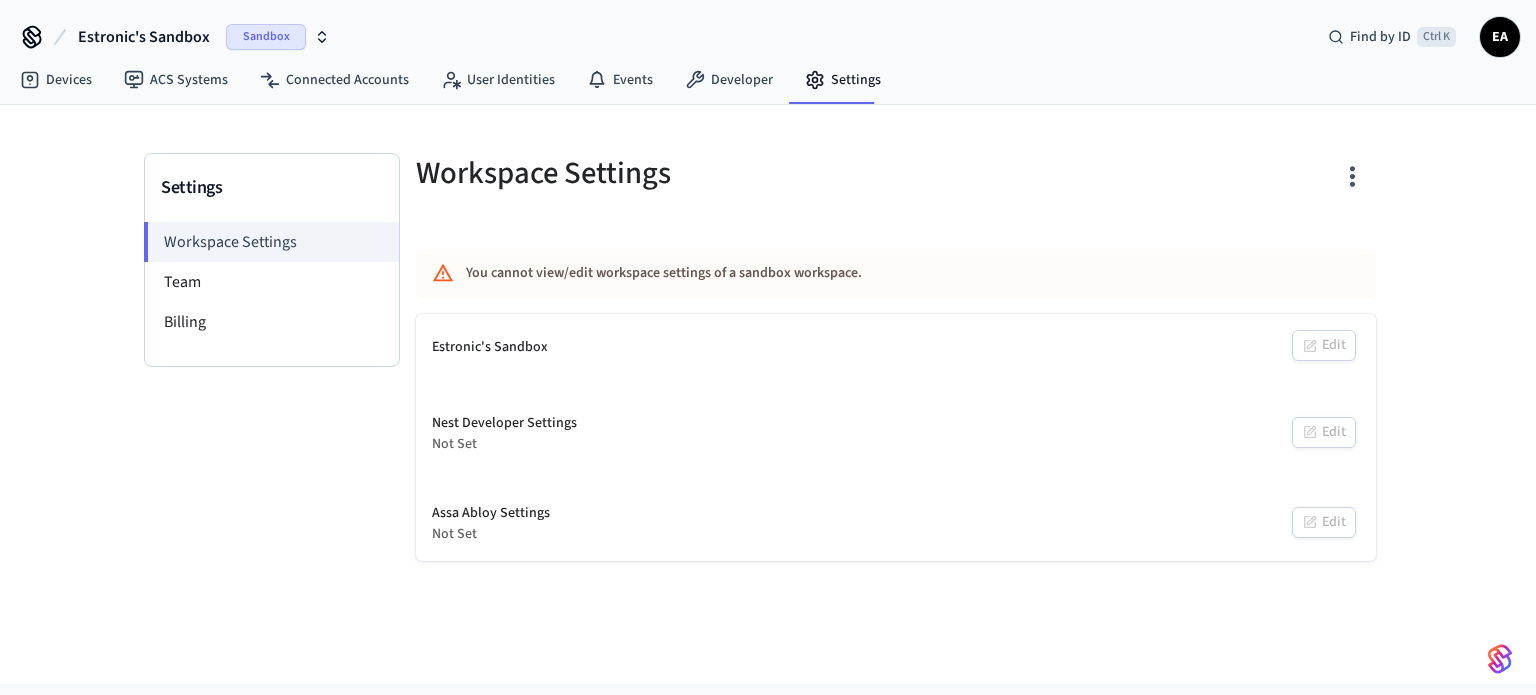 click 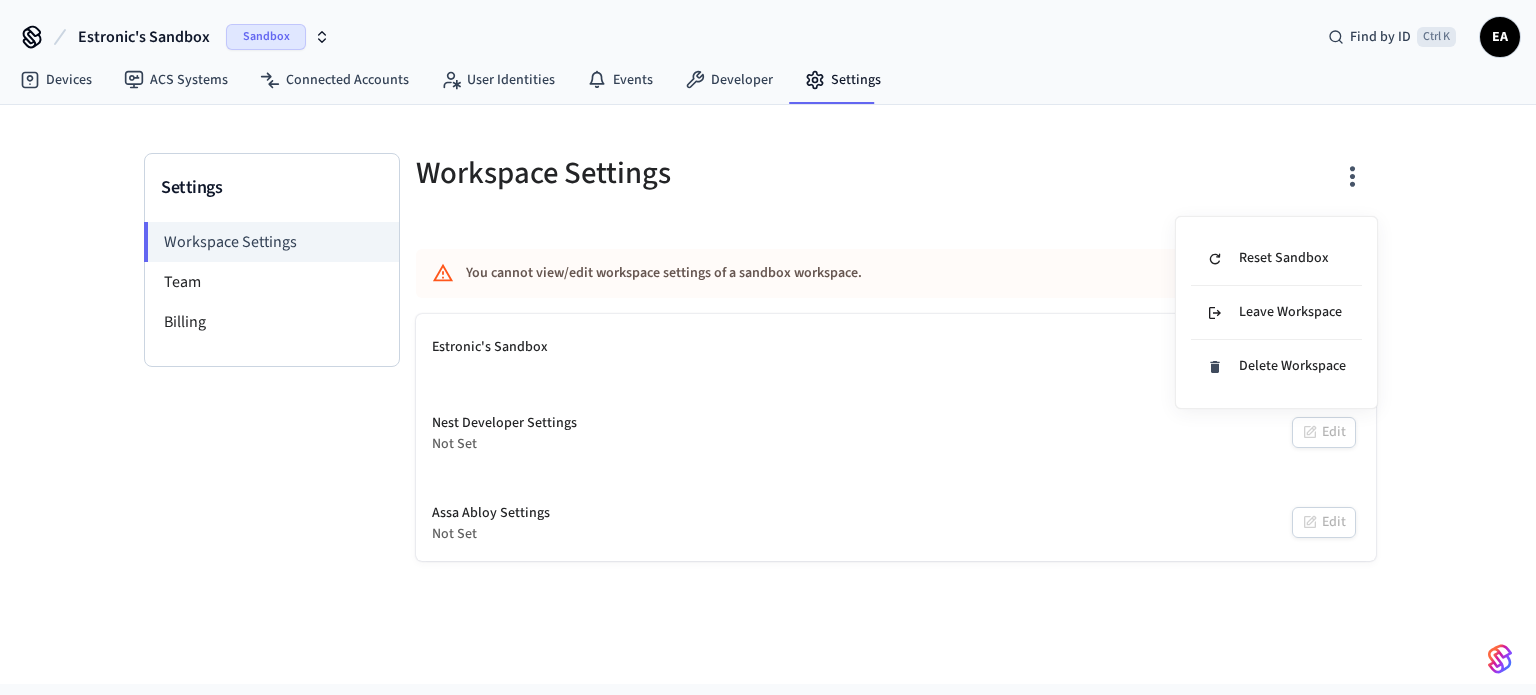 click at bounding box center [768, 347] 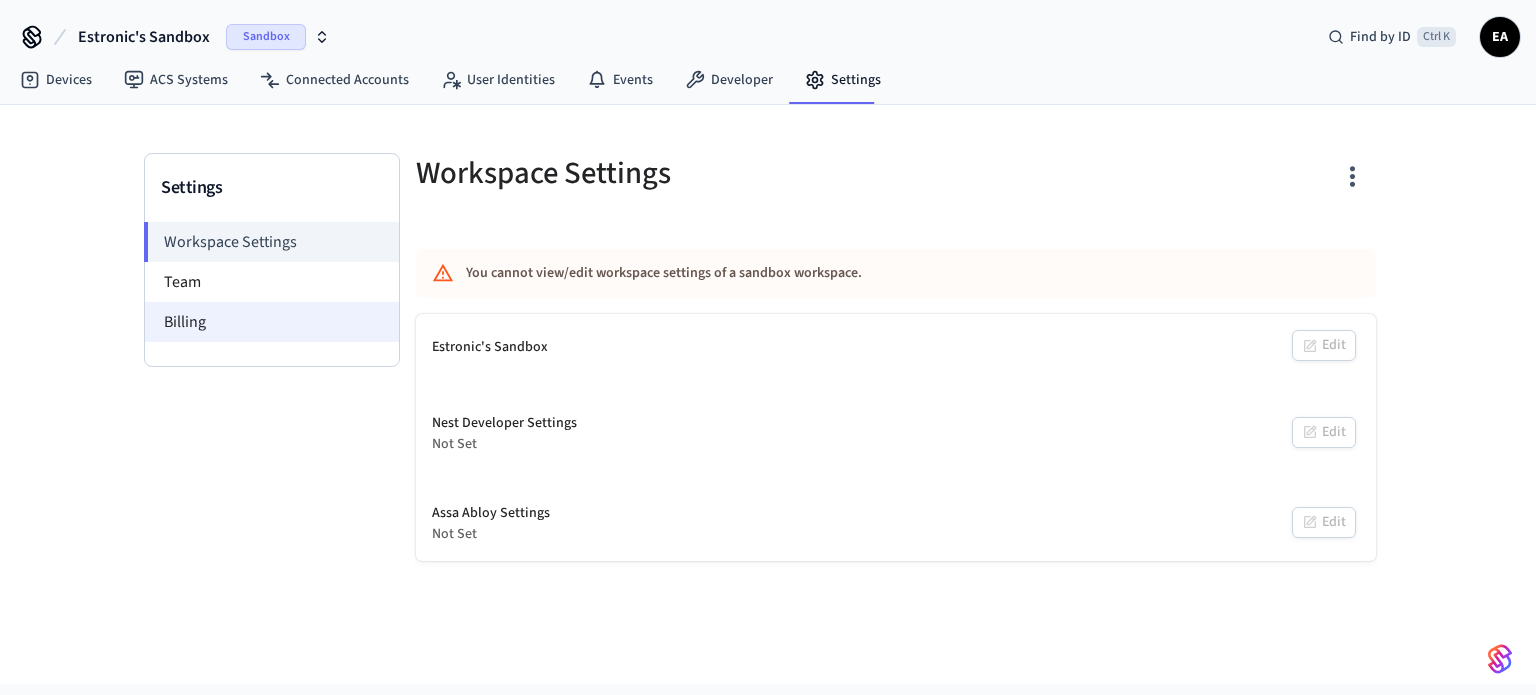 click on "Billing" at bounding box center (272, 322) 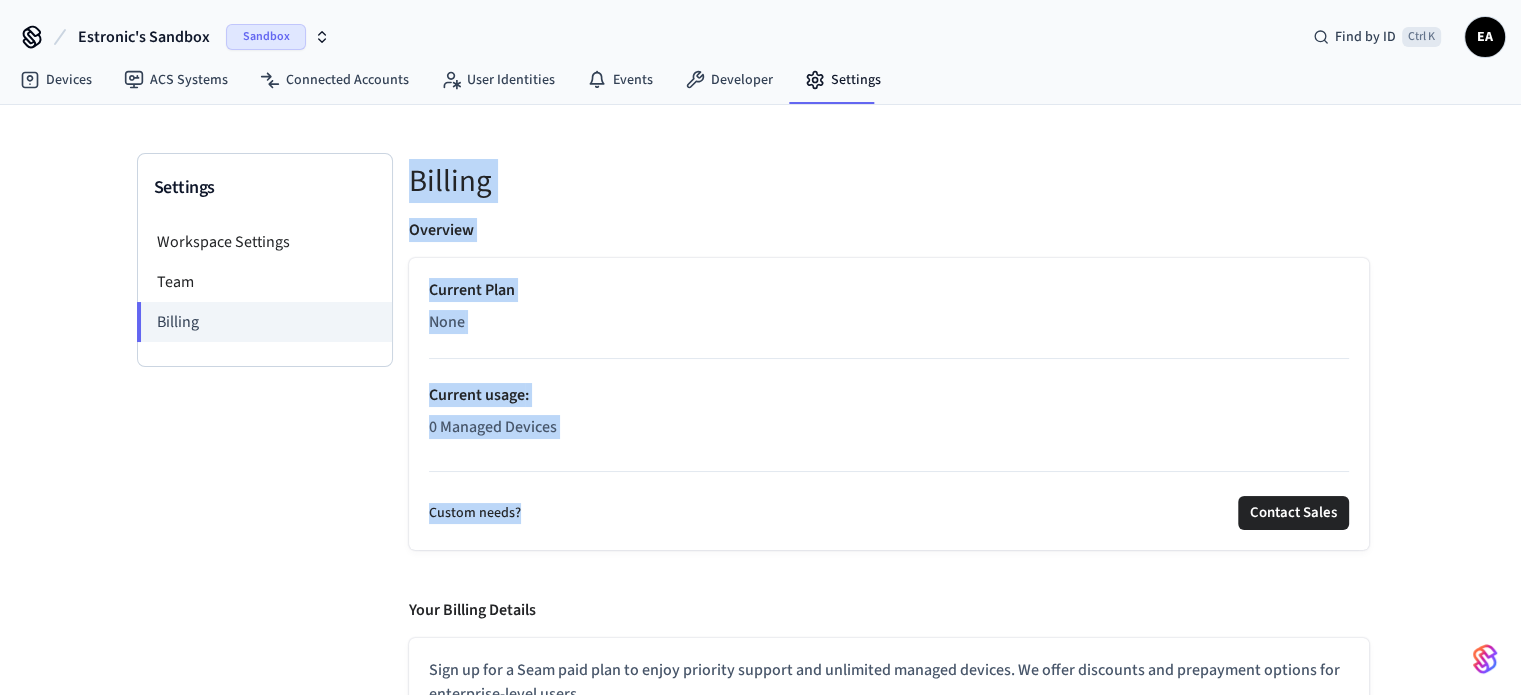 click on "Settings Workspace Settings Team Billing Billing Overview Current Plan None Current usage : 0 Managed Devices Custom needs? Contact Sales Your Billing Details Sign up for a Seam paid plan to enjoy priority support and unlimited managed devices. We offer discounts and prepayment options for enterprise-level users. Connect with our sales team to get started: Contact Our Sales Team" at bounding box center [761, 475] 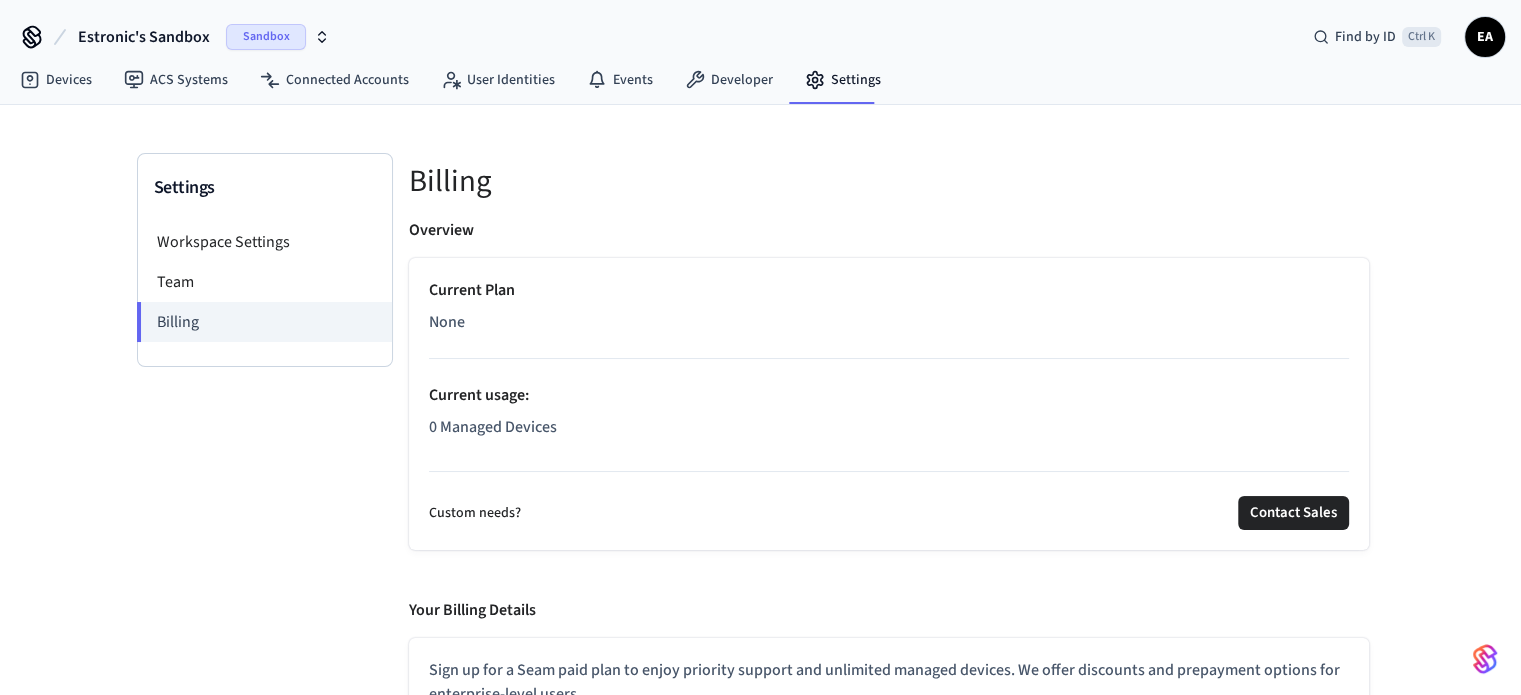 click 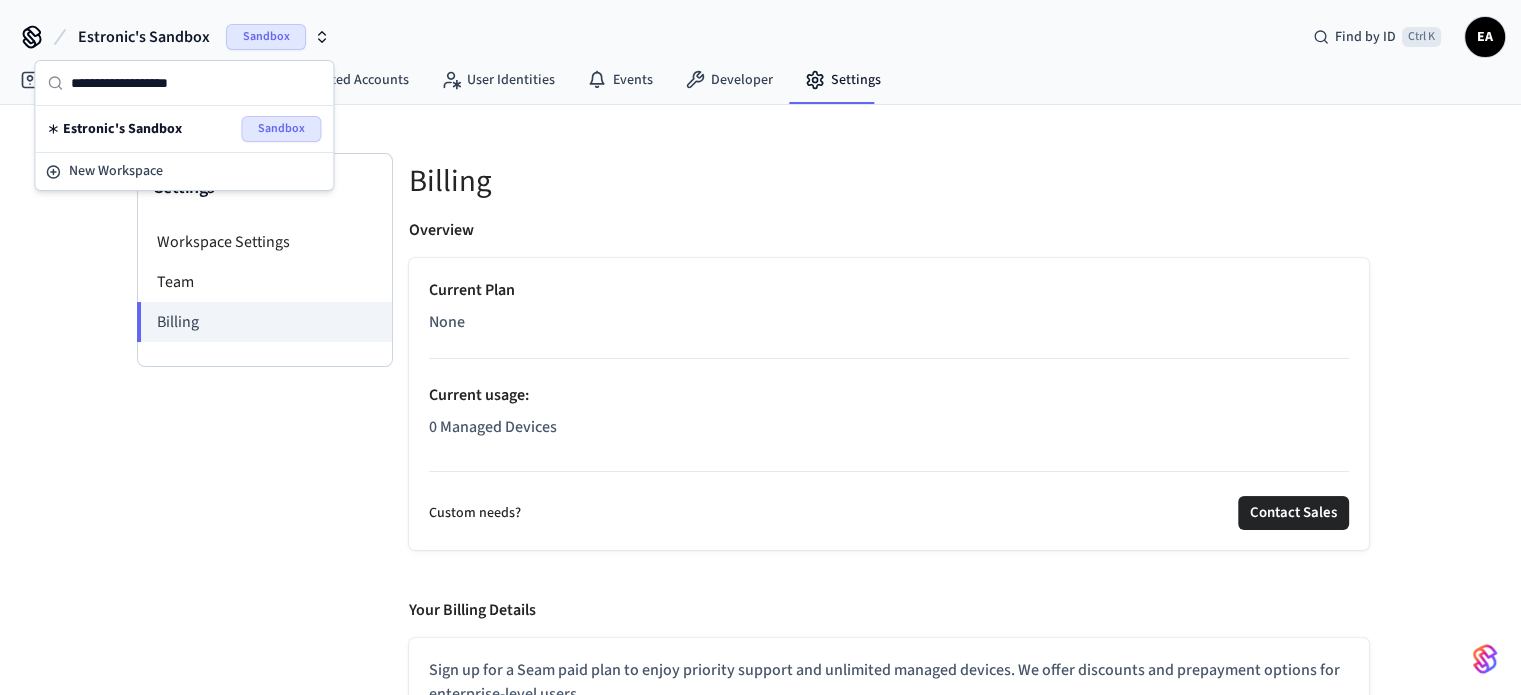 click on "Current Plan None   Current usage : 0 Managed Devices Custom needs?   Contact Sales" at bounding box center [889, 404] 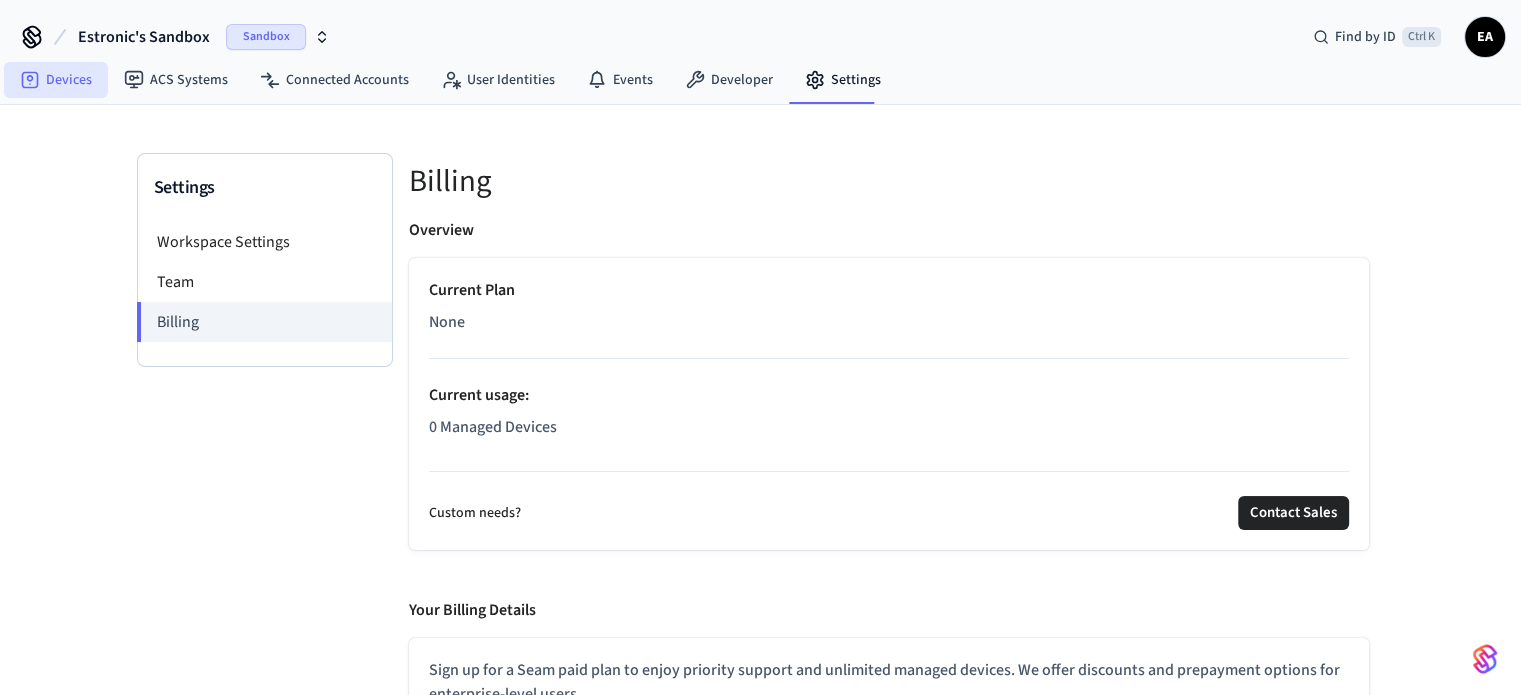 click on "Devices" at bounding box center (56, 80) 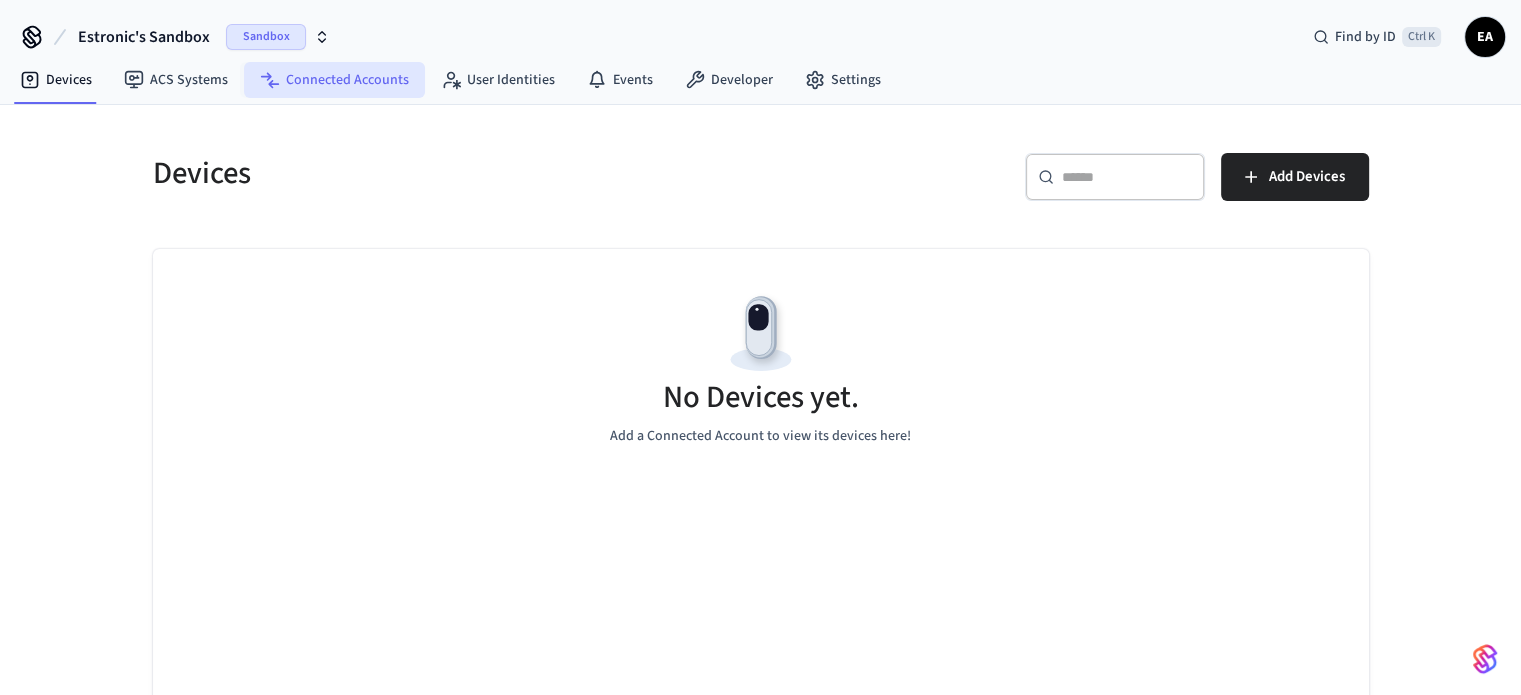 click on "Connected Accounts" at bounding box center (334, 80) 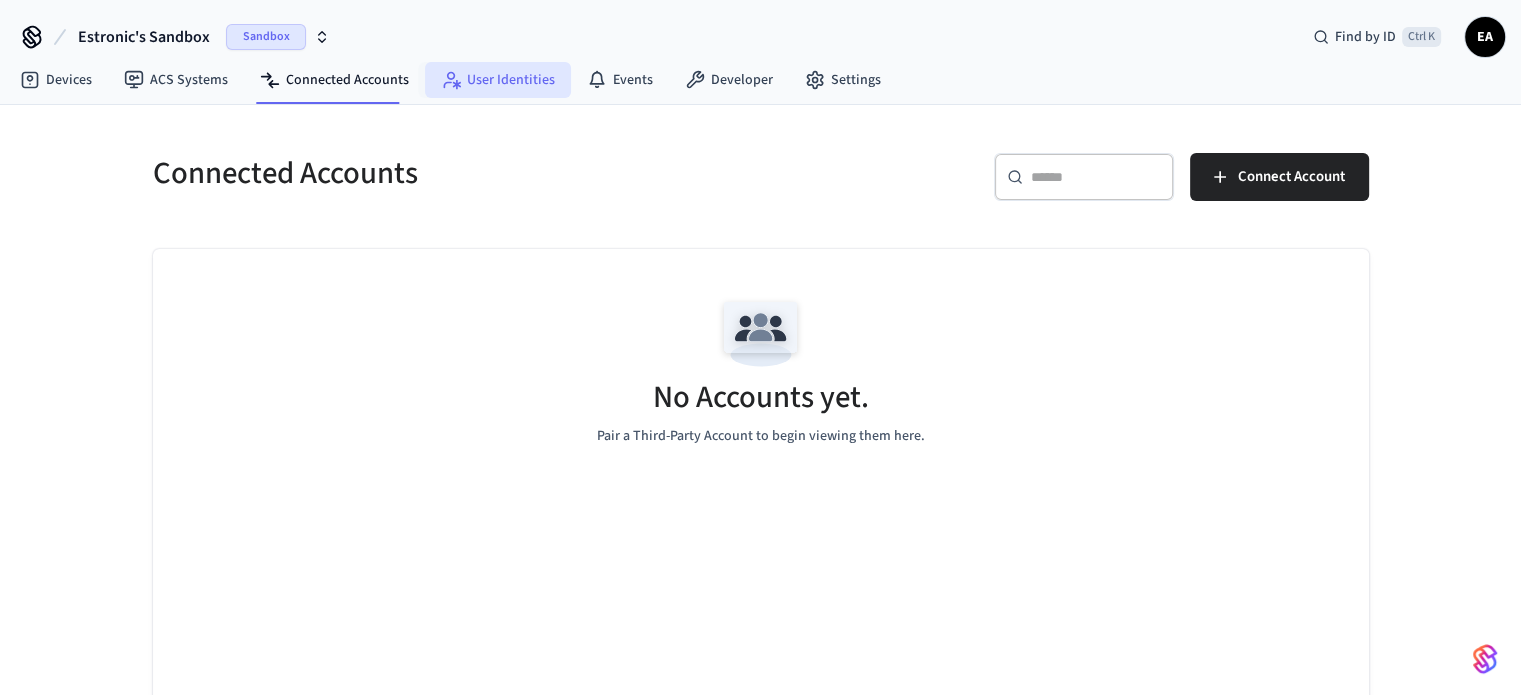 click on "User Identities" at bounding box center [498, 80] 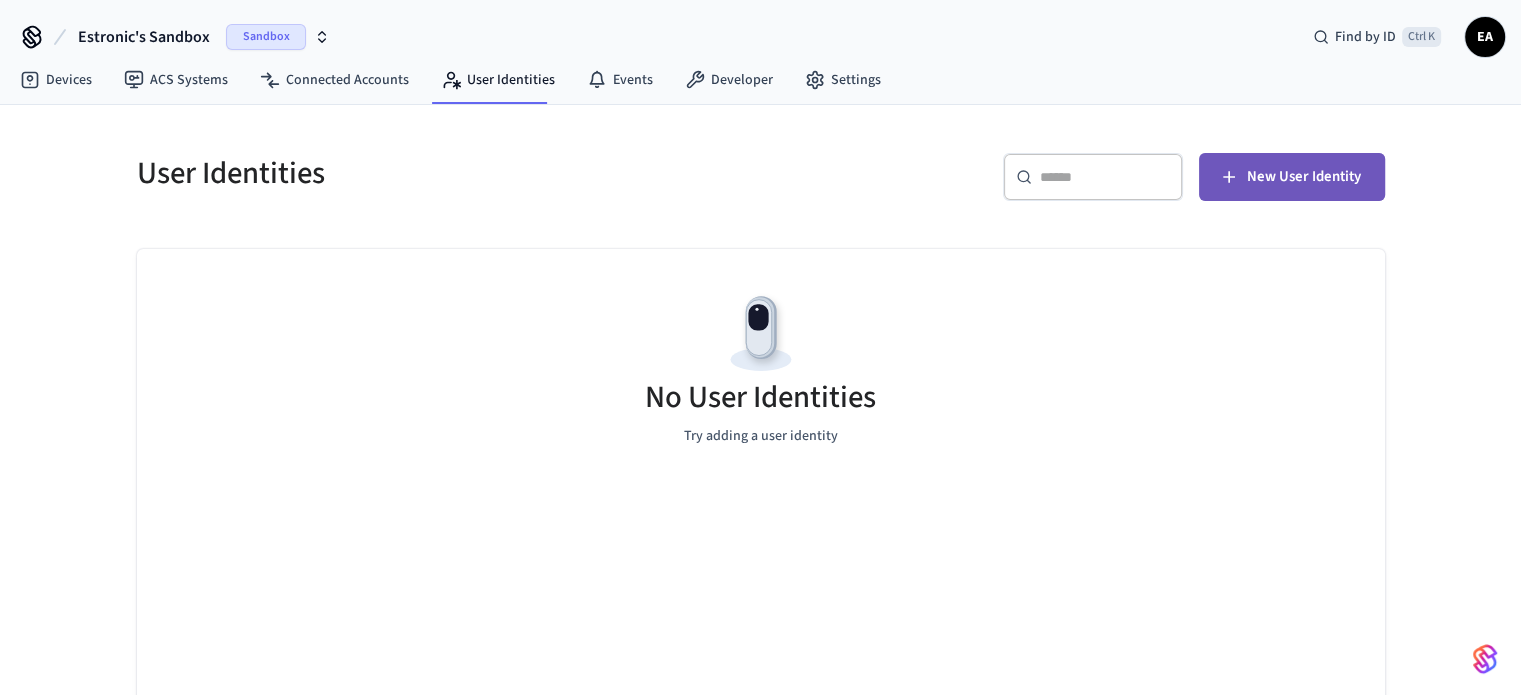 click on "New User Identity" at bounding box center [1304, 177] 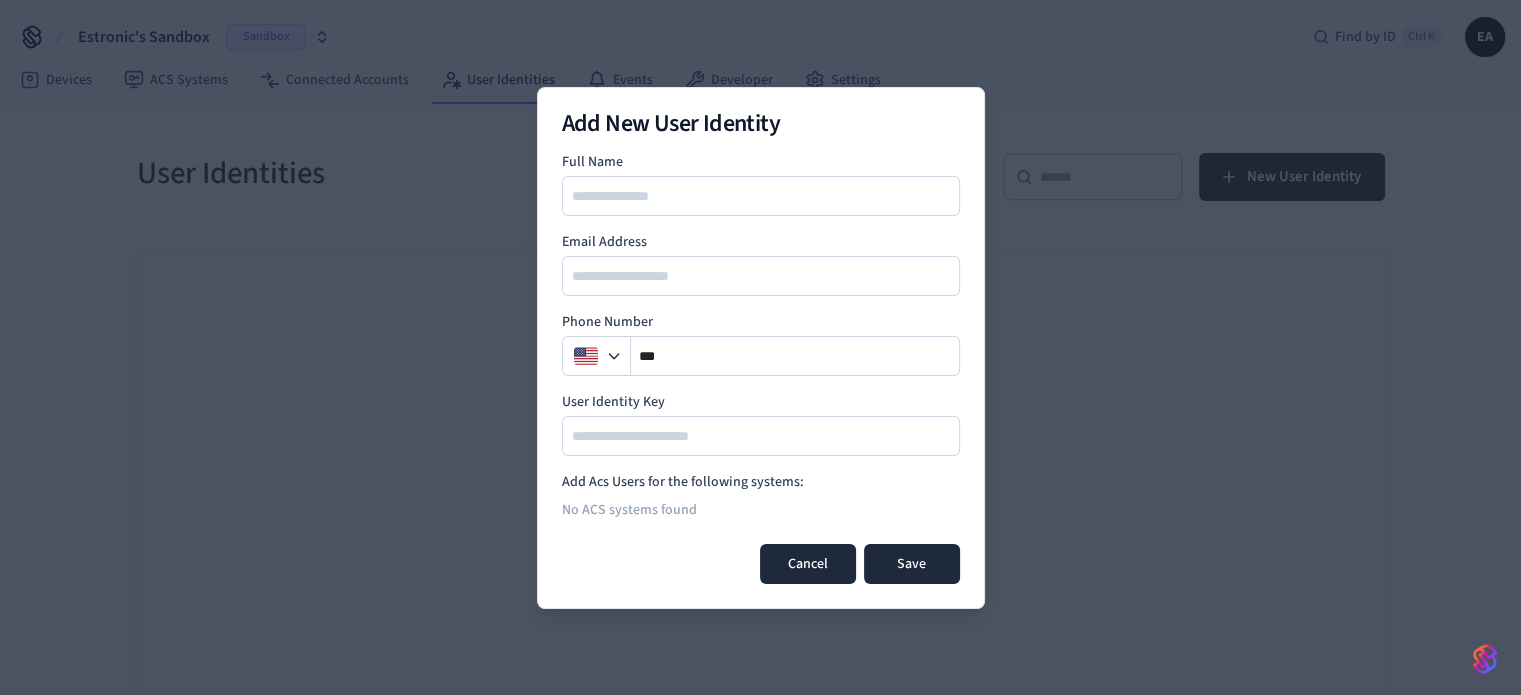 click on "Cancel" at bounding box center (808, 564) 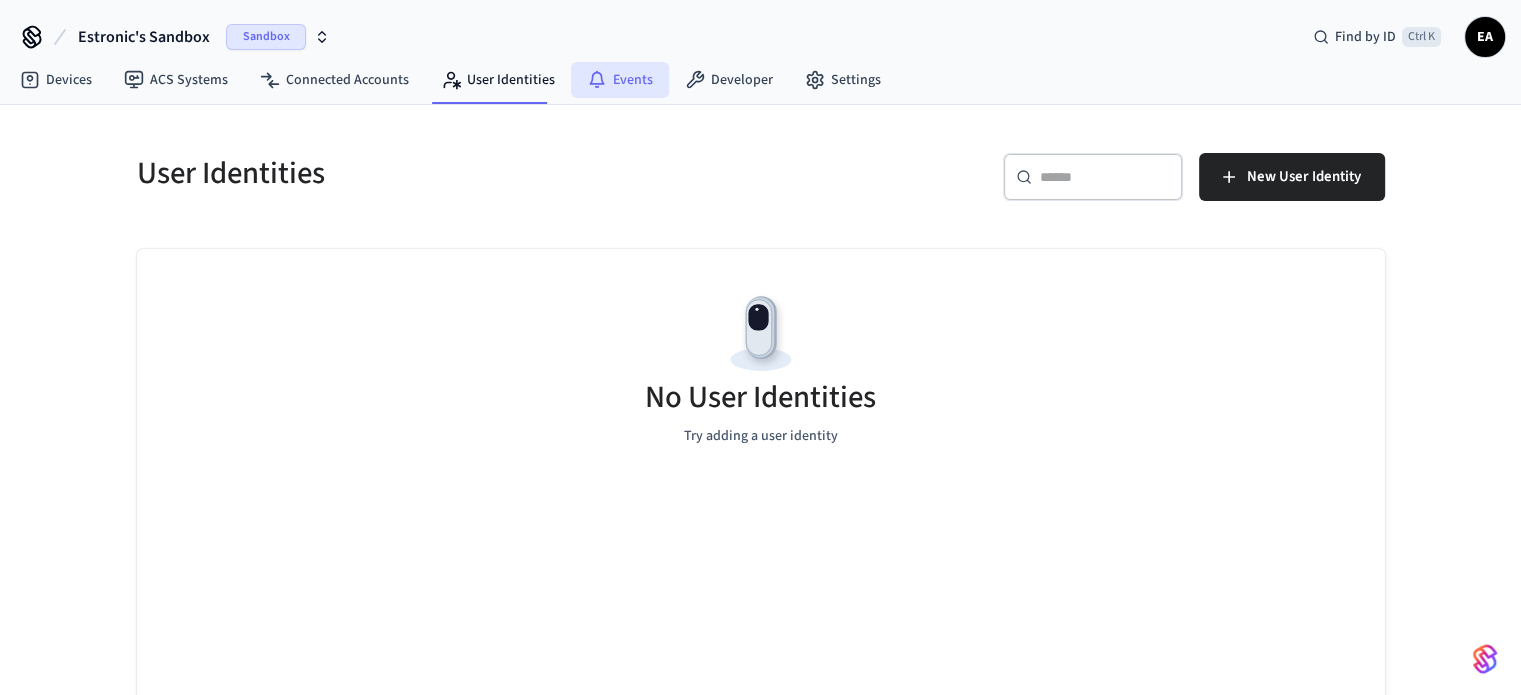 click on "Events" at bounding box center [620, 80] 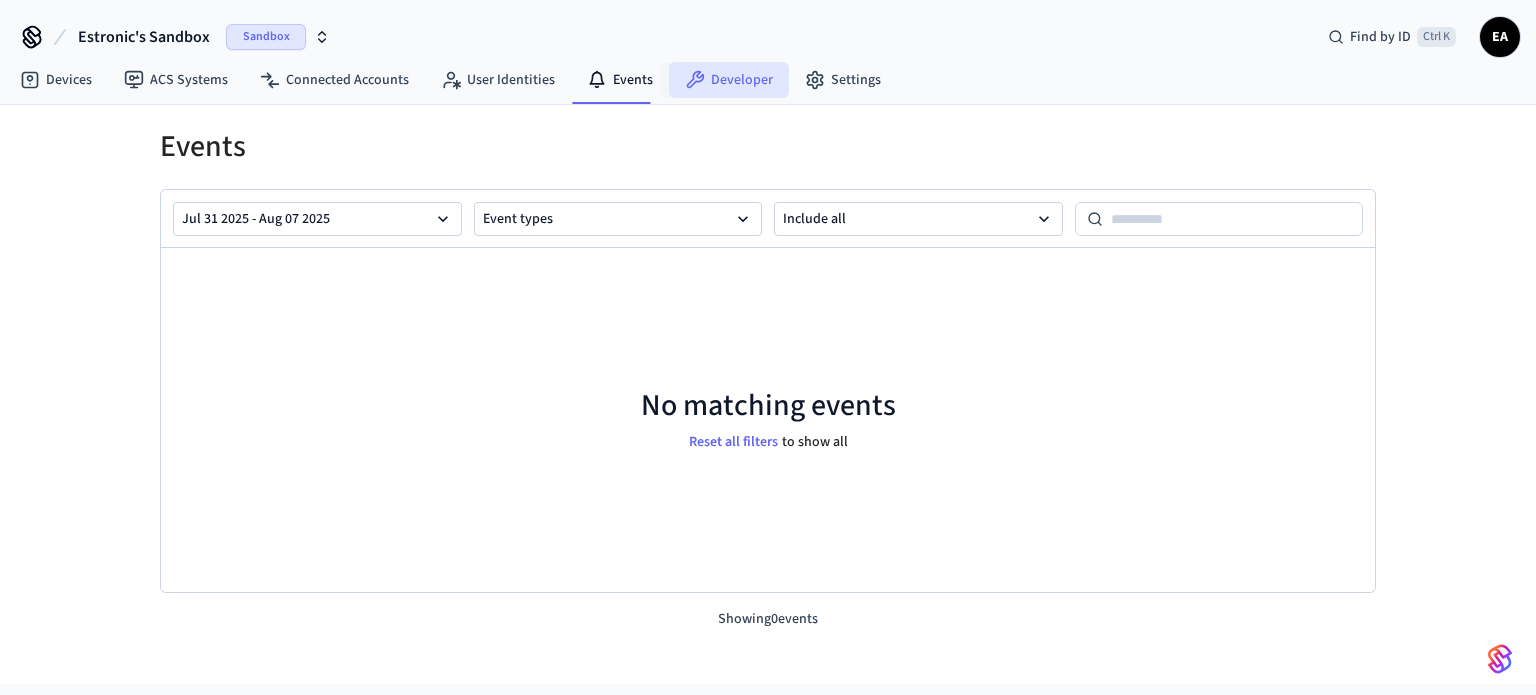 click on "Developer" at bounding box center (729, 80) 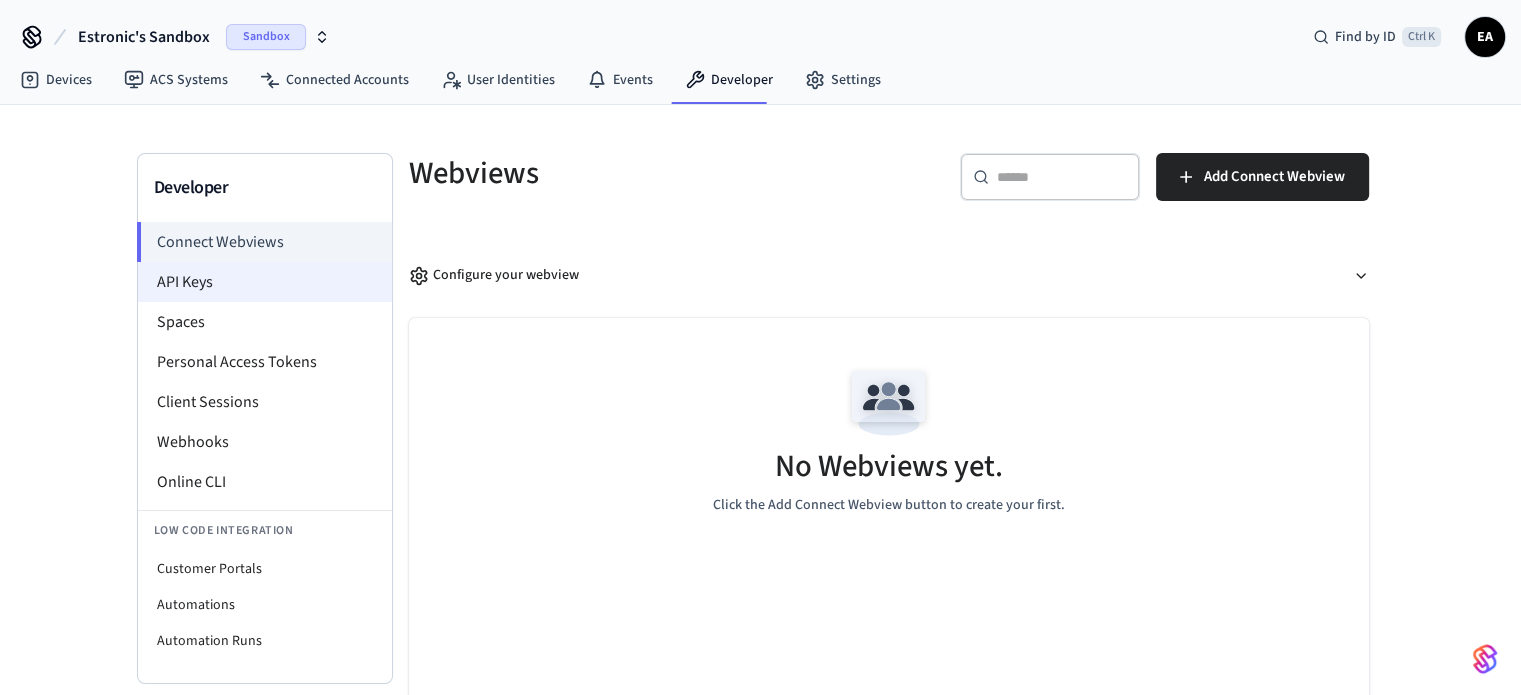 click on "API Keys" at bounding box center (265, 282) 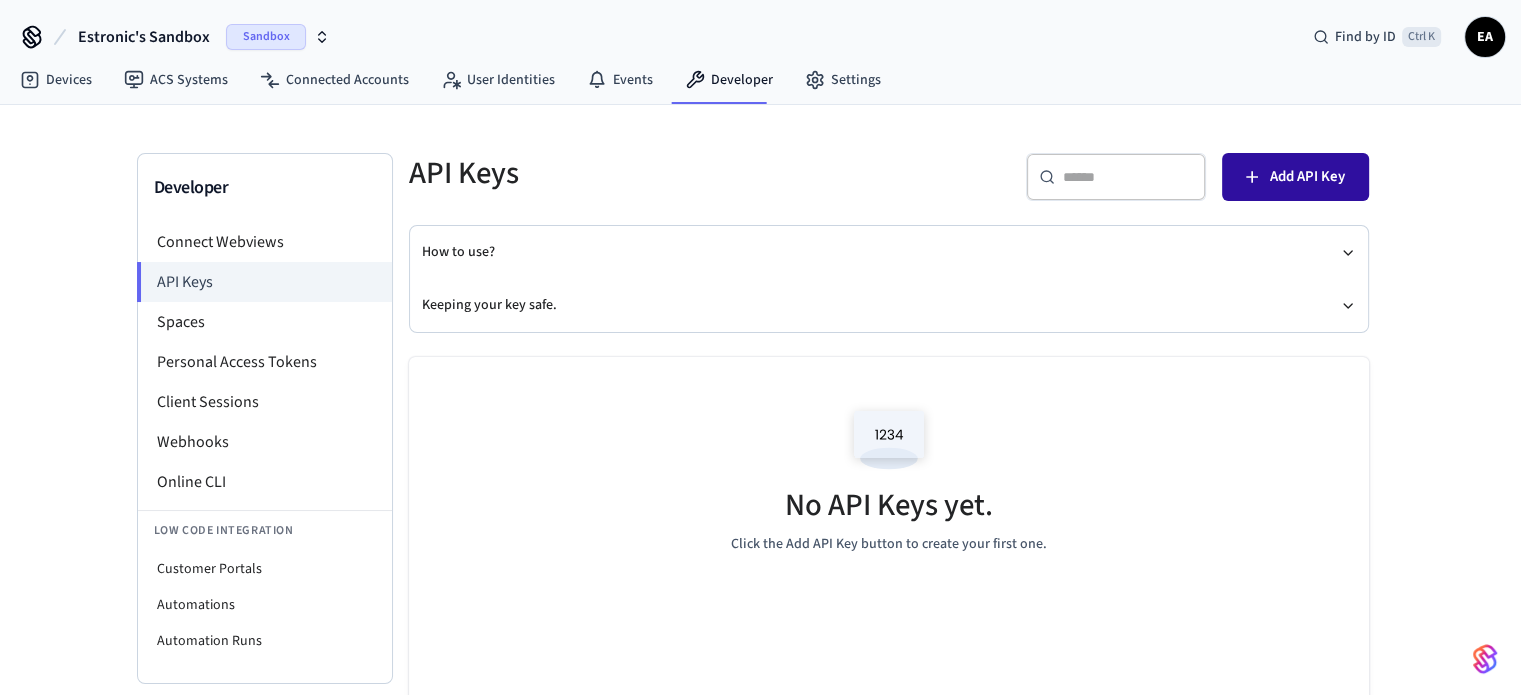 click on "Add API Key" at bounding box center [1307, 177] 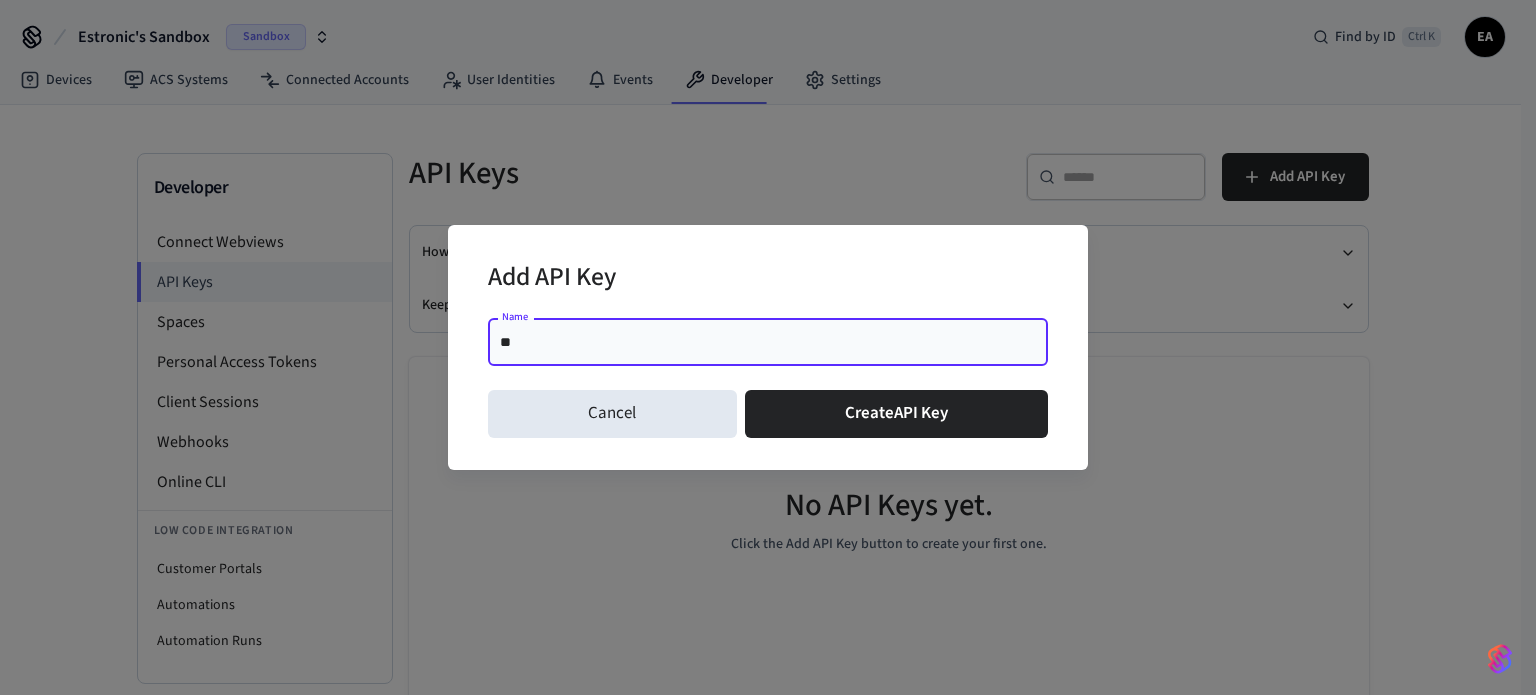type on "*" 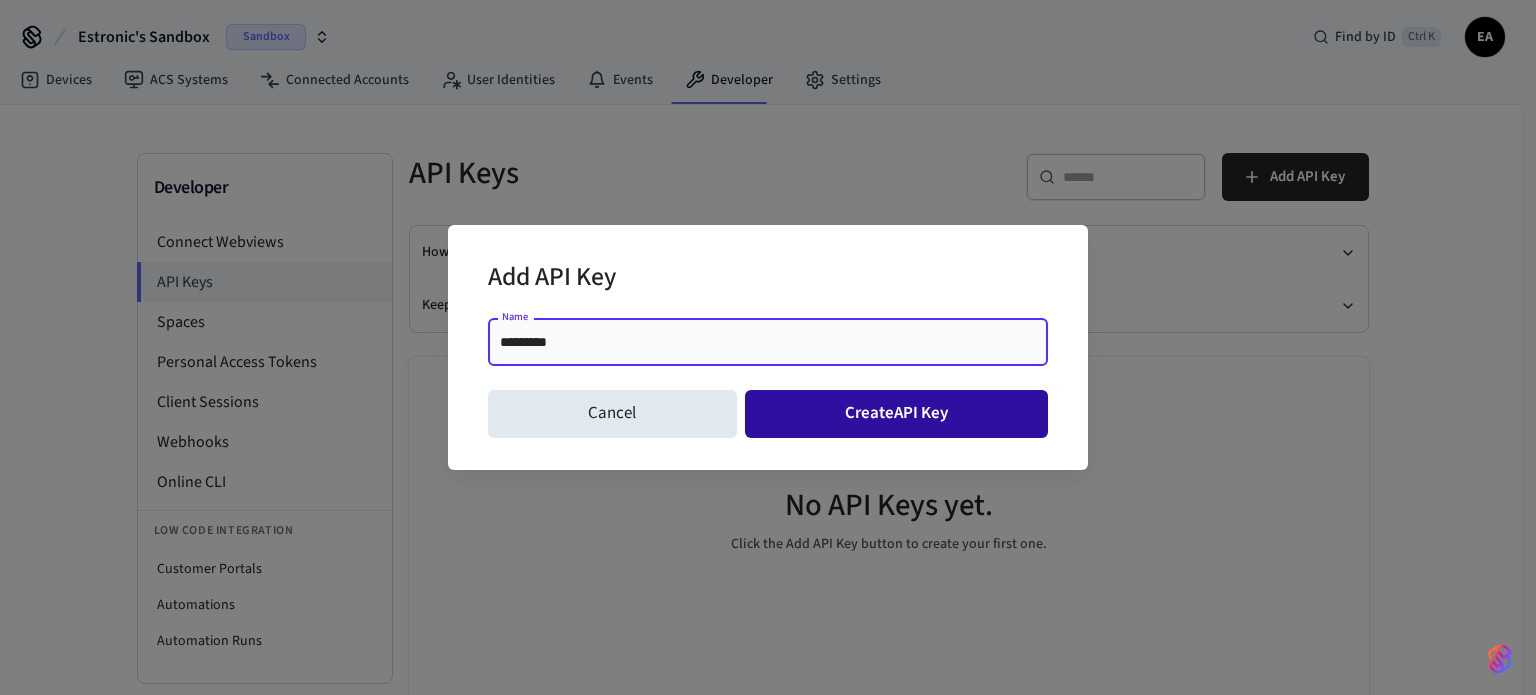 type on "*********" 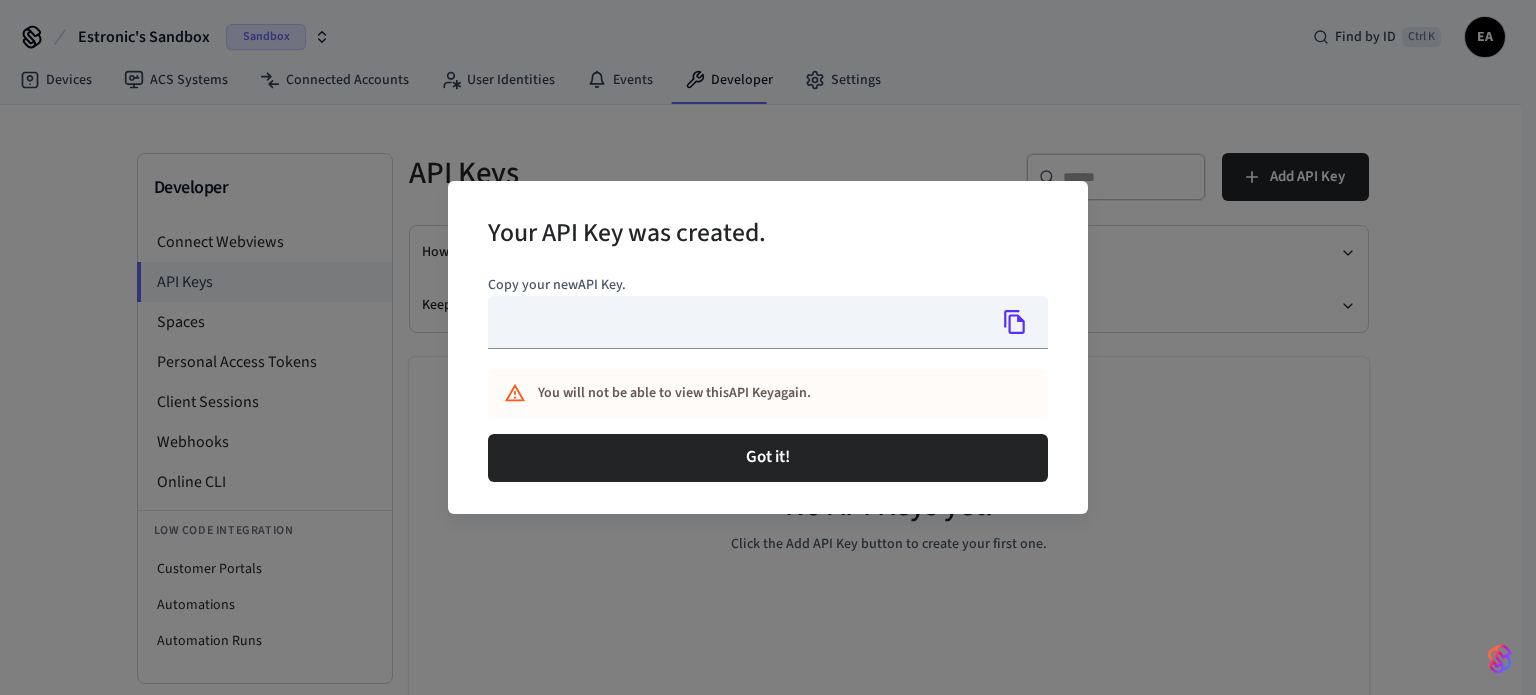type on "**********" 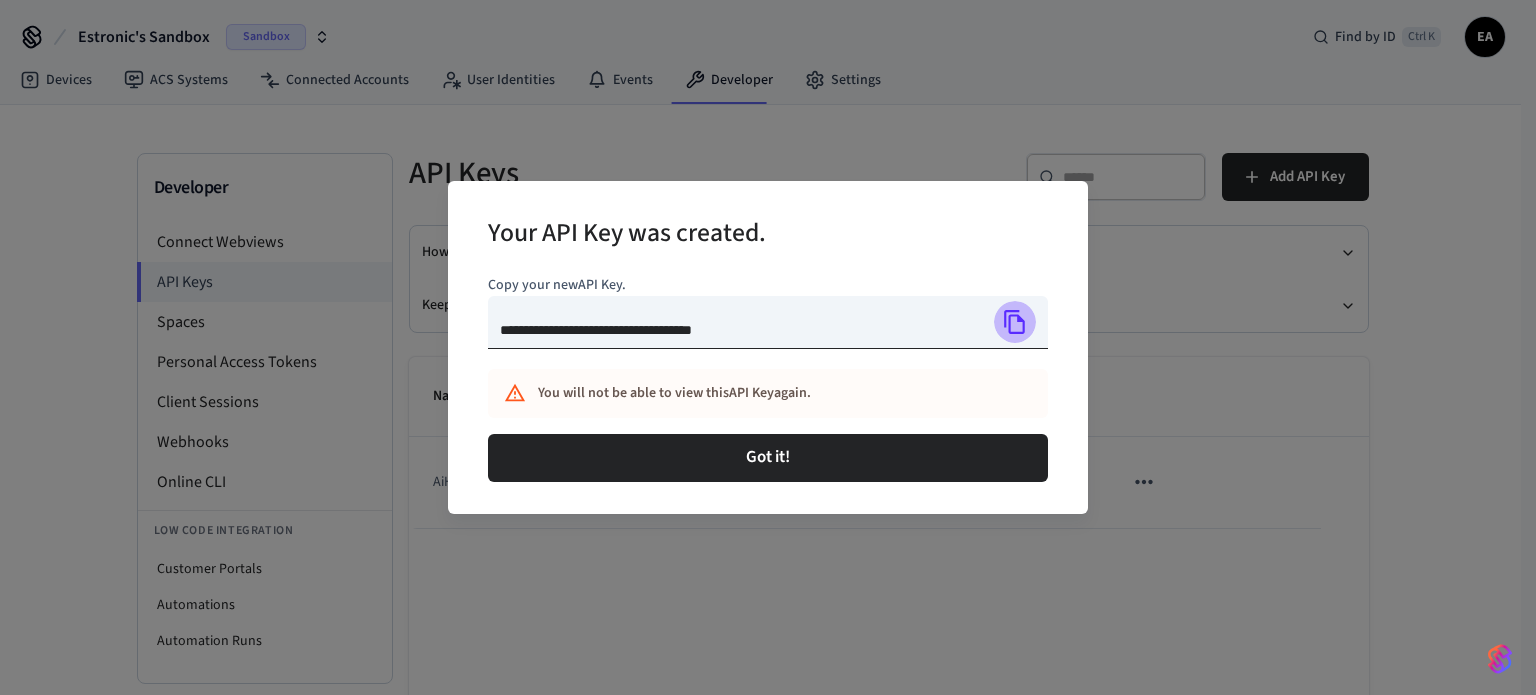 click 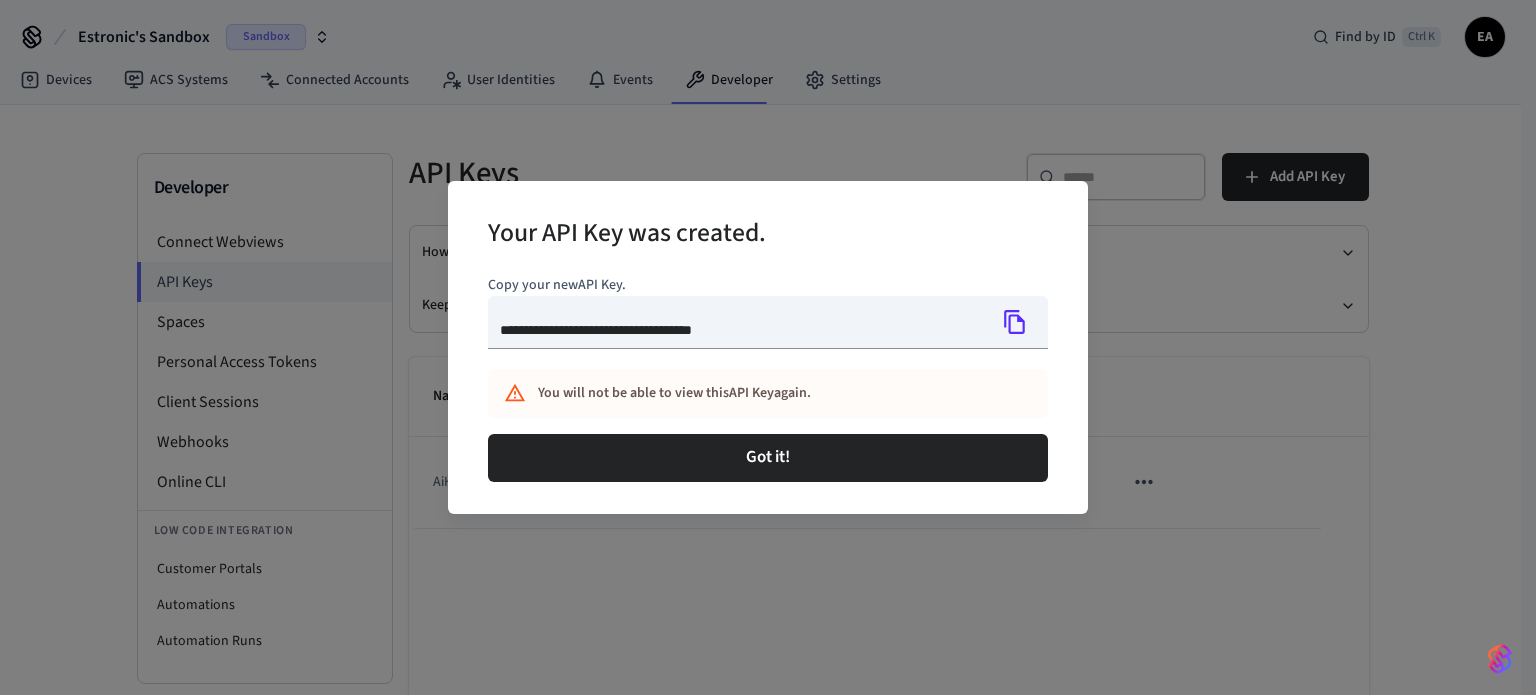 click on "**********" at bounding box center (768, 347) 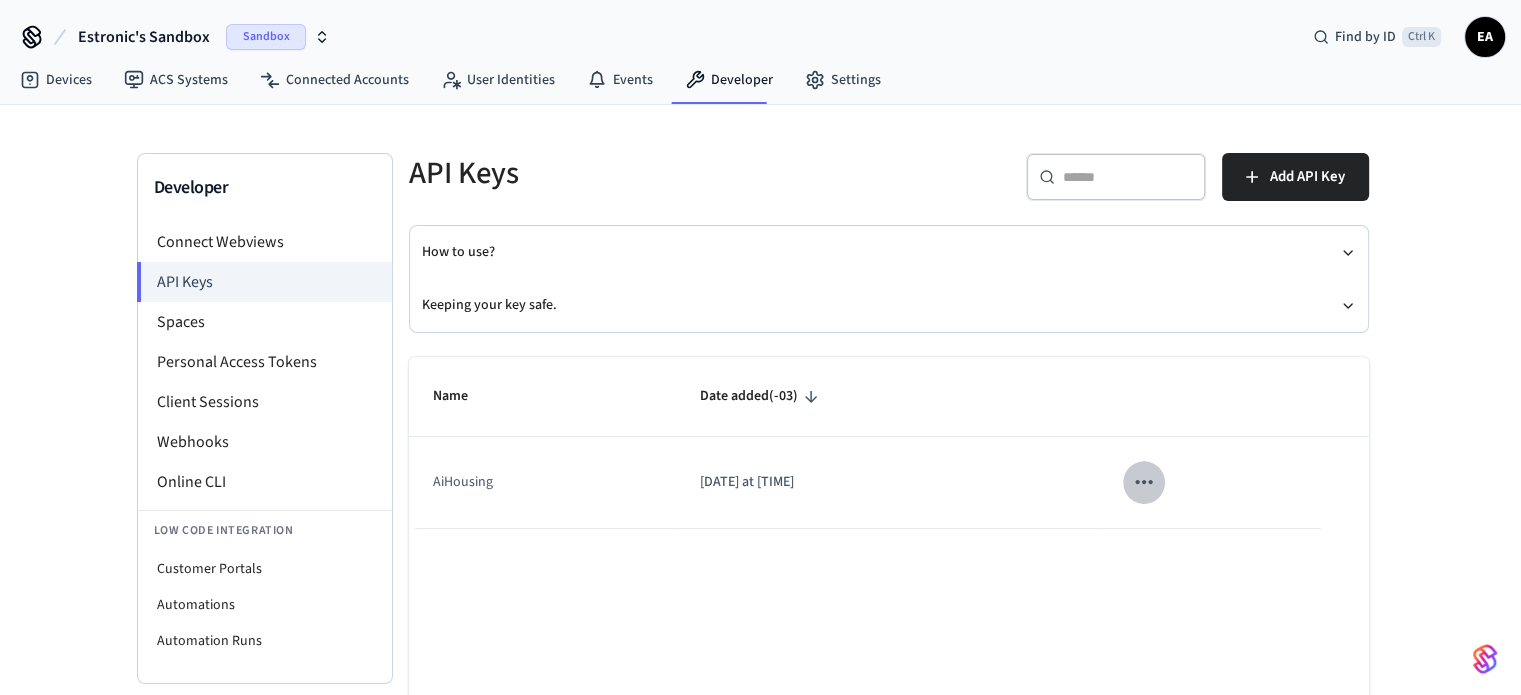 click 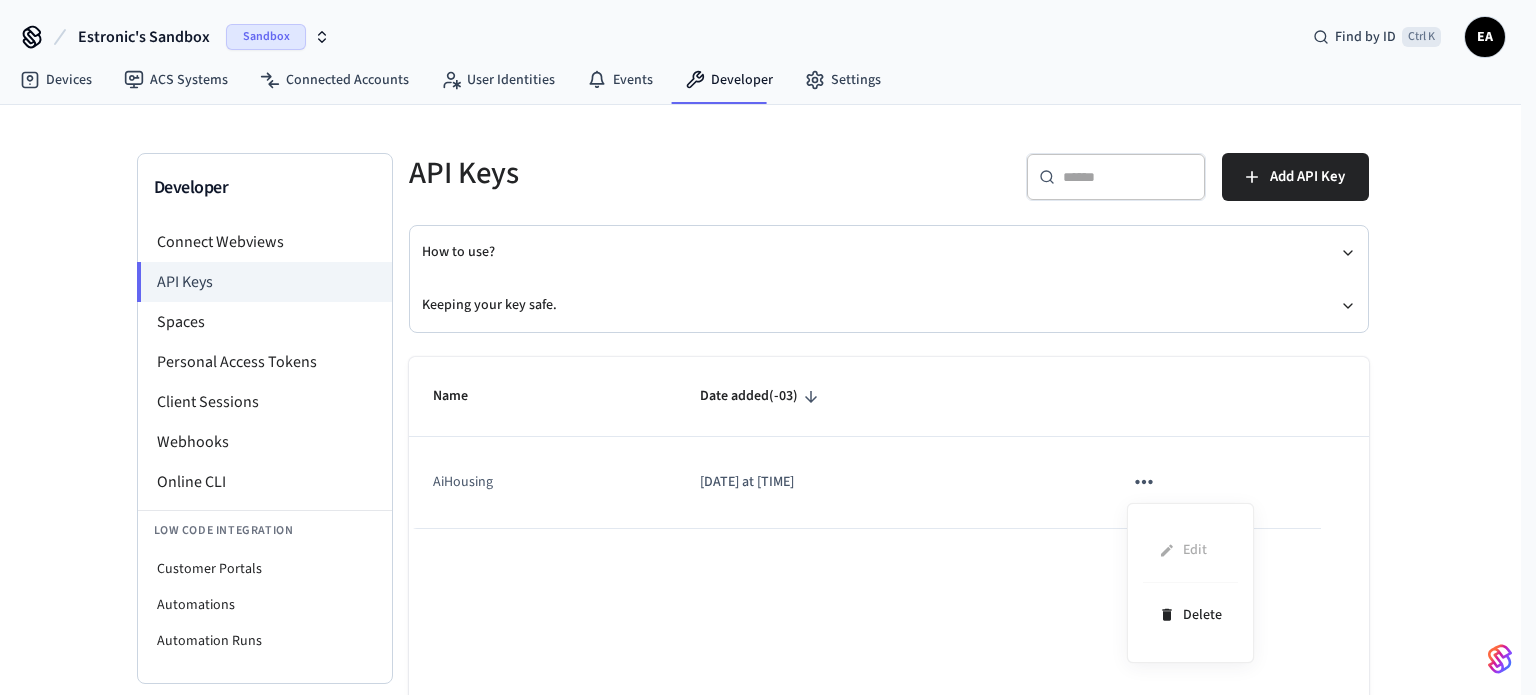 click at bounding box center [768, 347] 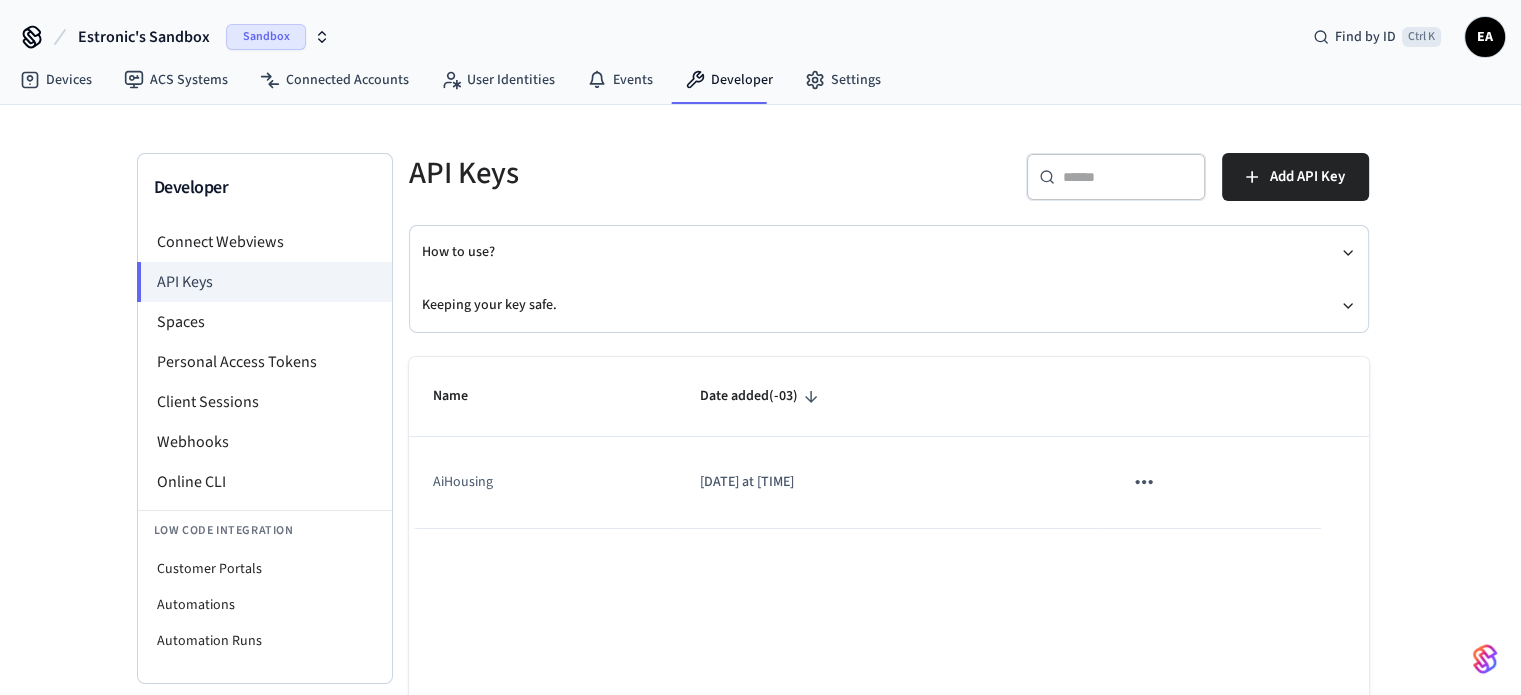 click on "Sandbox" at bounding box center (266, 37) 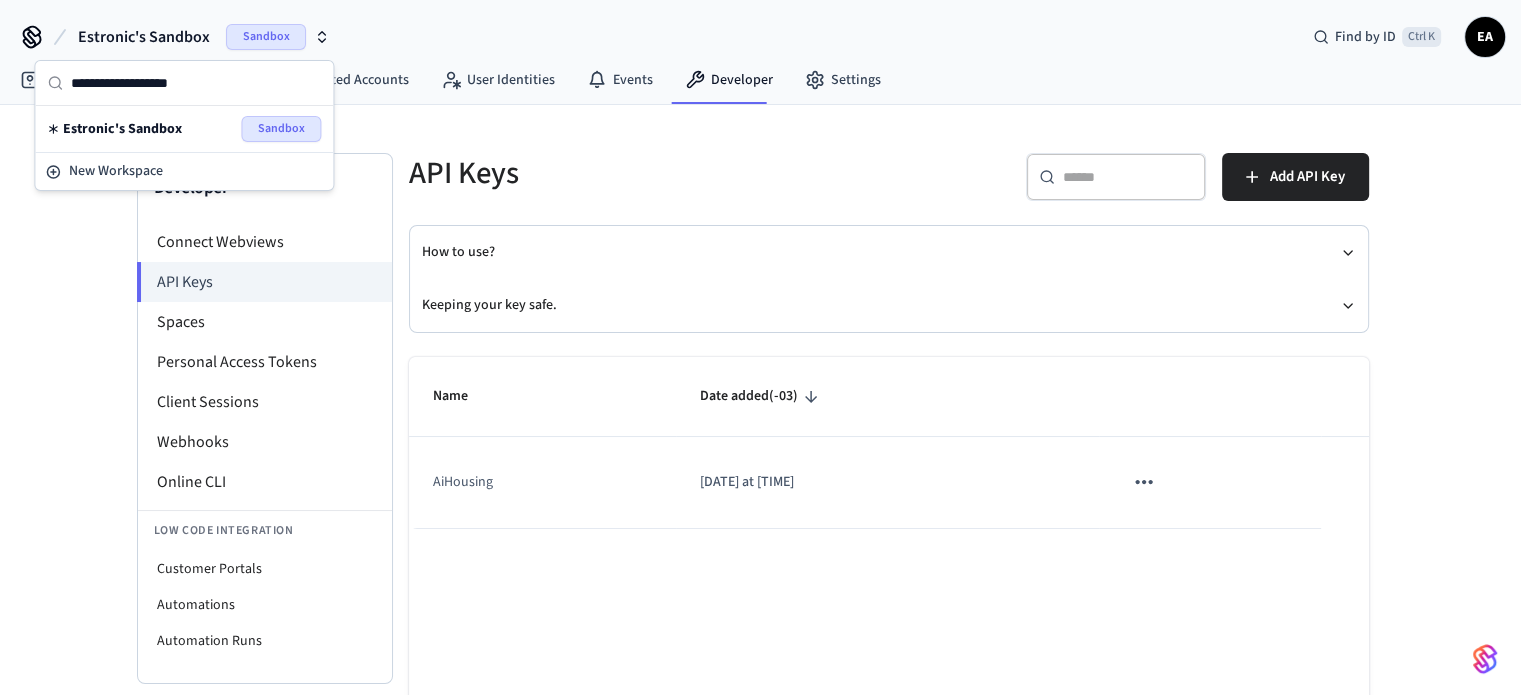 click on "Sandbox" at bounding box center (281, 129) 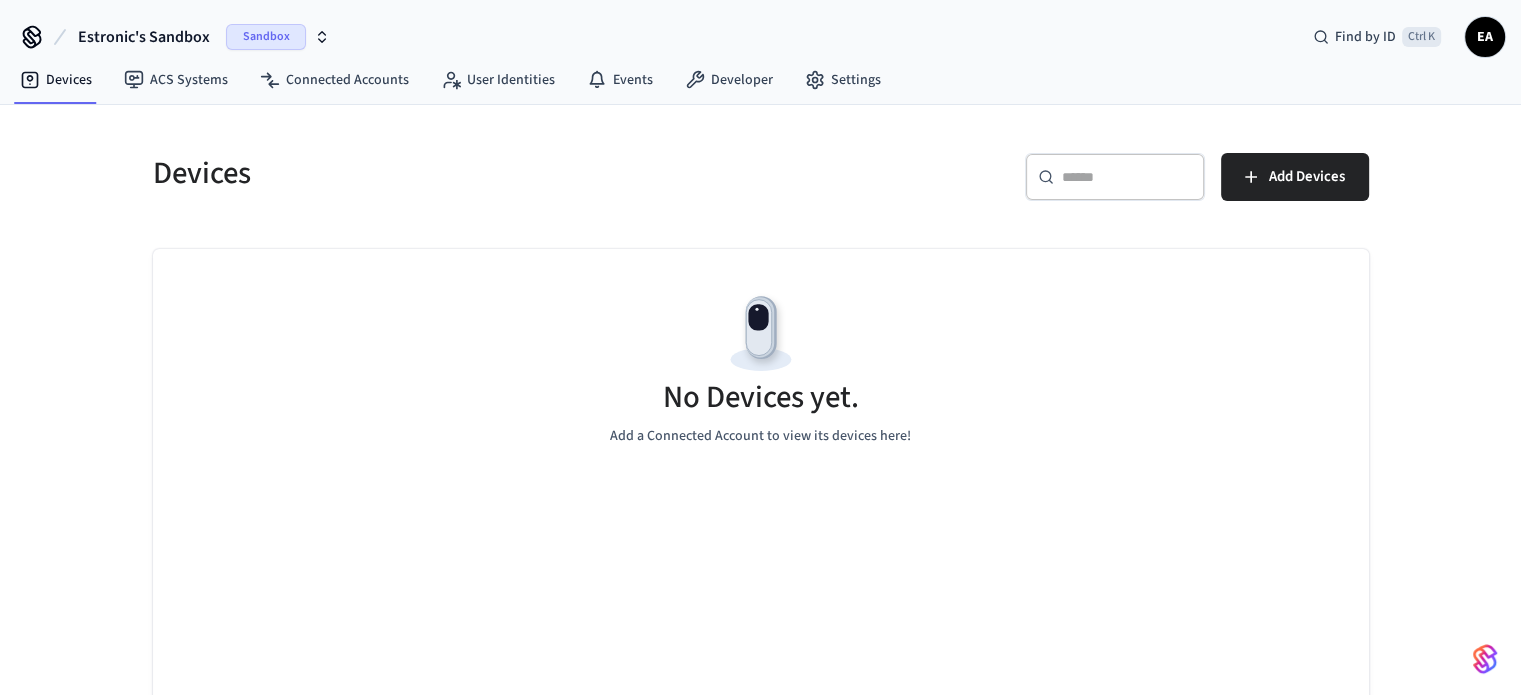click on "Estronic's Sandbox" at bounding box center [144, 37] 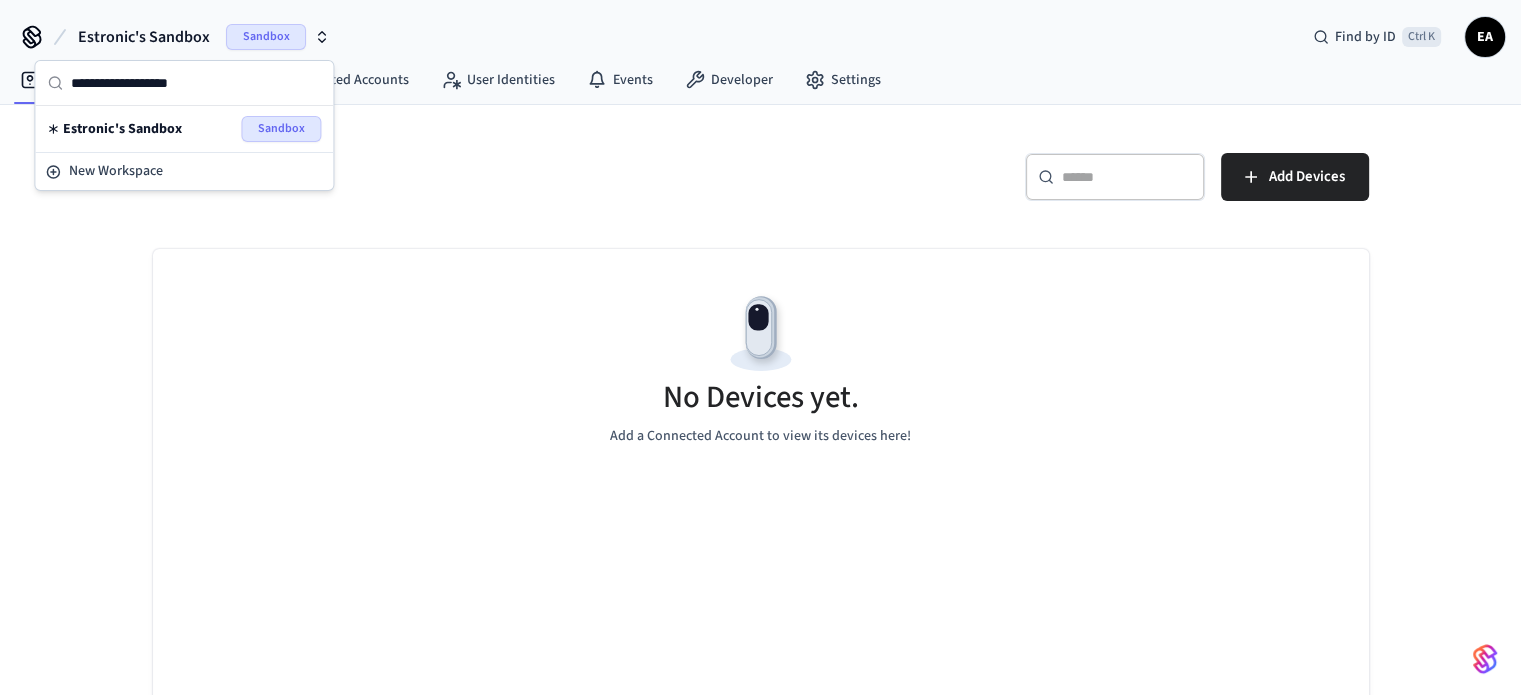 click on "Estronic's Sandbox" at bounding box center (122, 129) 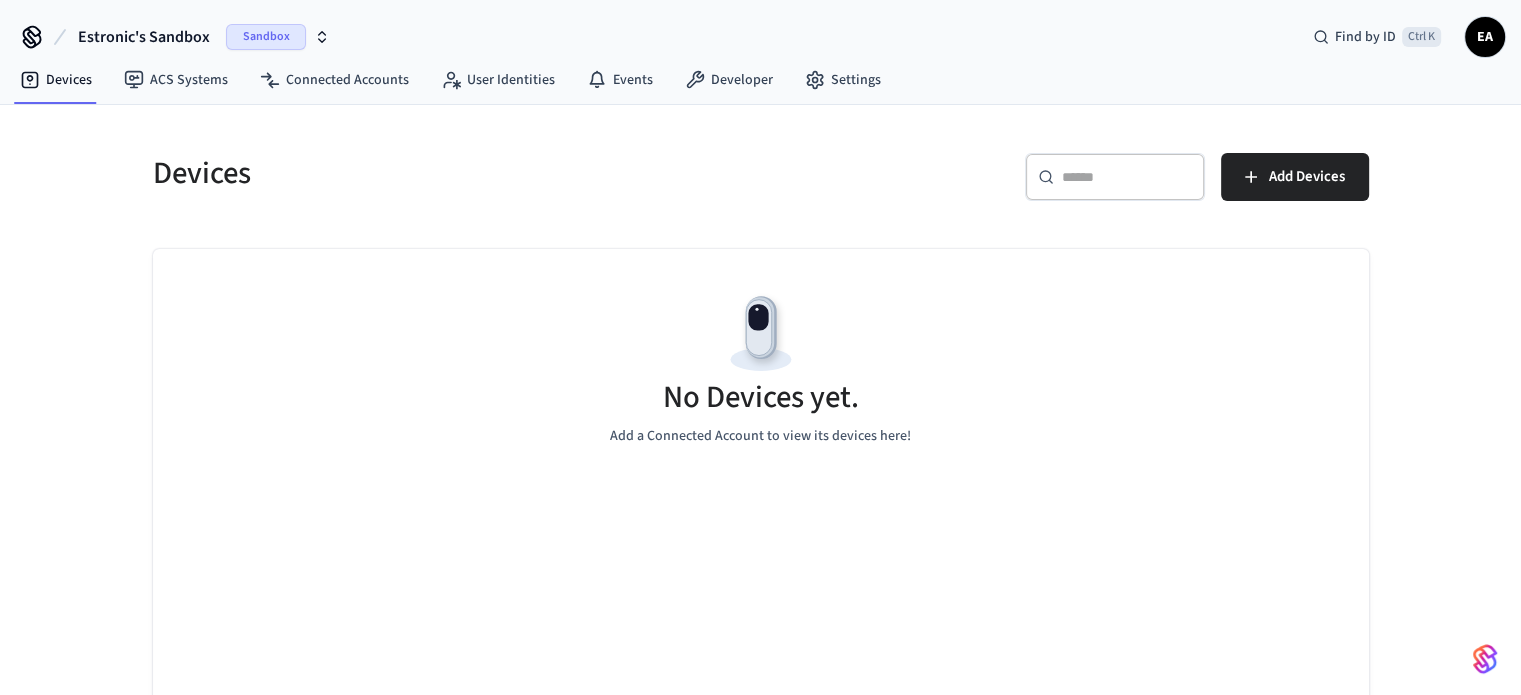 click on "EA" at bounding box center (1485, 37) 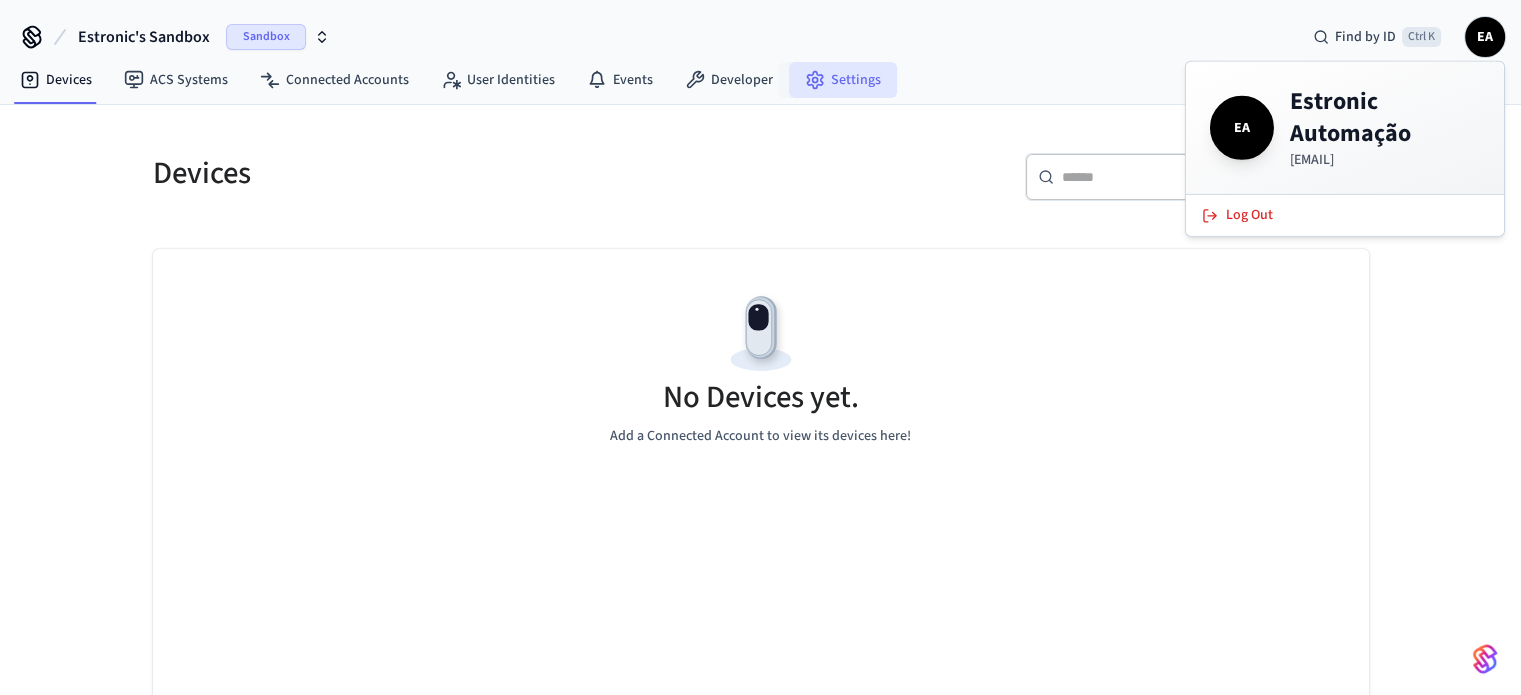 click on "Settings" at bounding box center (843, 80) 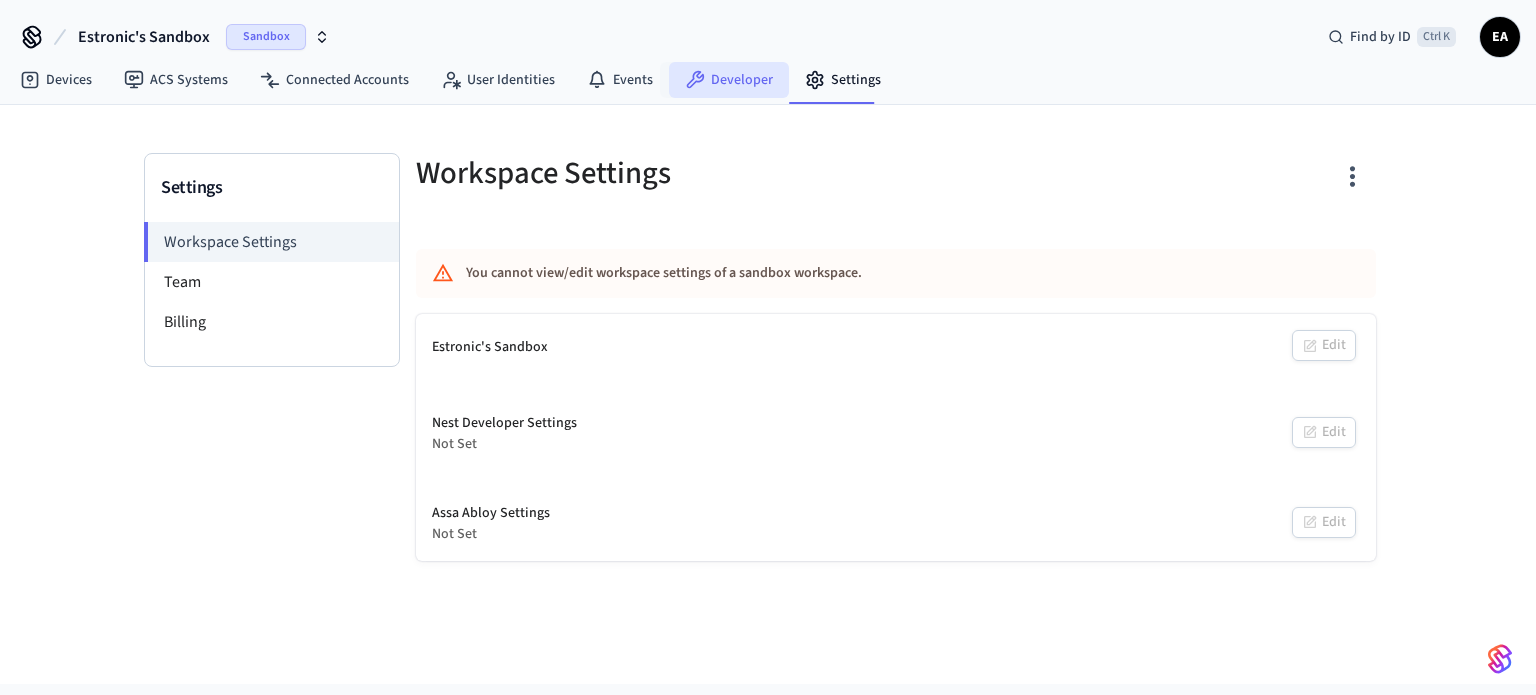 click on "Developer" at bounding box center (729, 80) 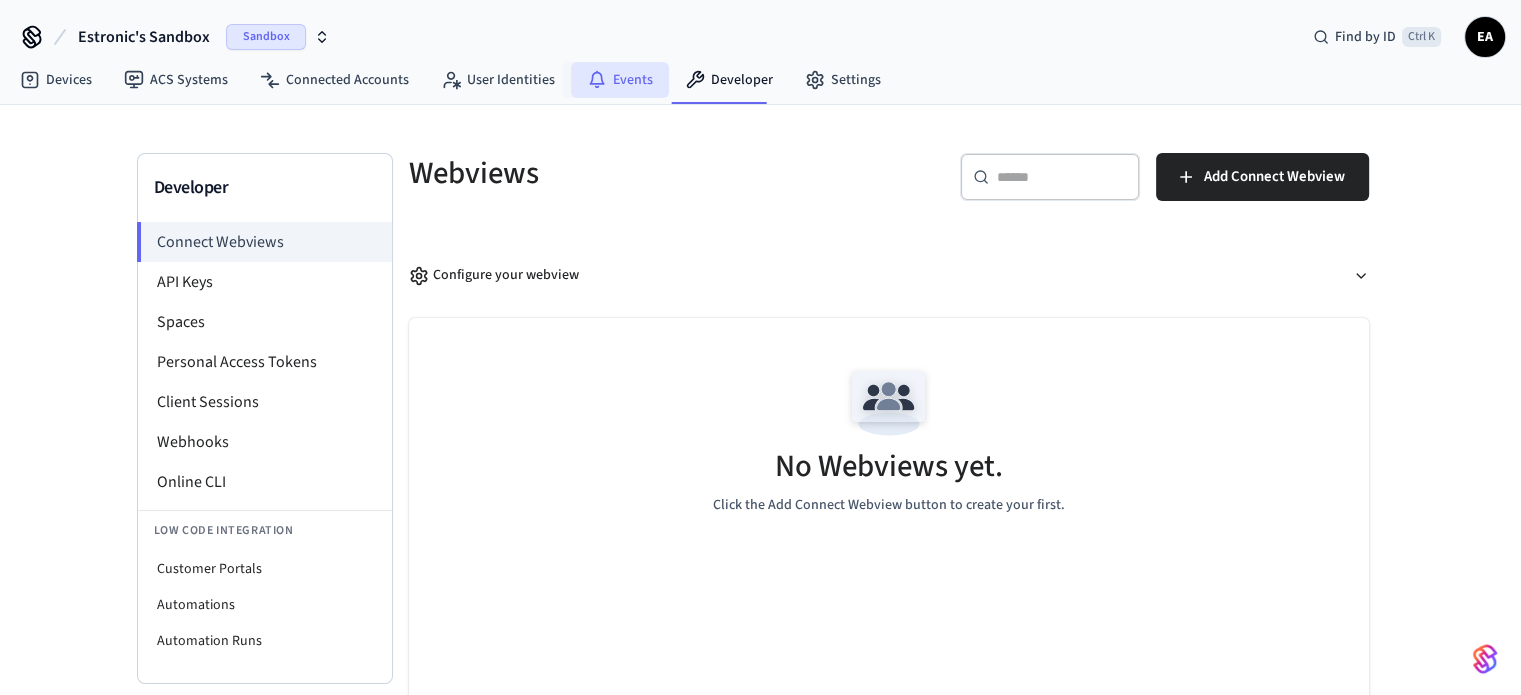 click on "Events" at bounding box center (620, 80) 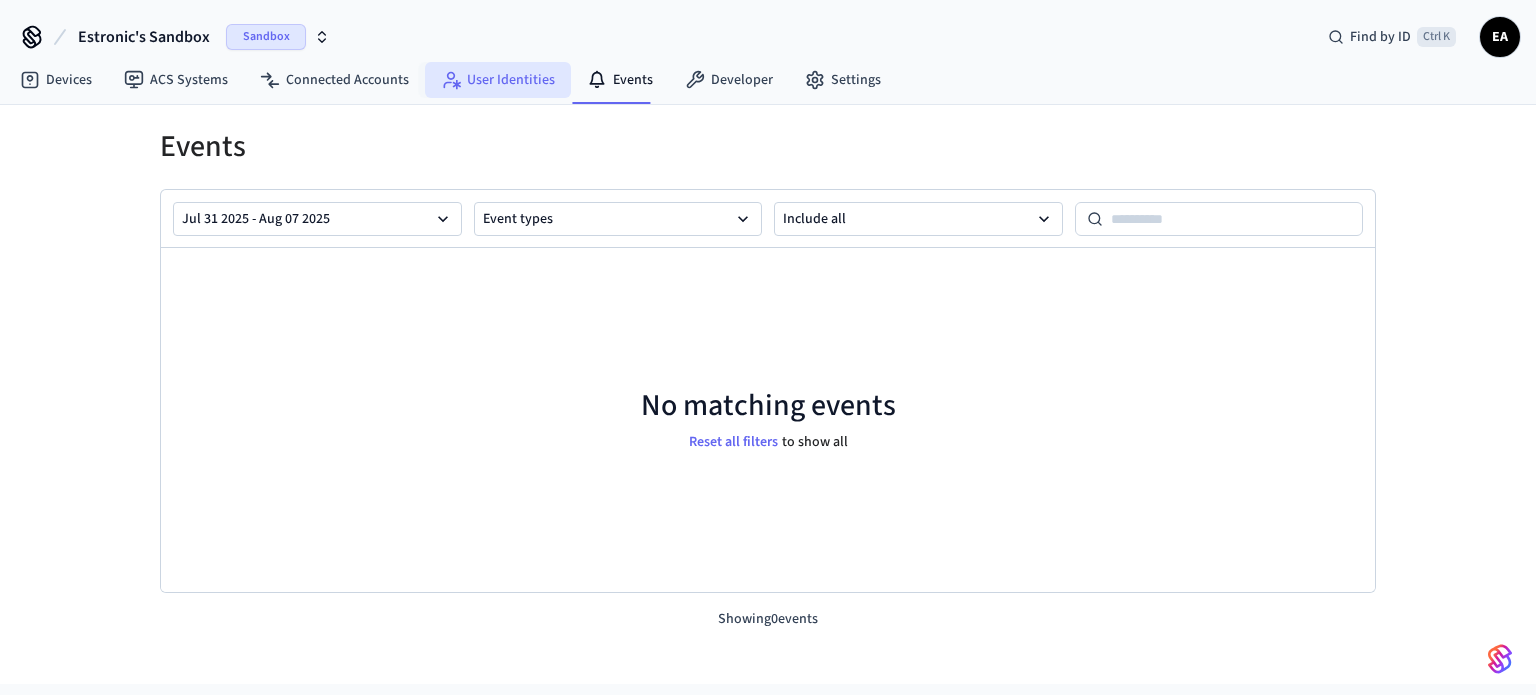 click on "User Identities" at bounding box center (498, 80) 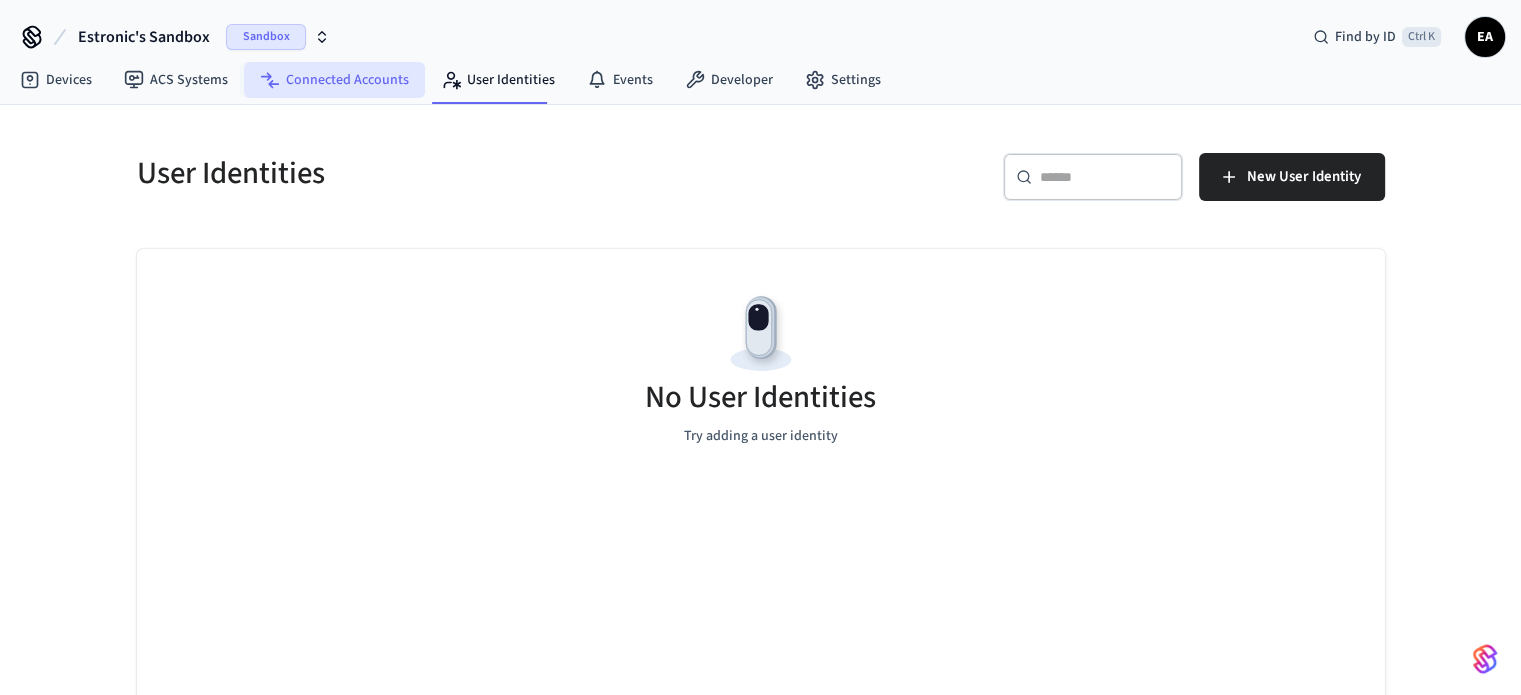 click on "Connected Accounts" at bounding box center (334, 80) 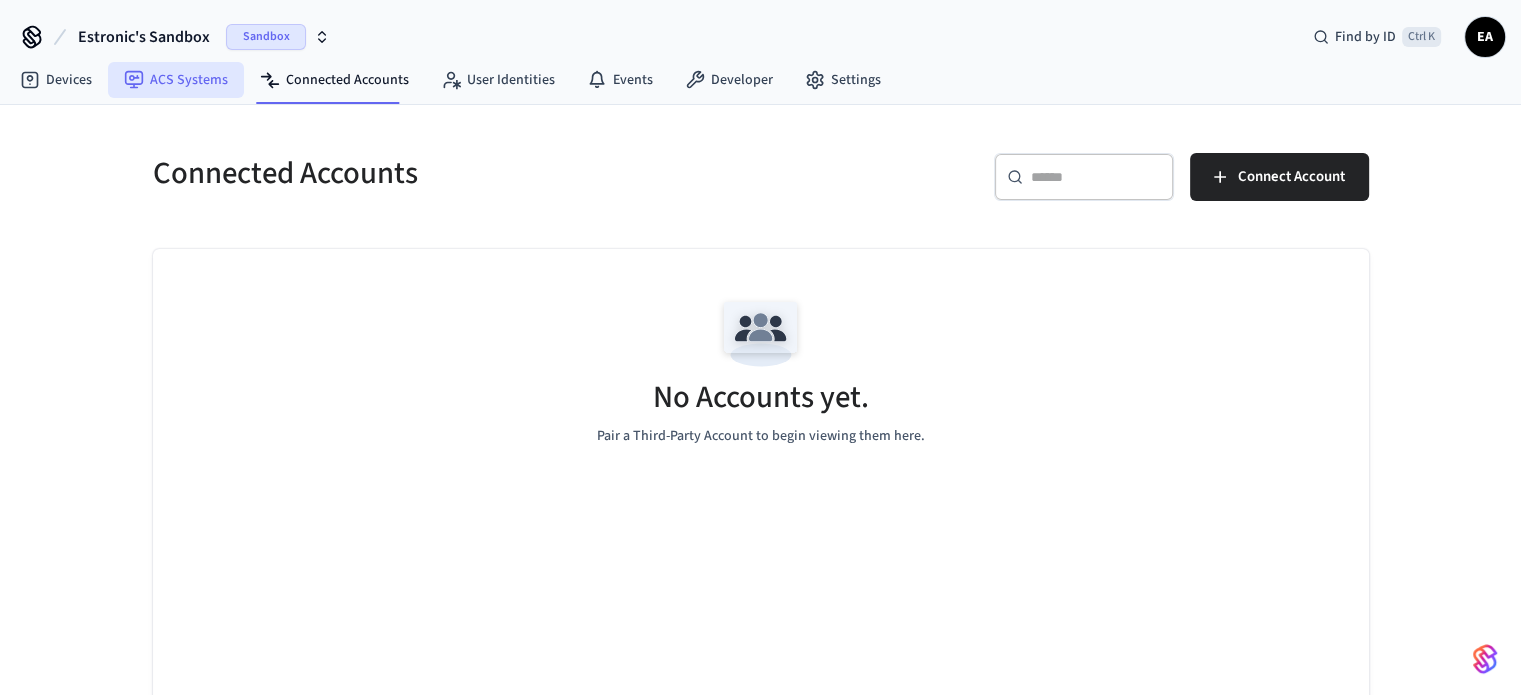 click on "ACS Systems" at bounding box center [176, 80] 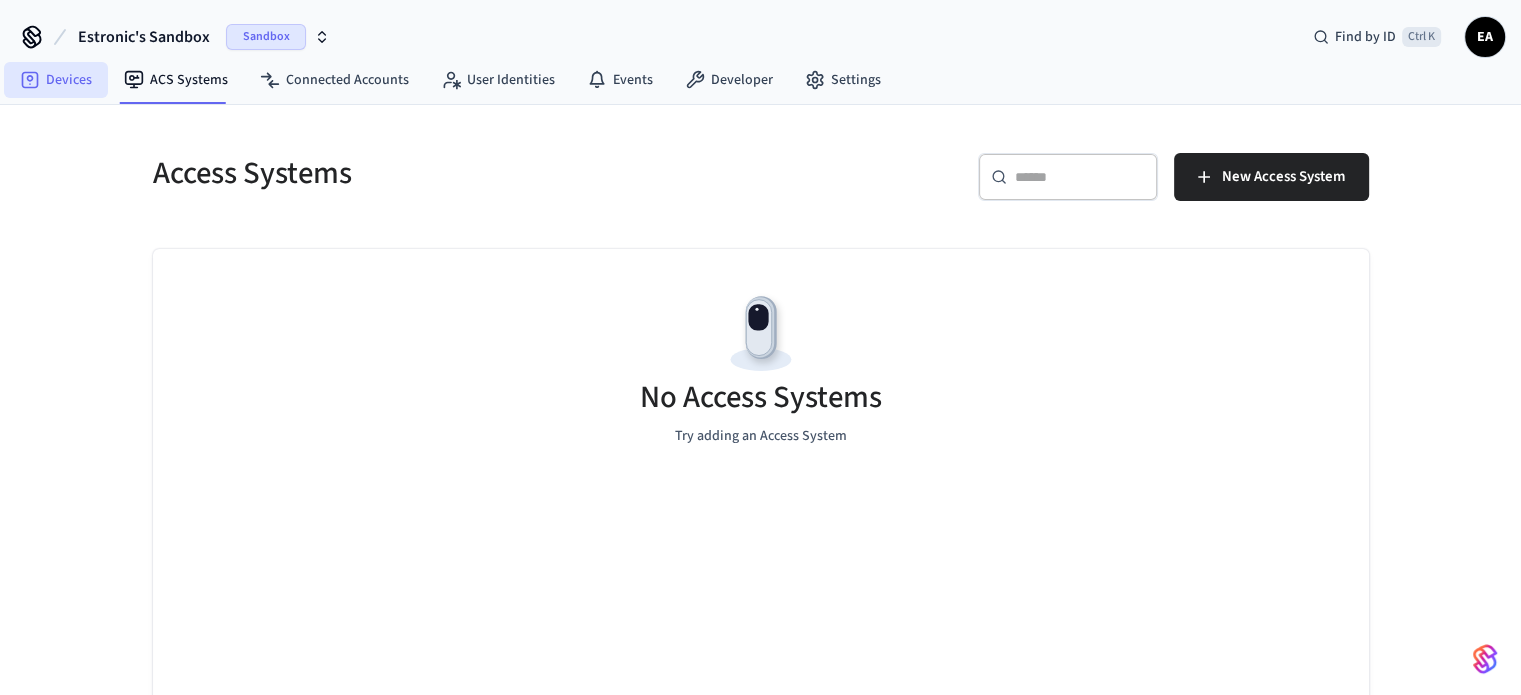 click 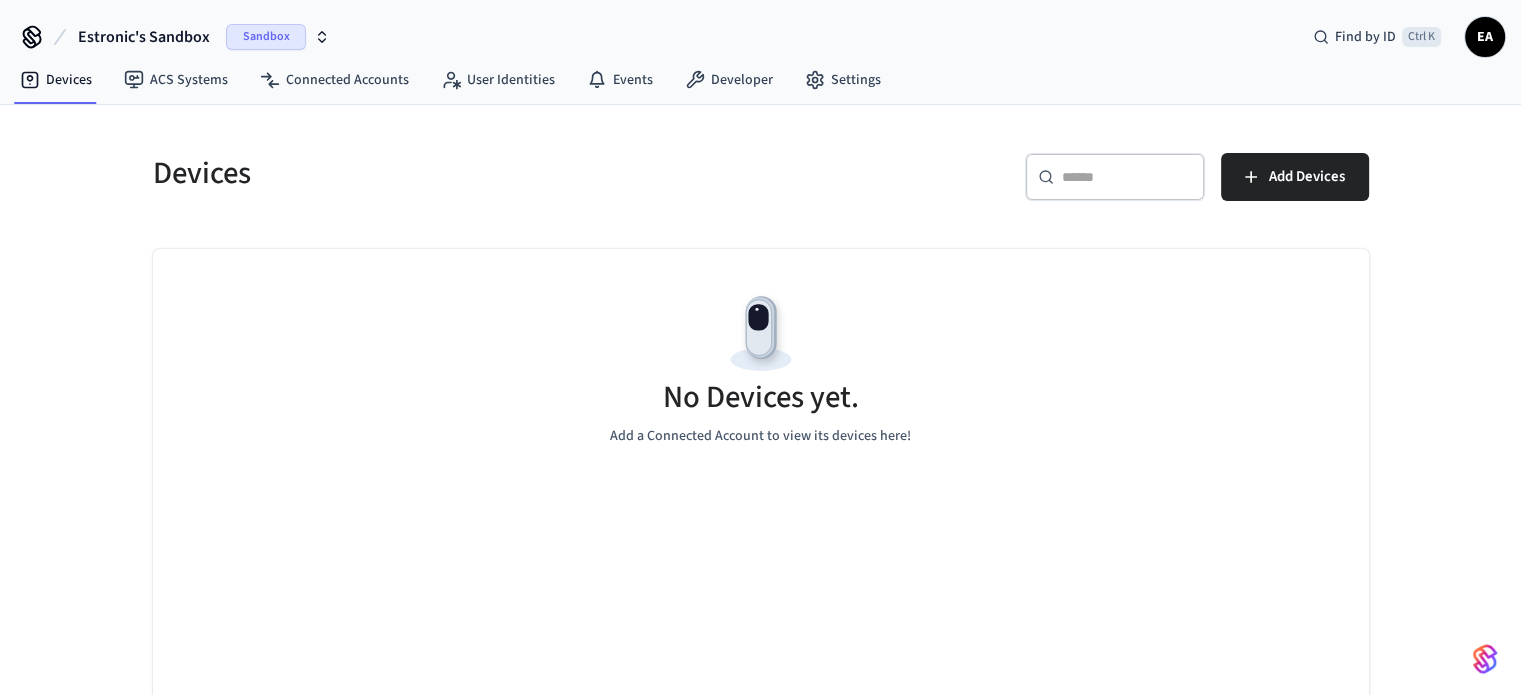 click on "Estronic's Sandbox" at bounding box center [144, 37] 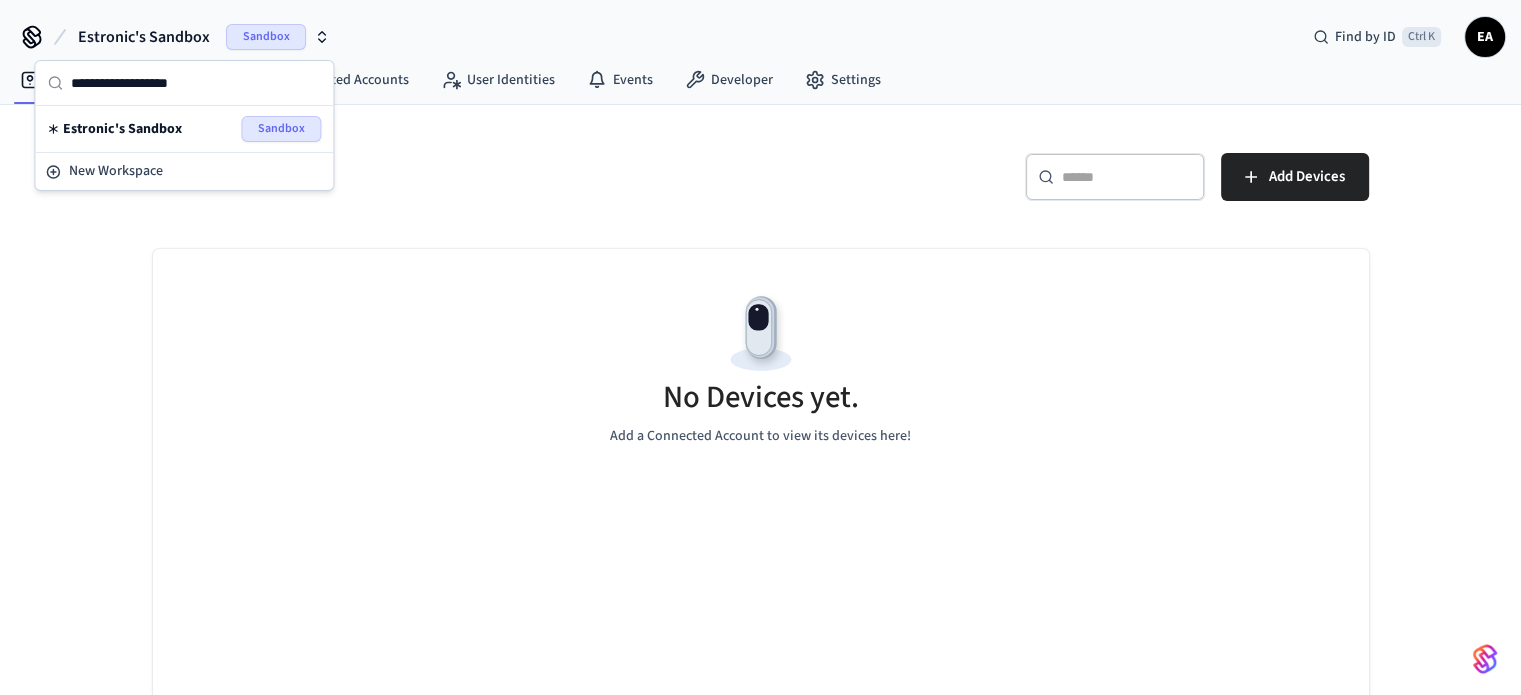 click on "Sandbox" at bounding box center [281, 129] 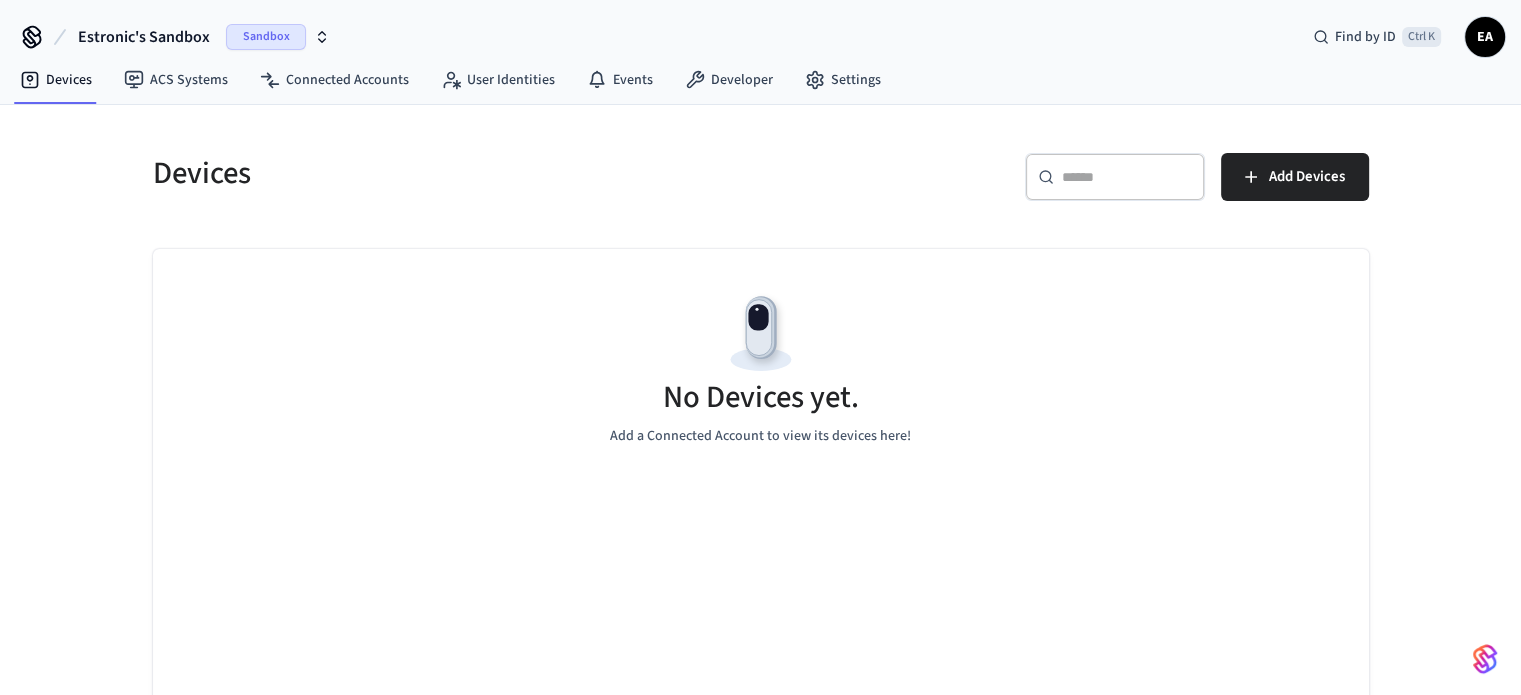 click 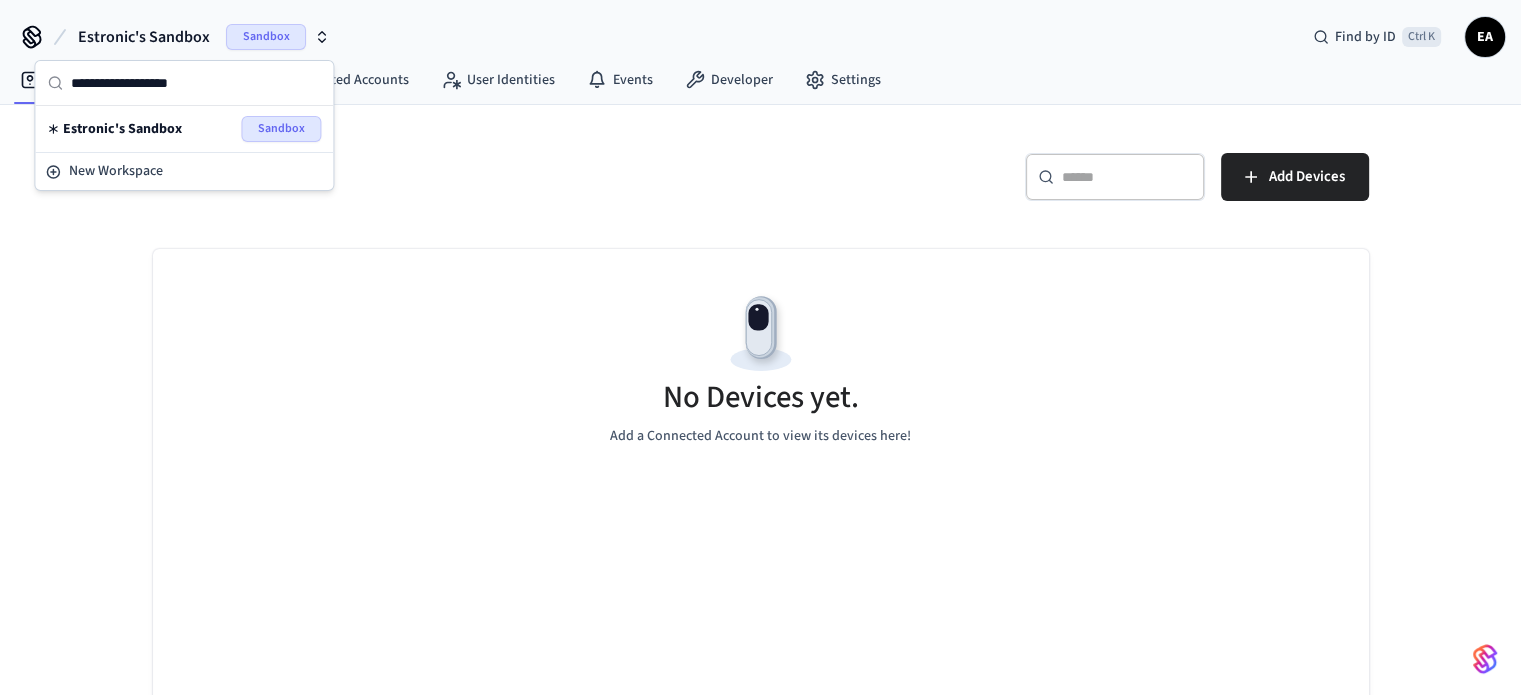 click 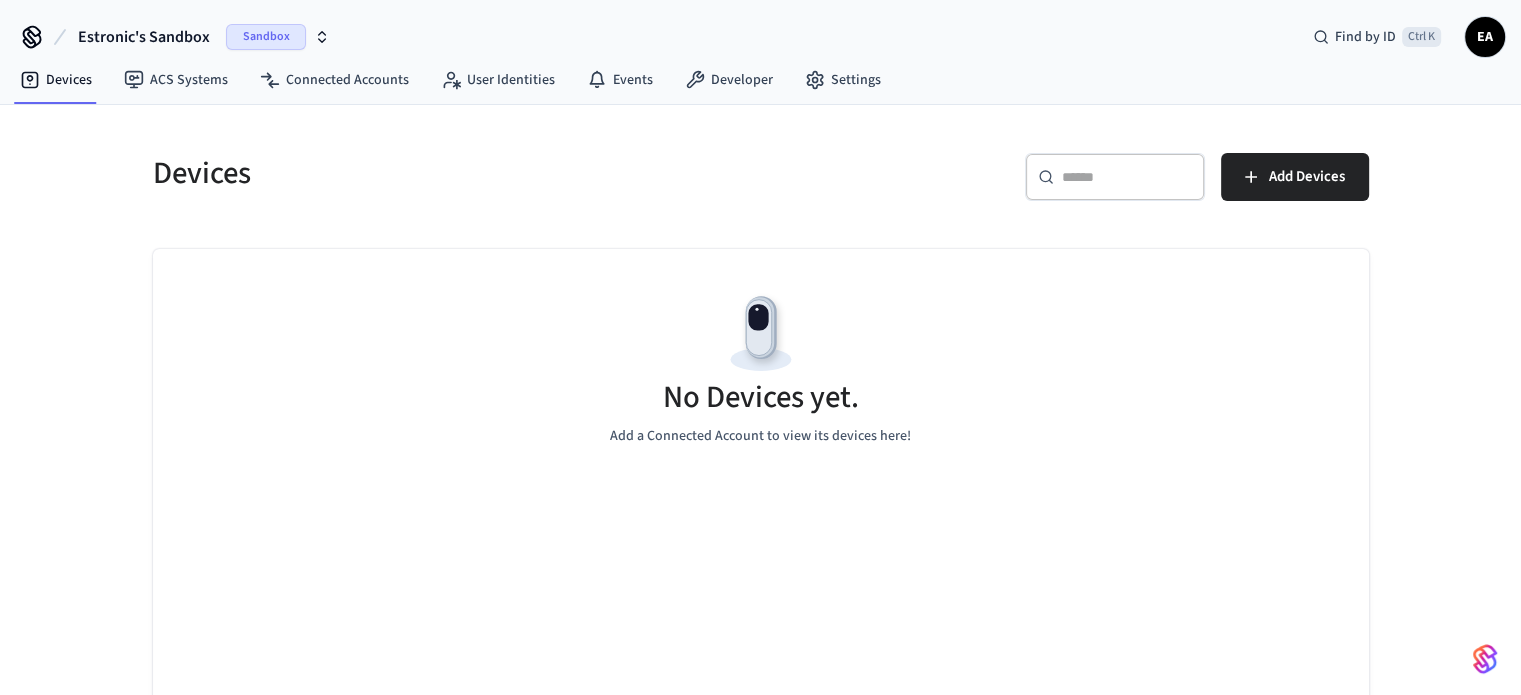 click 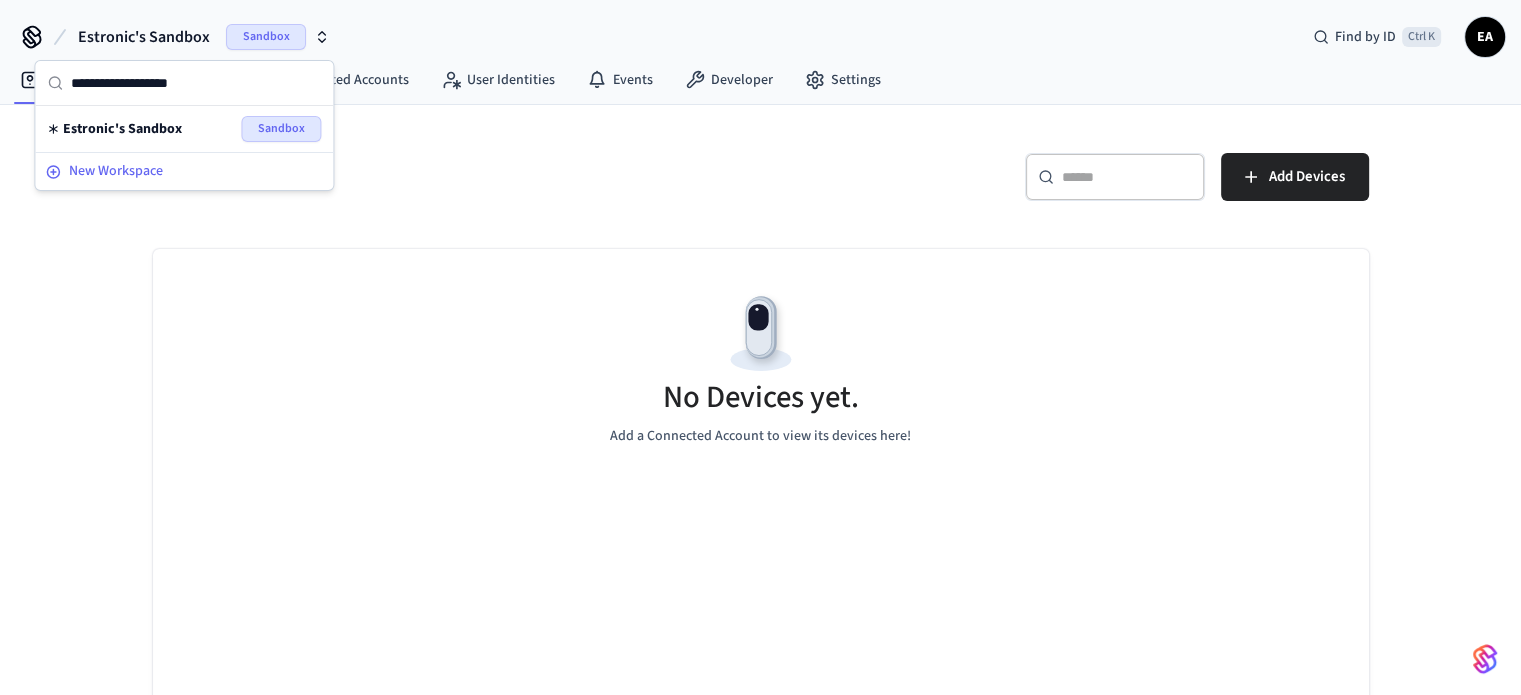 click on "New Workspace" at bounding box center [116, 171] 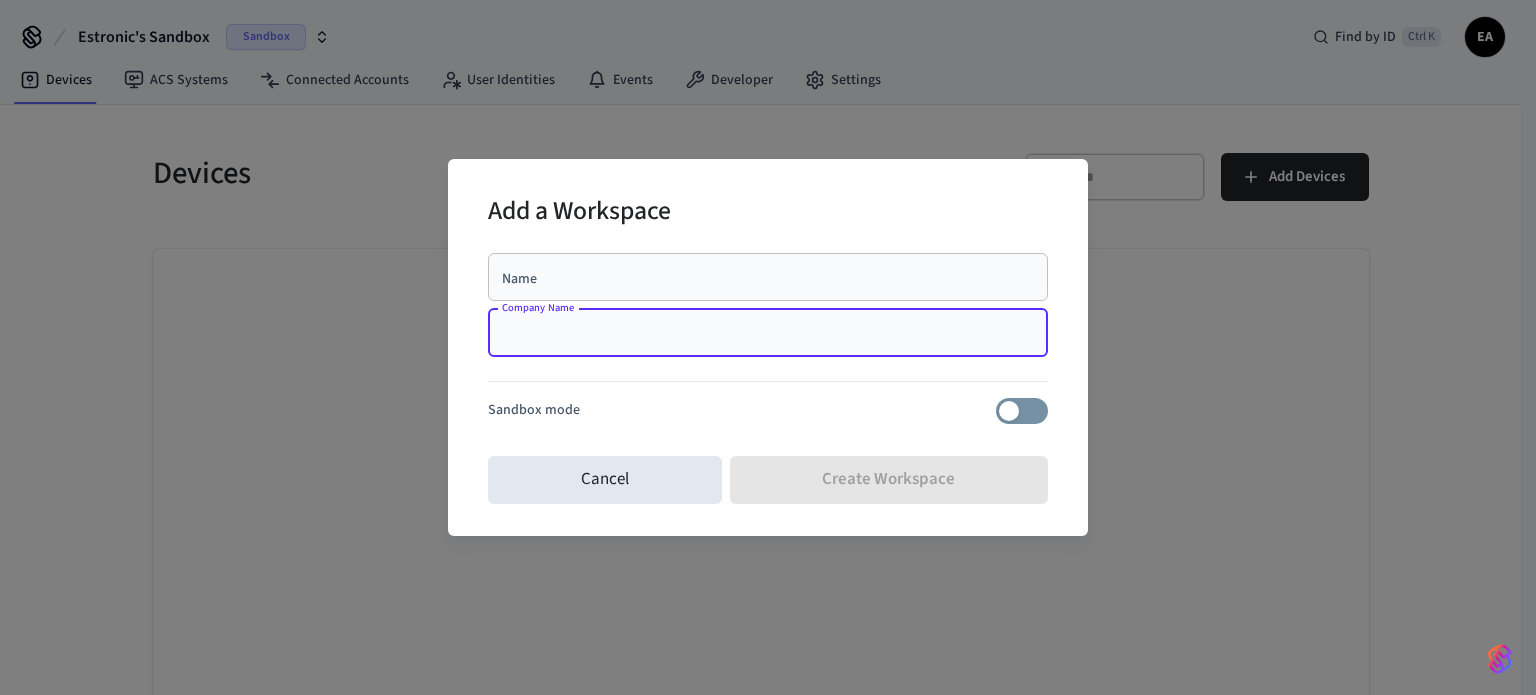 click on "Company Name" at bounding box center [768, 333] 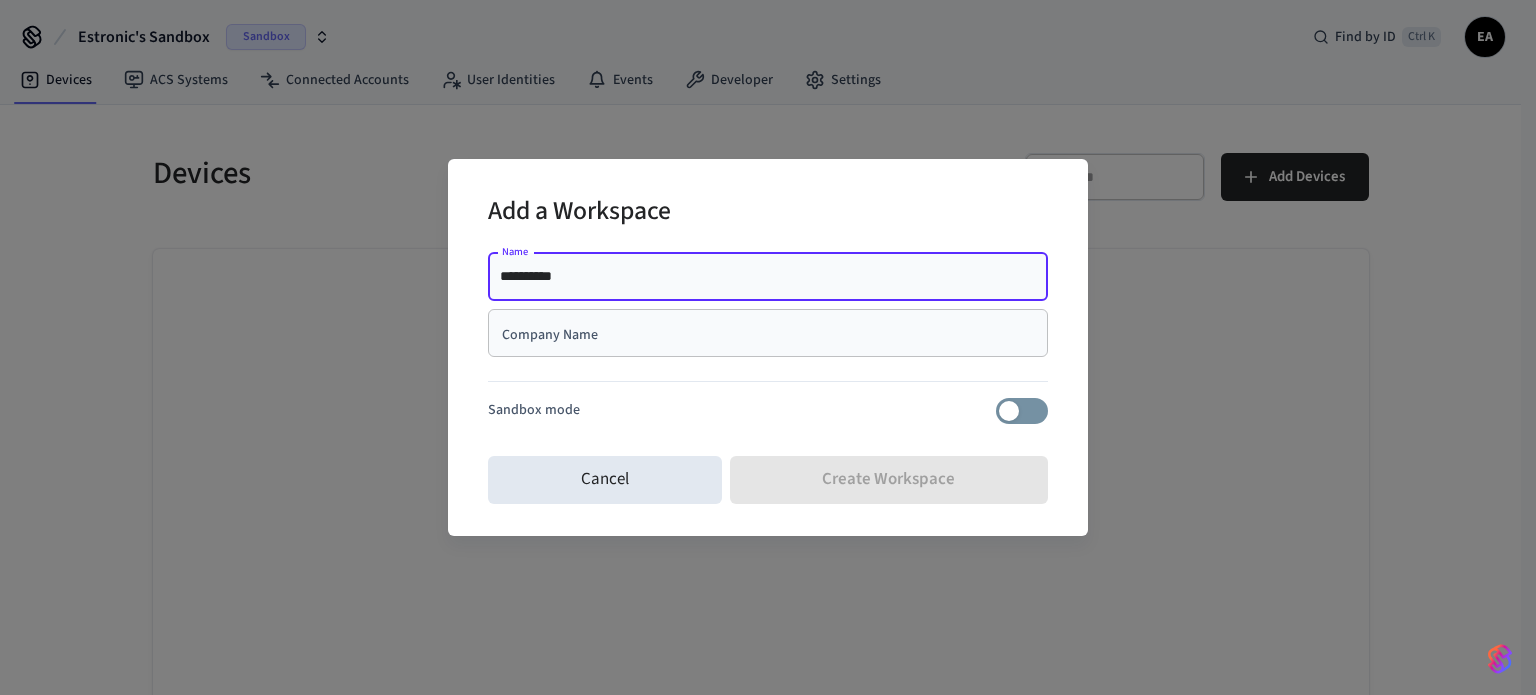 click on "**********" at bounding box center [768, 277] 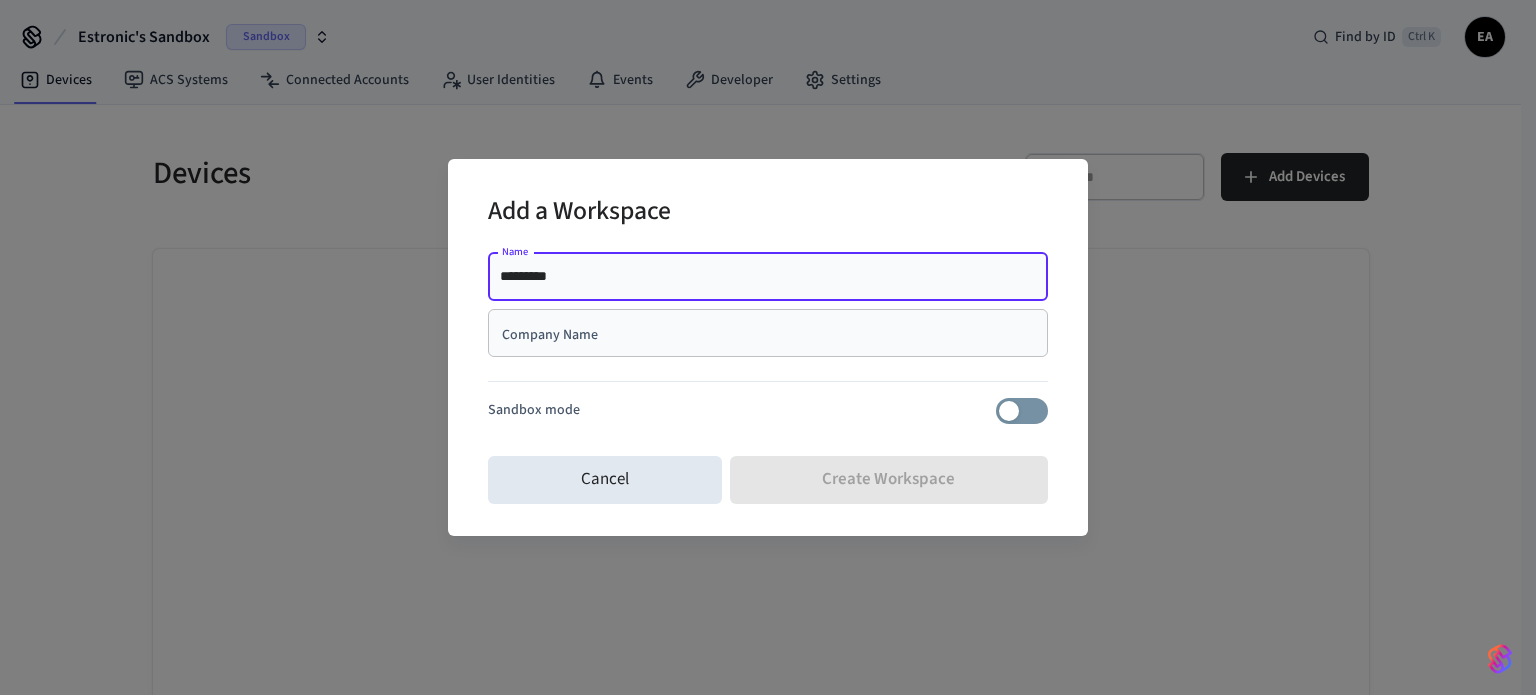 type on "*********" 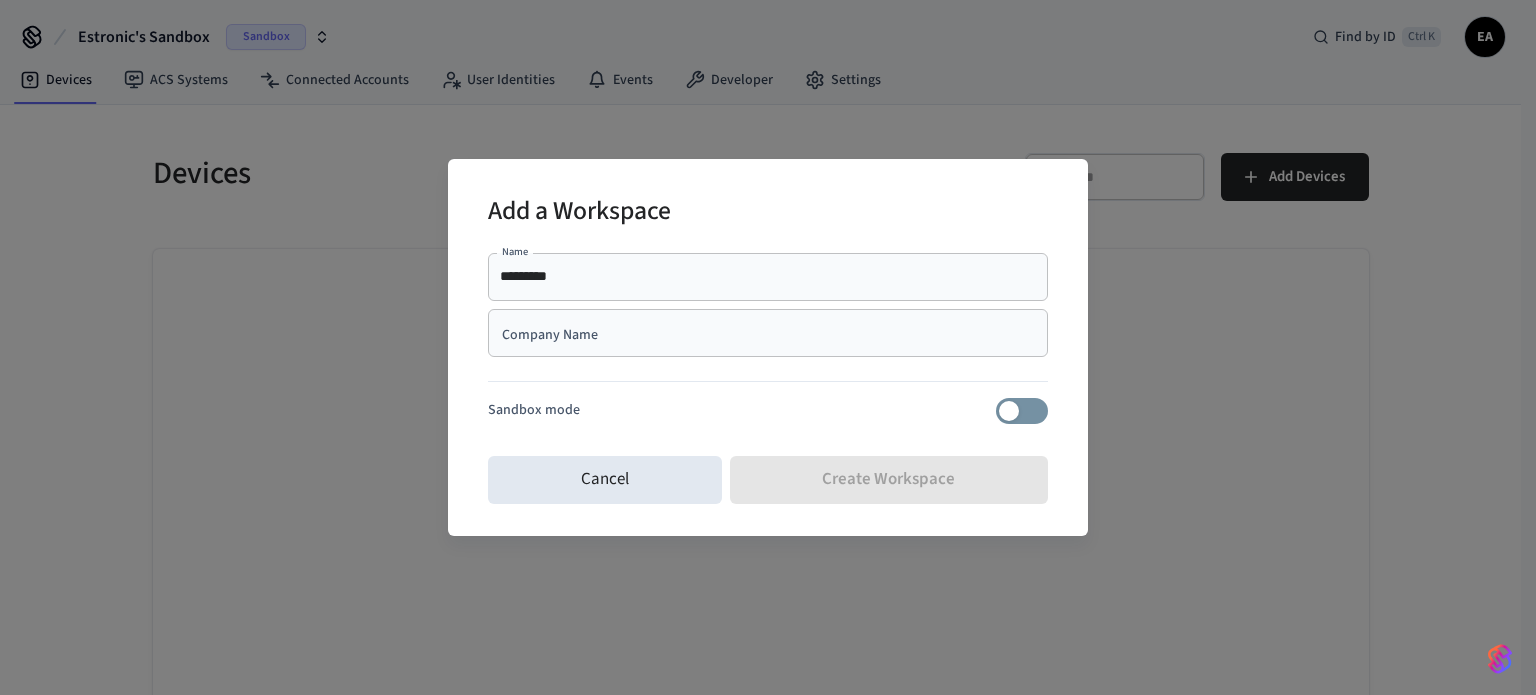 click on "Company Name" at bounding box center (768, 333) 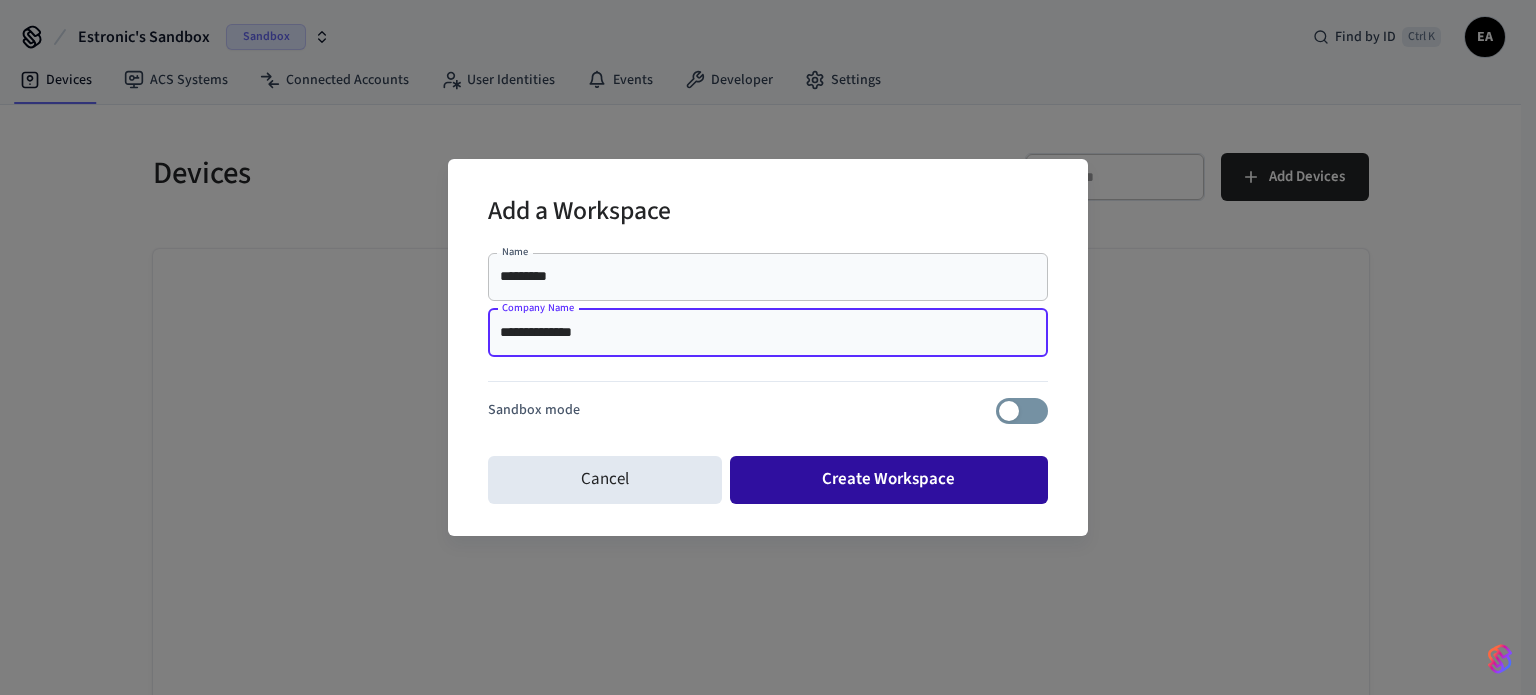 type on "**********" 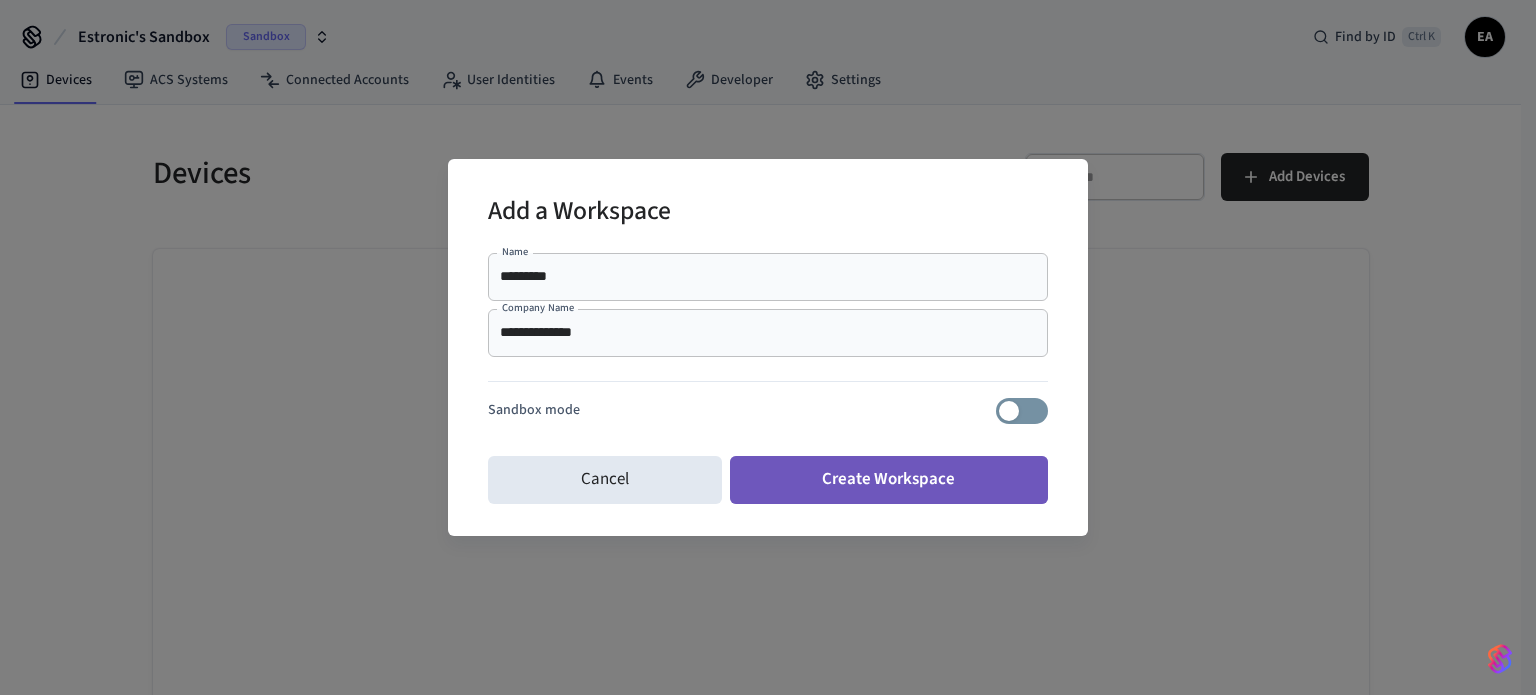 click on "Create Workspace" at bounding box center (889, 480) 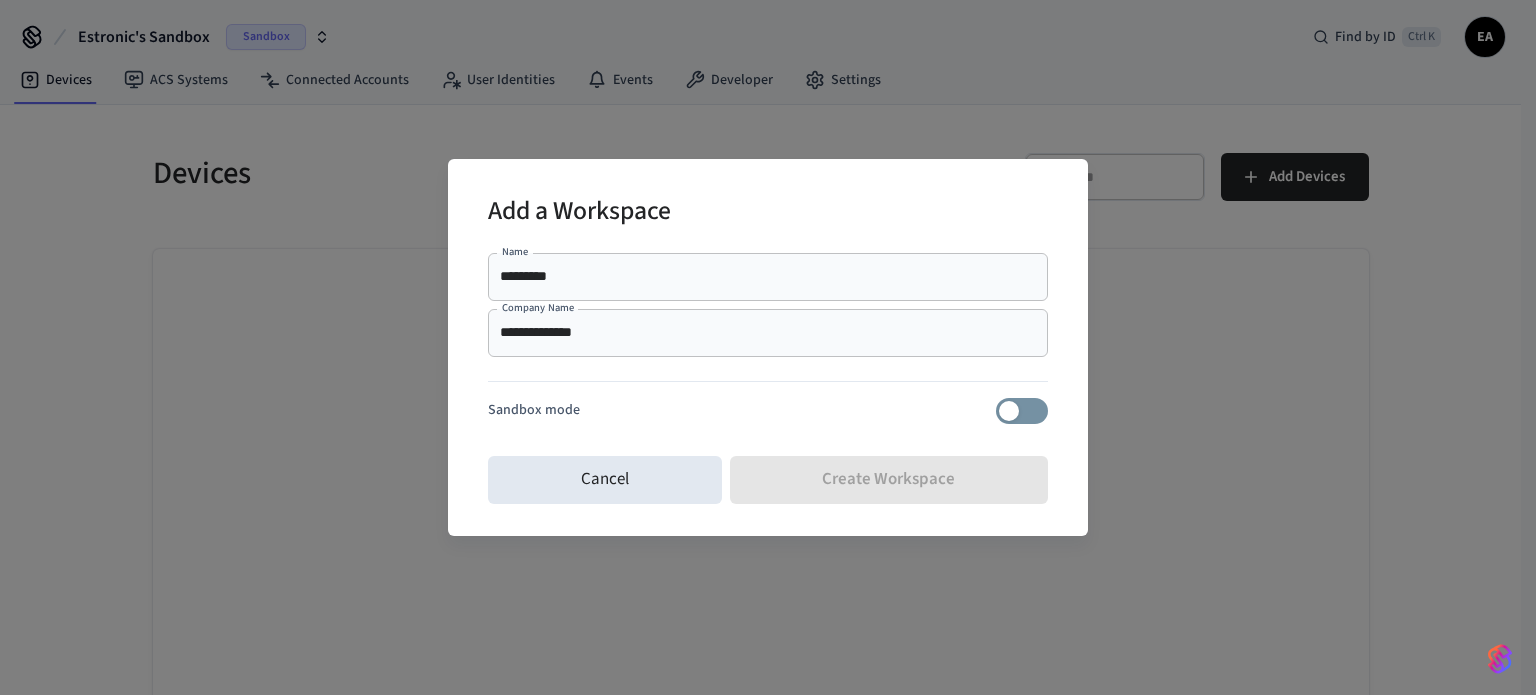 type 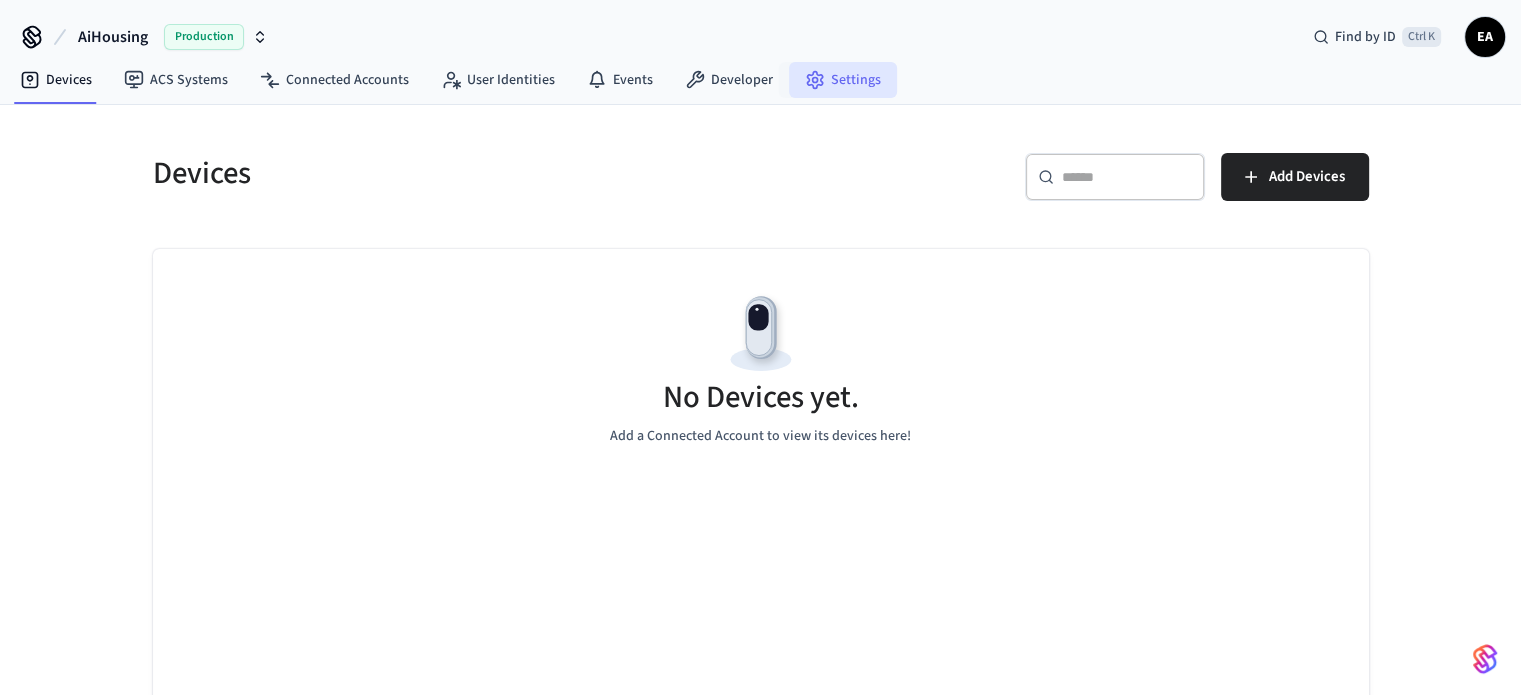 click on "Settings" at bounding box center [843, 80] 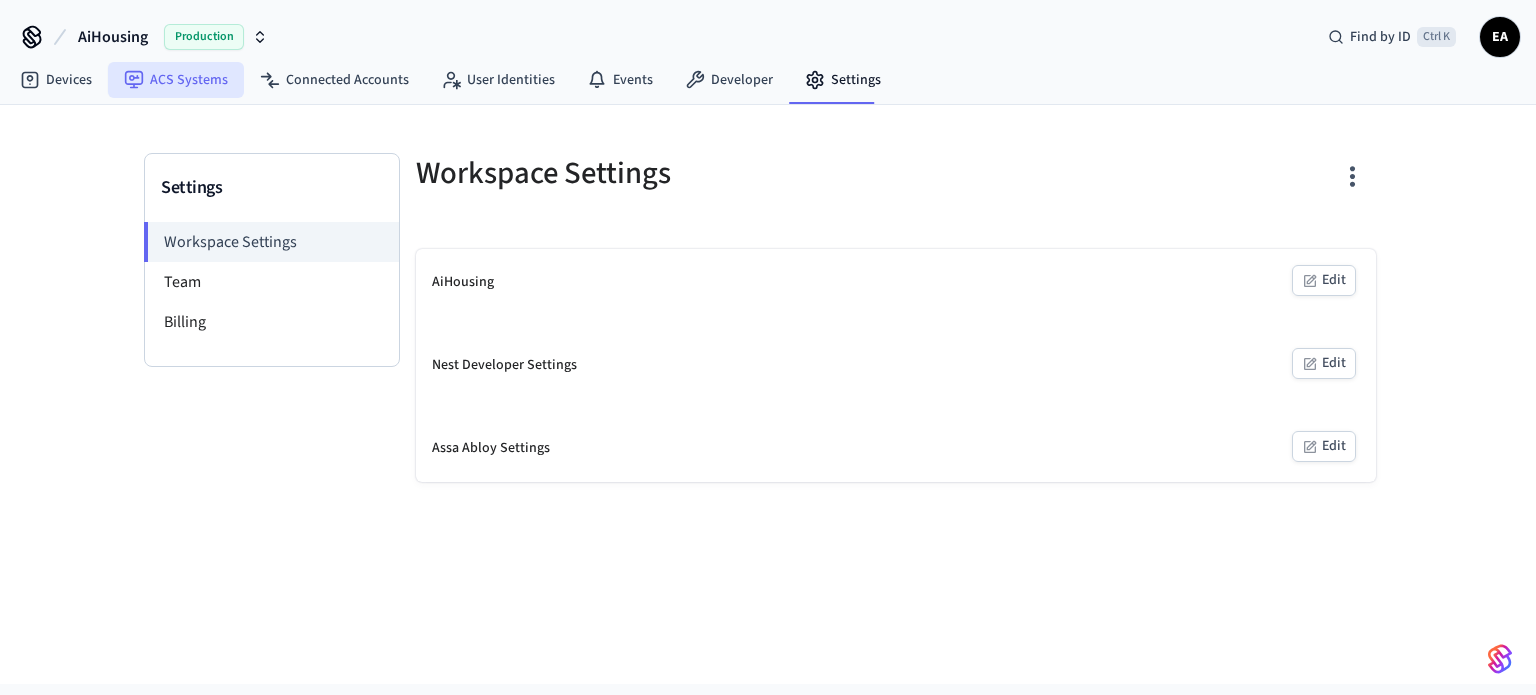 click on "ACS Systems" at bounding box center (176, 80) 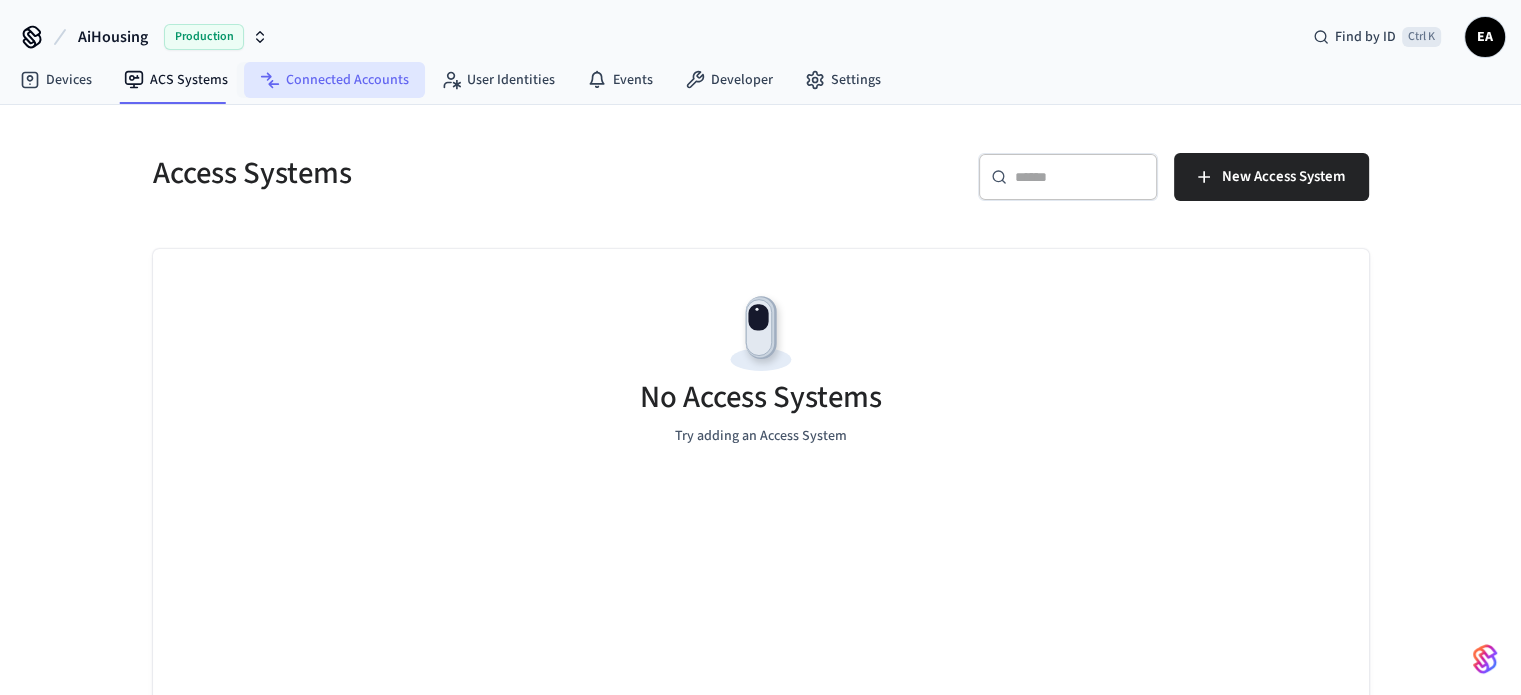 click on "Connected Accounts" at bounding box center [334, 80] 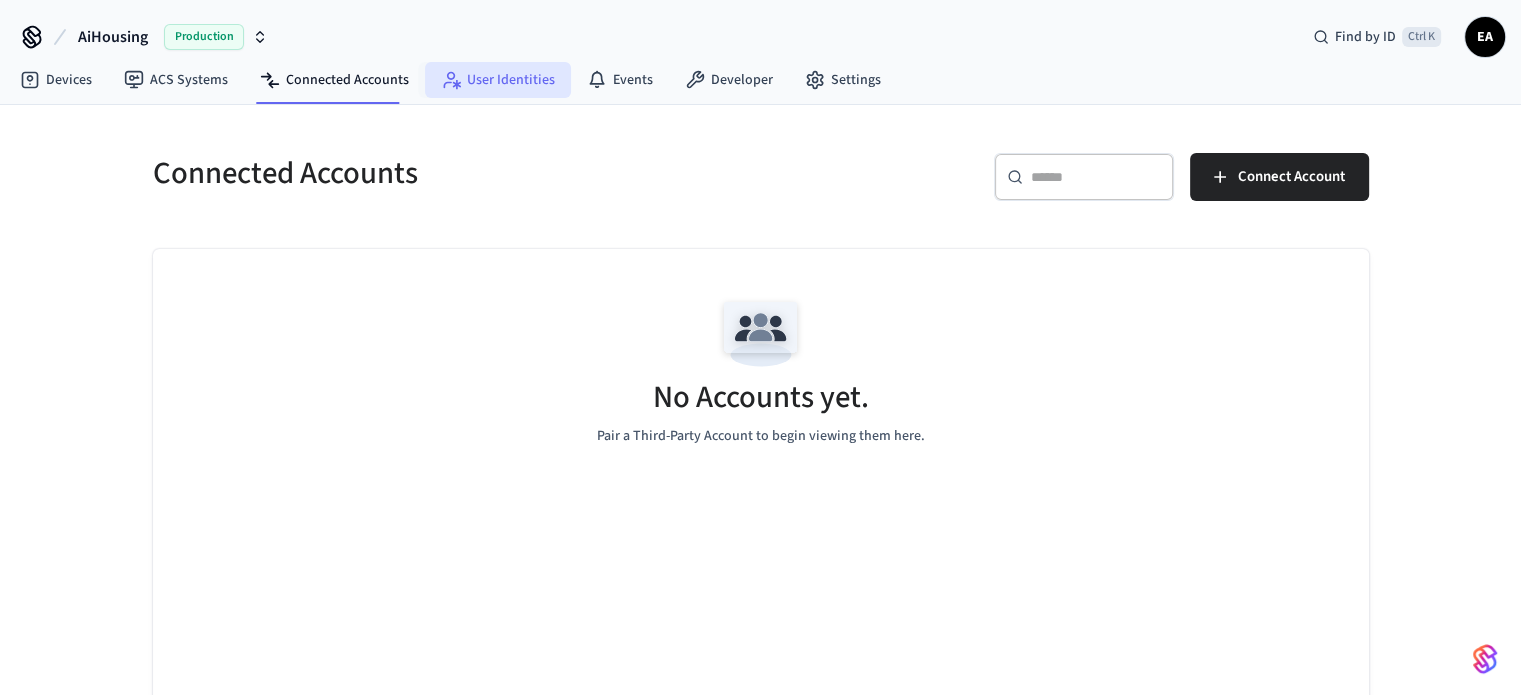 click on "User Identities" at bounding box center [498, 80] 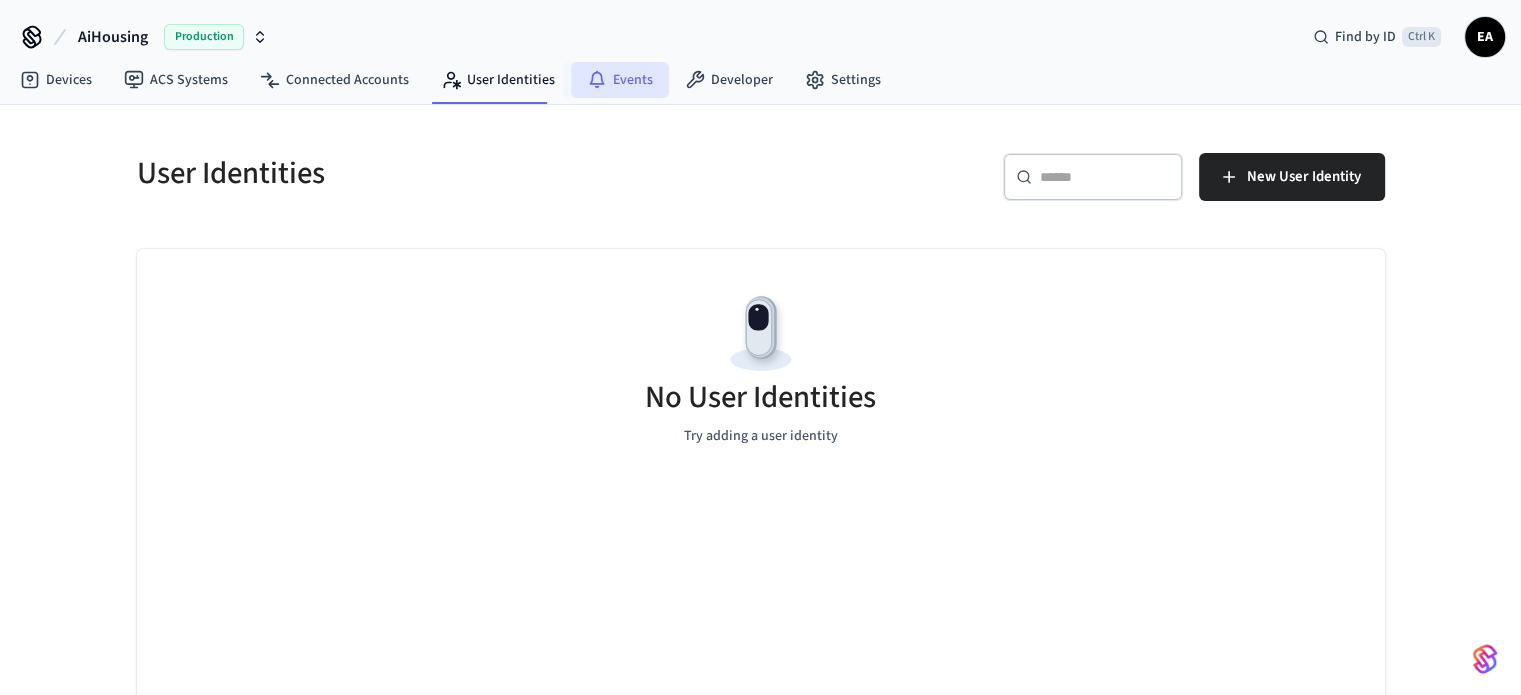 click on "Events" at bounding box center (620, 80) 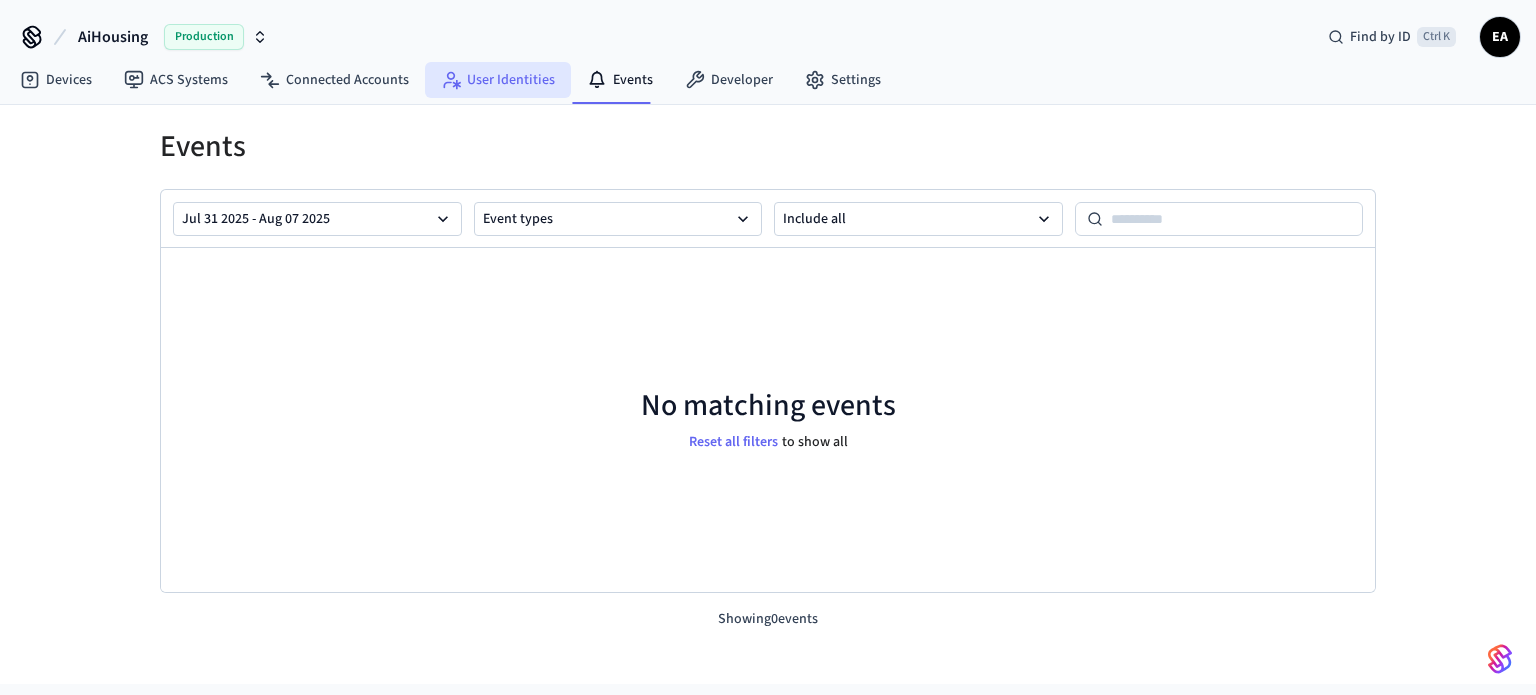 click on "User Identities" at bounding box center (498, 80) 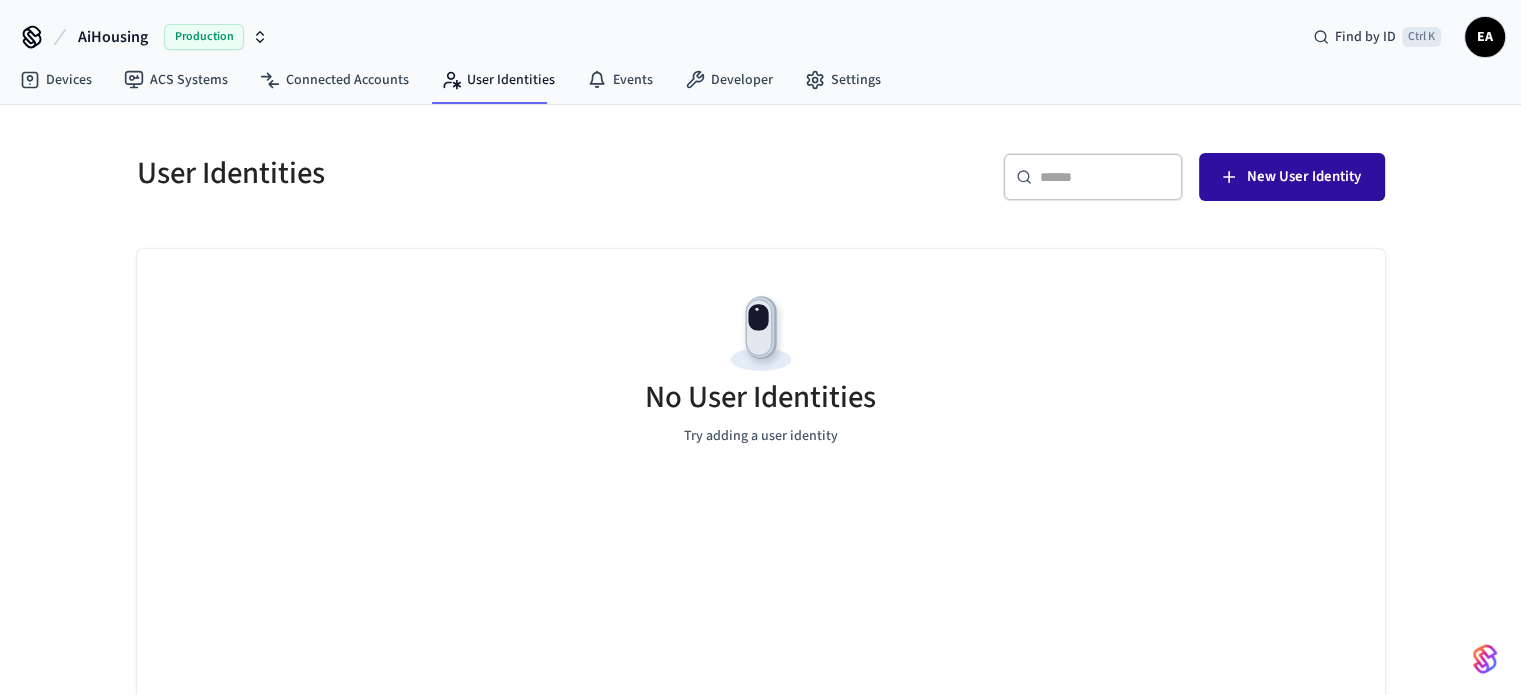 click on "New User Identity" at bounding box center (1304, 177) 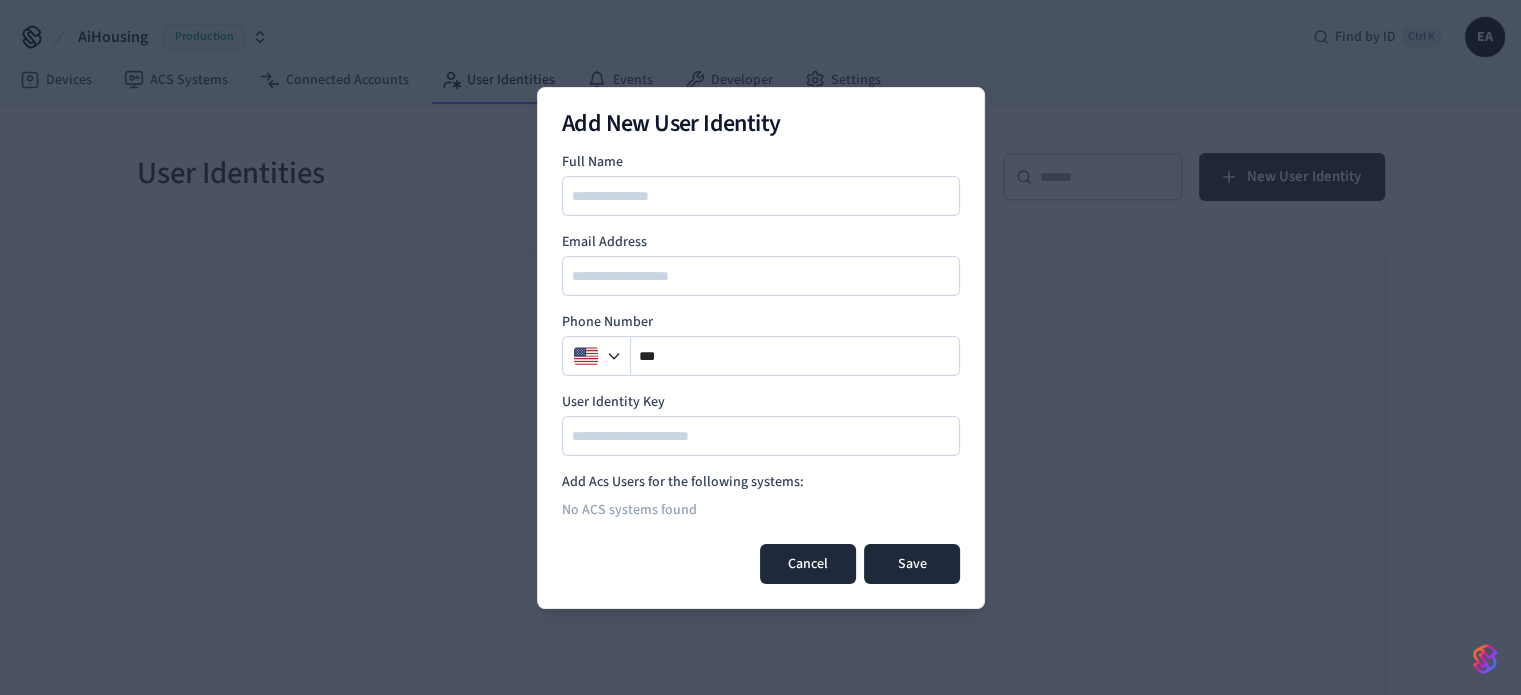 click on "Cancel" at bounding box center [808, 564] 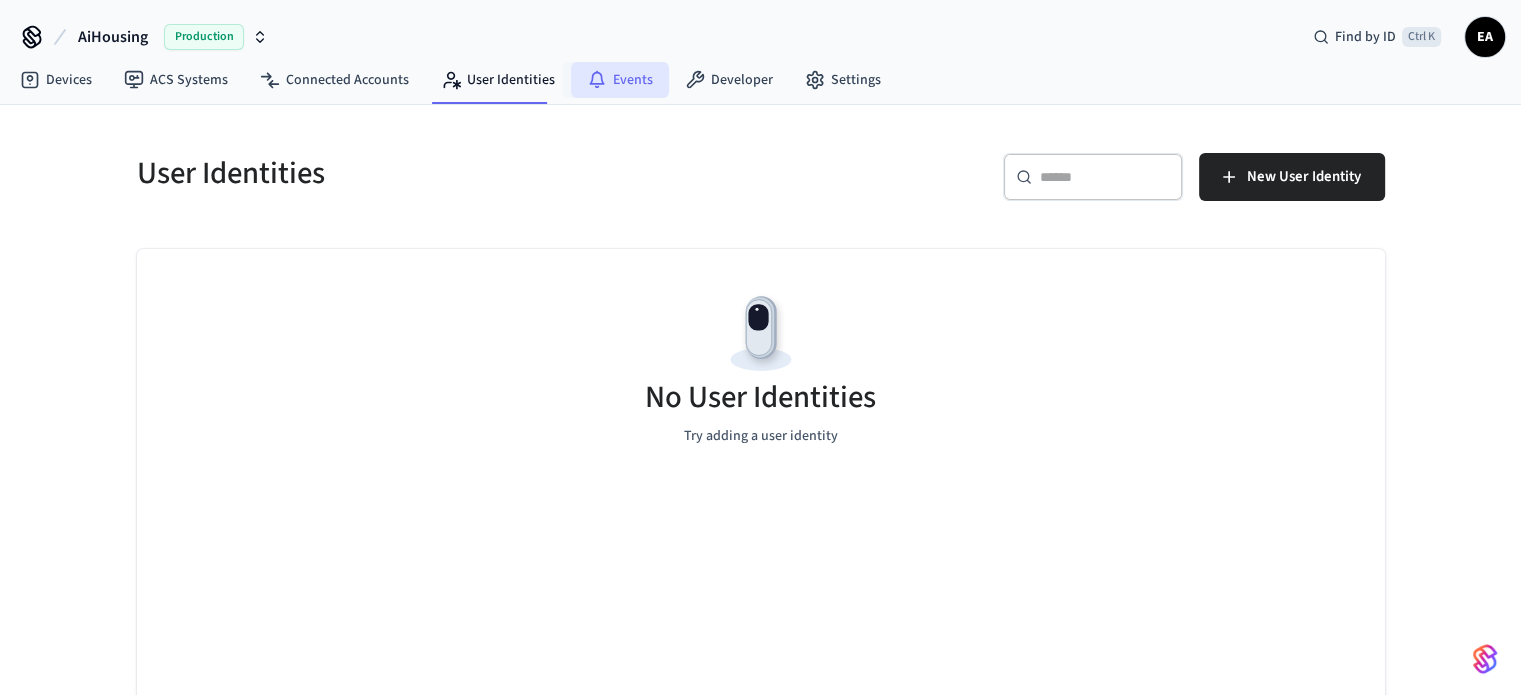 click on "Events" at bounding box center [620, 80] 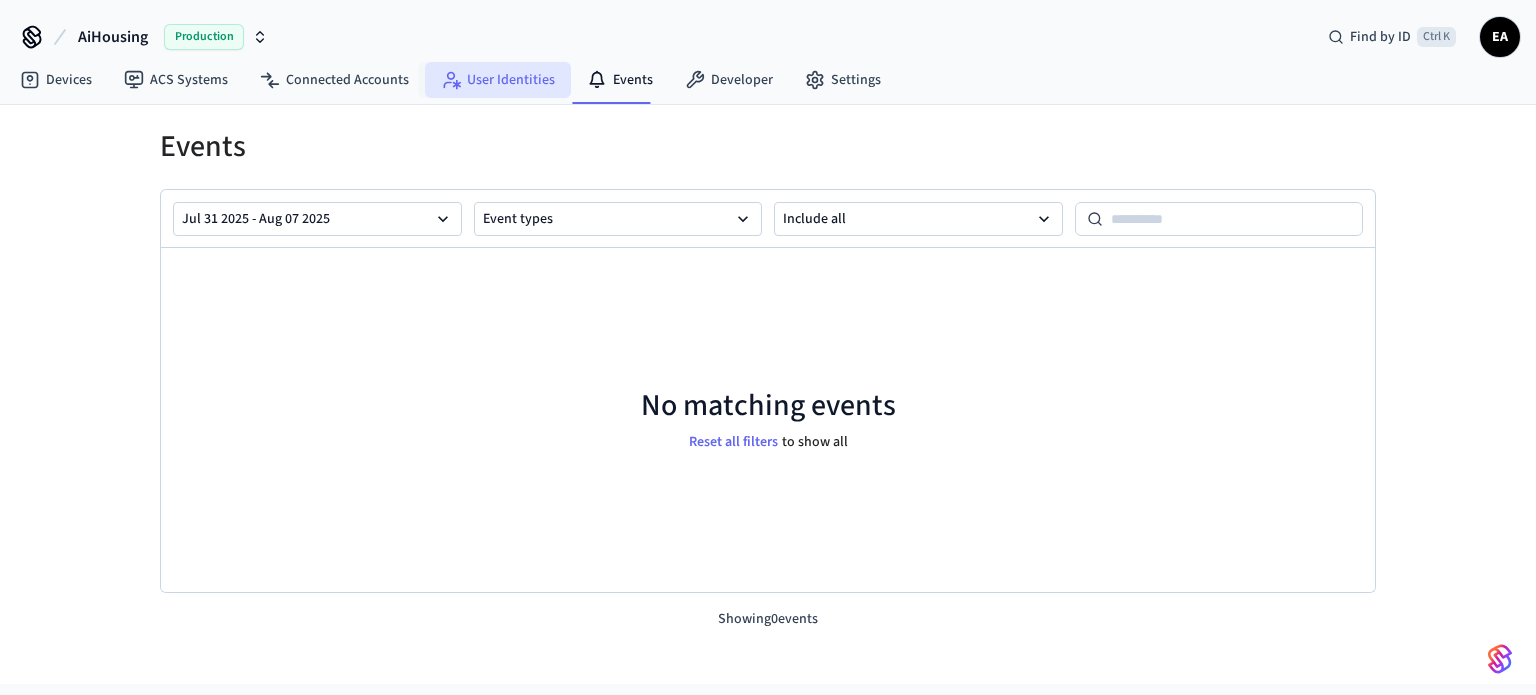 click on "User Identities" at bounding box center (498, 80) 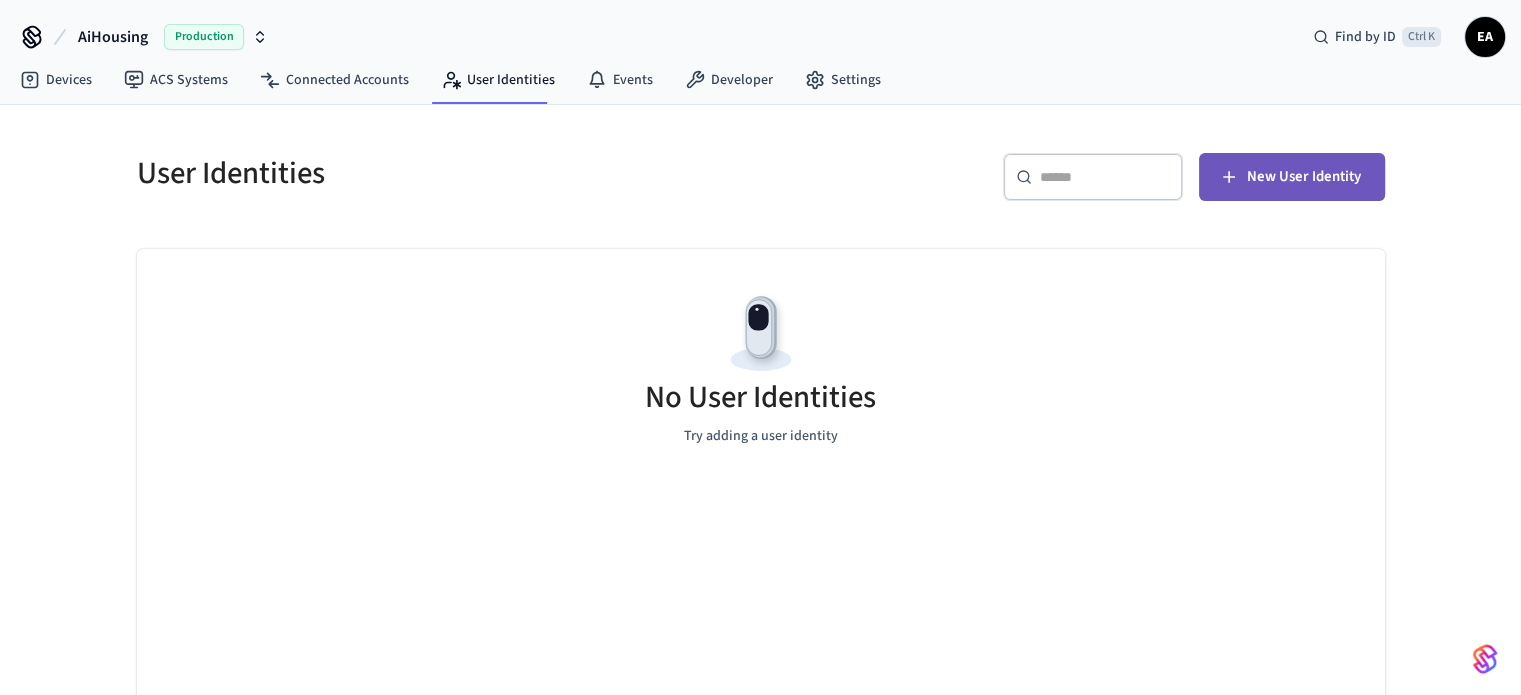 click on "New User Identity" at bounding box center (1304, 177) 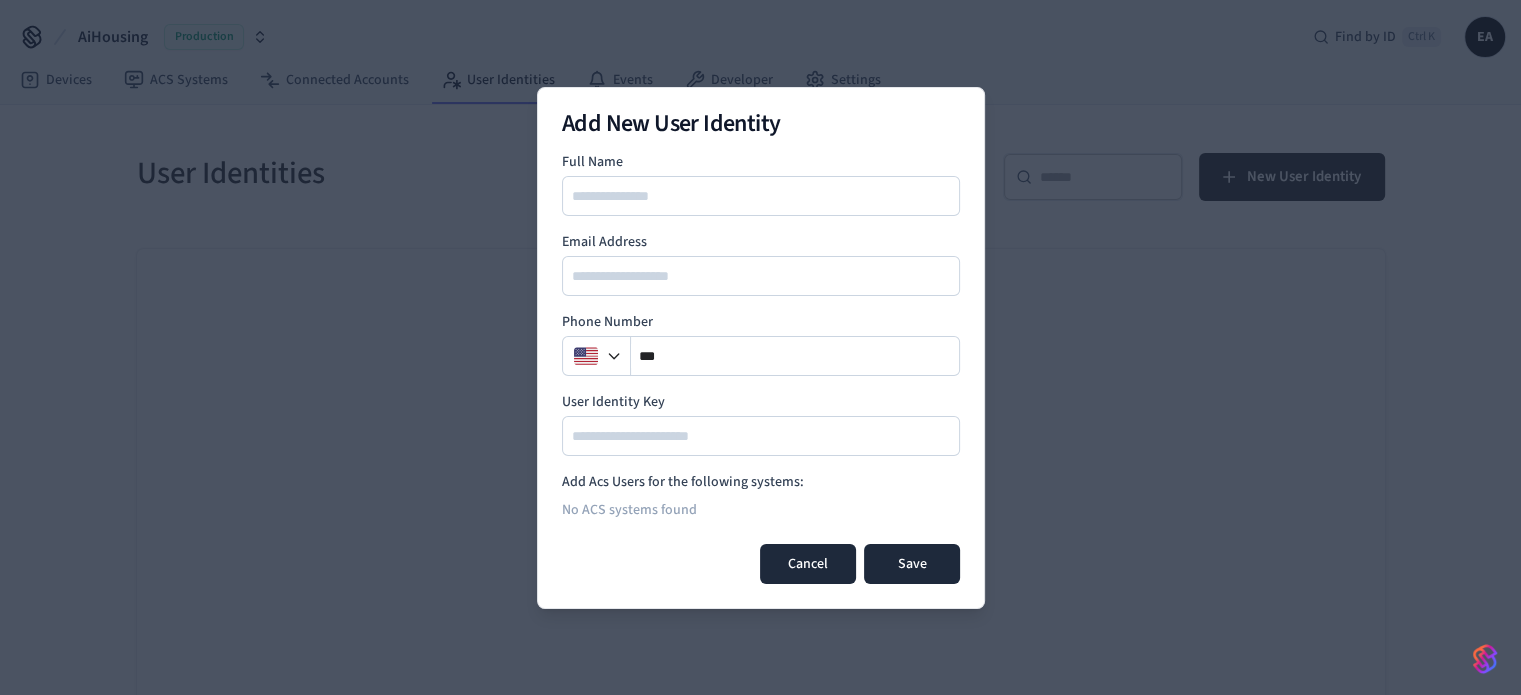 click on "Cancel" at bounding box center [808, 564] 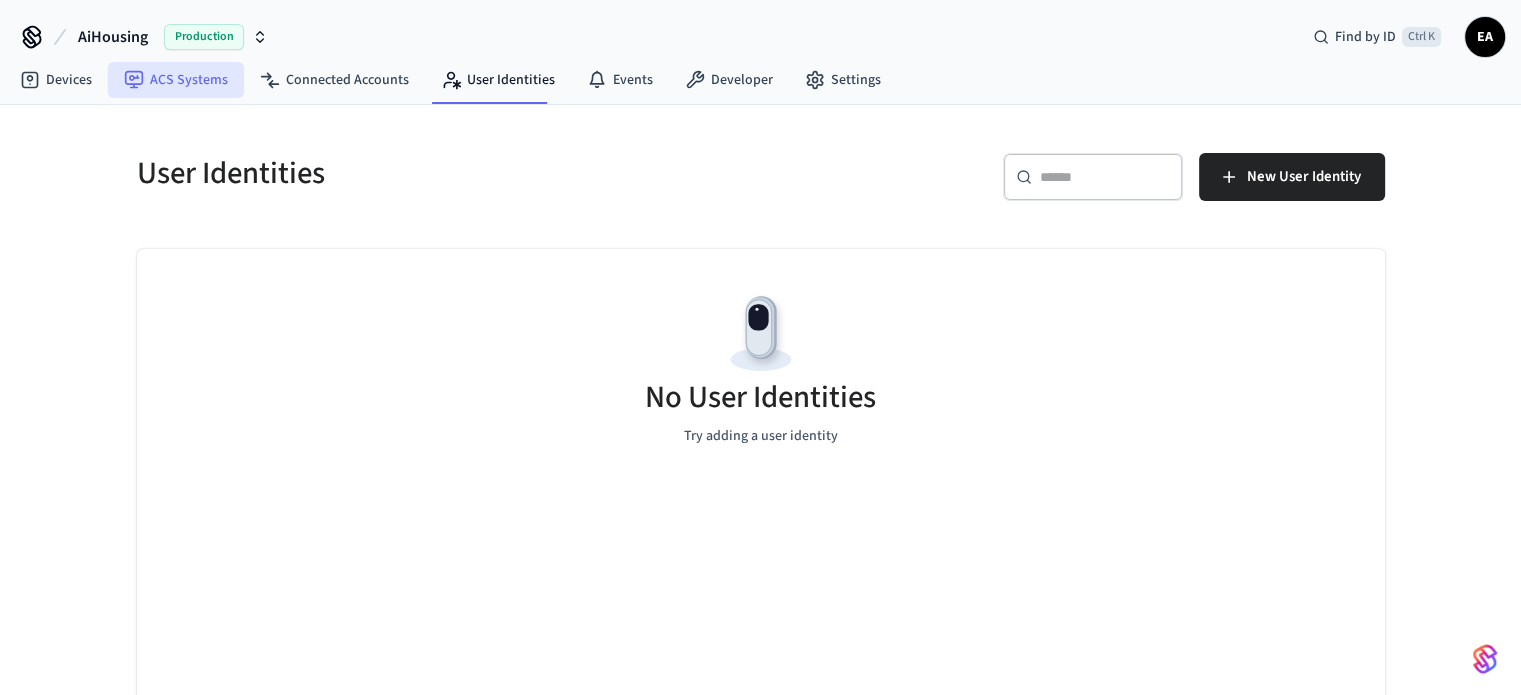 click on "ACS Systems" at bounding box center (176, 80) 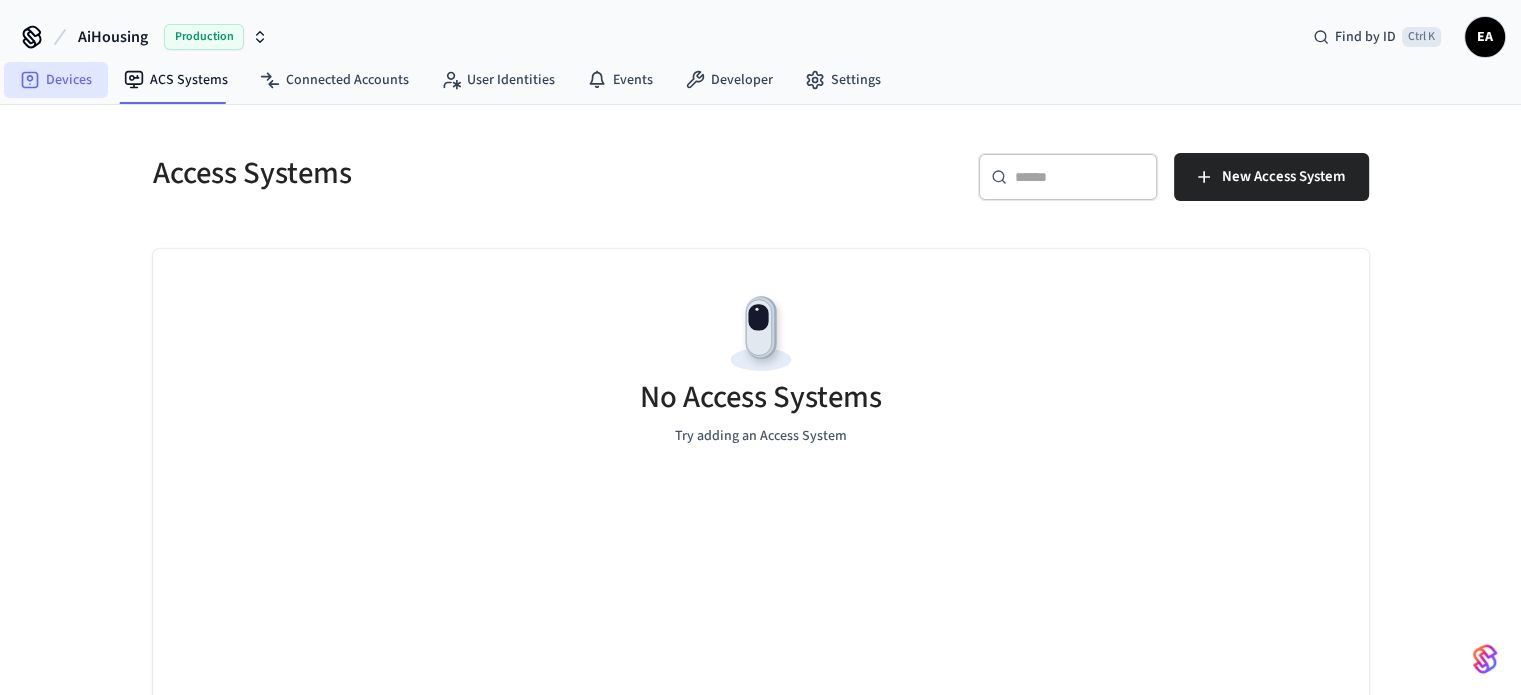 click on "Devices" at bounding box center [56, 80] 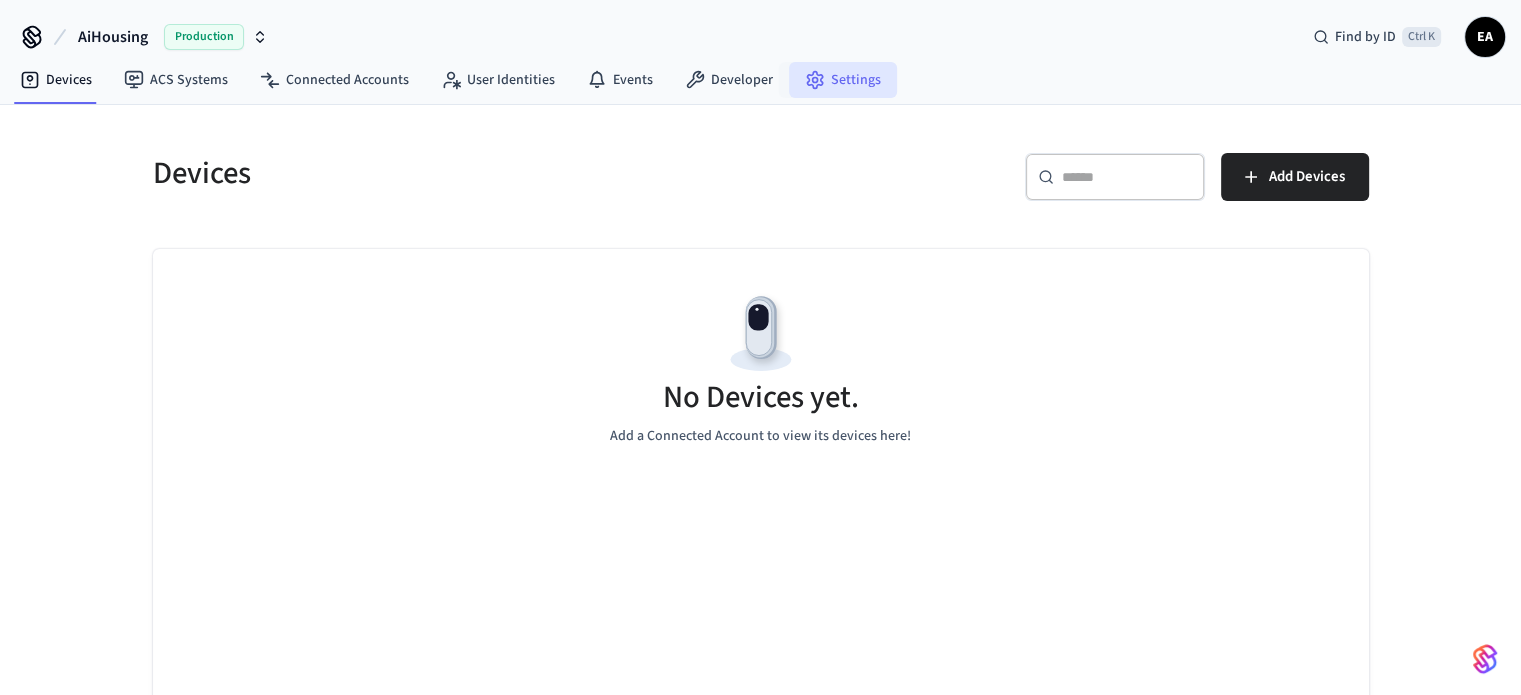 click on "Settings" at bounding box center [843, 80] 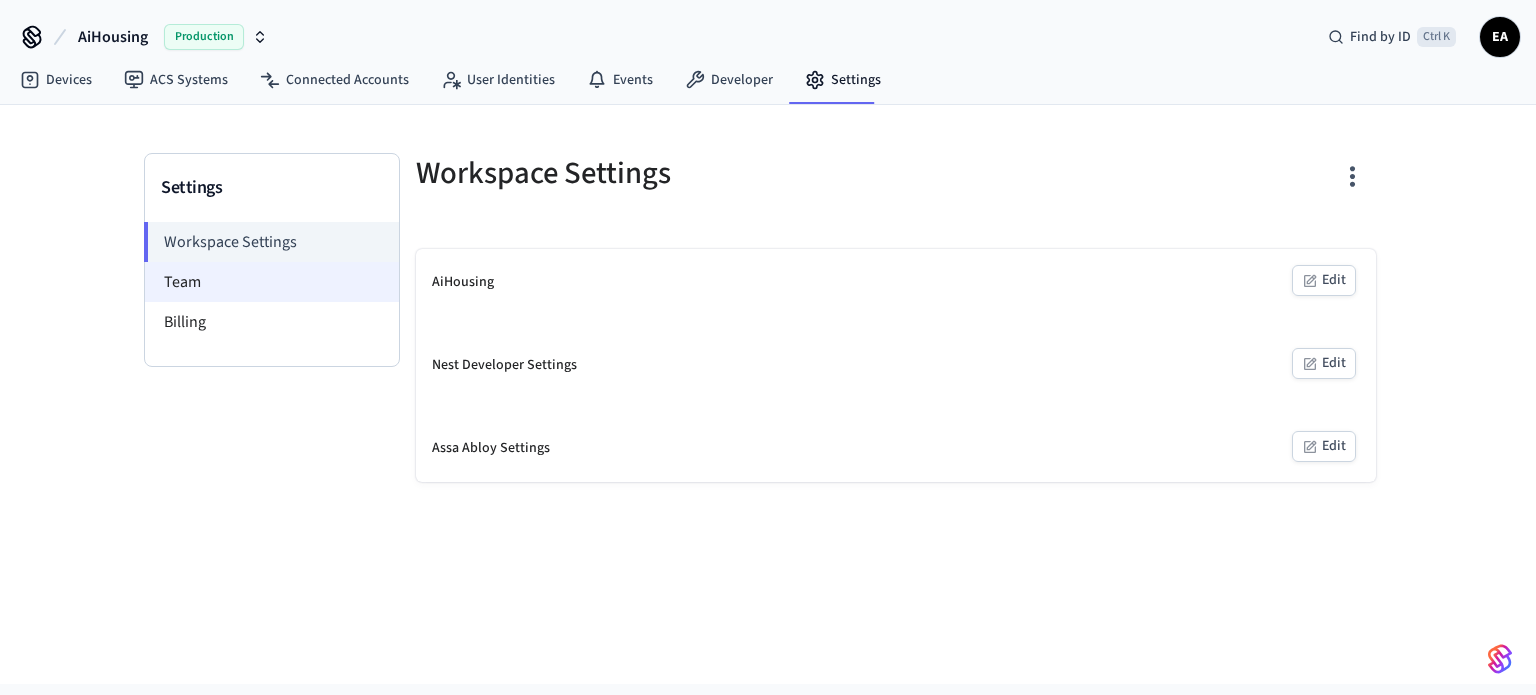 click on "Team" at bounding box center [272, 282] 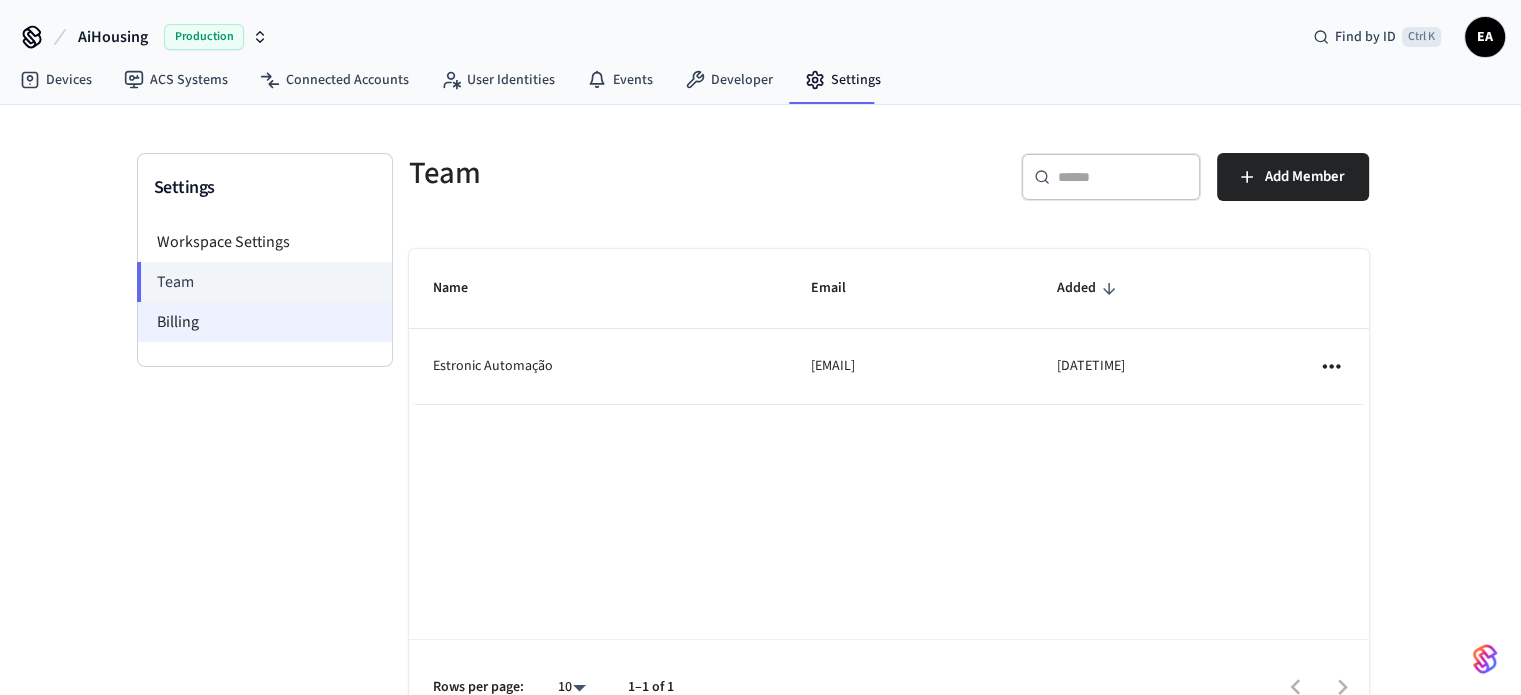 click on "Billing" at bounding box center (265, 322) 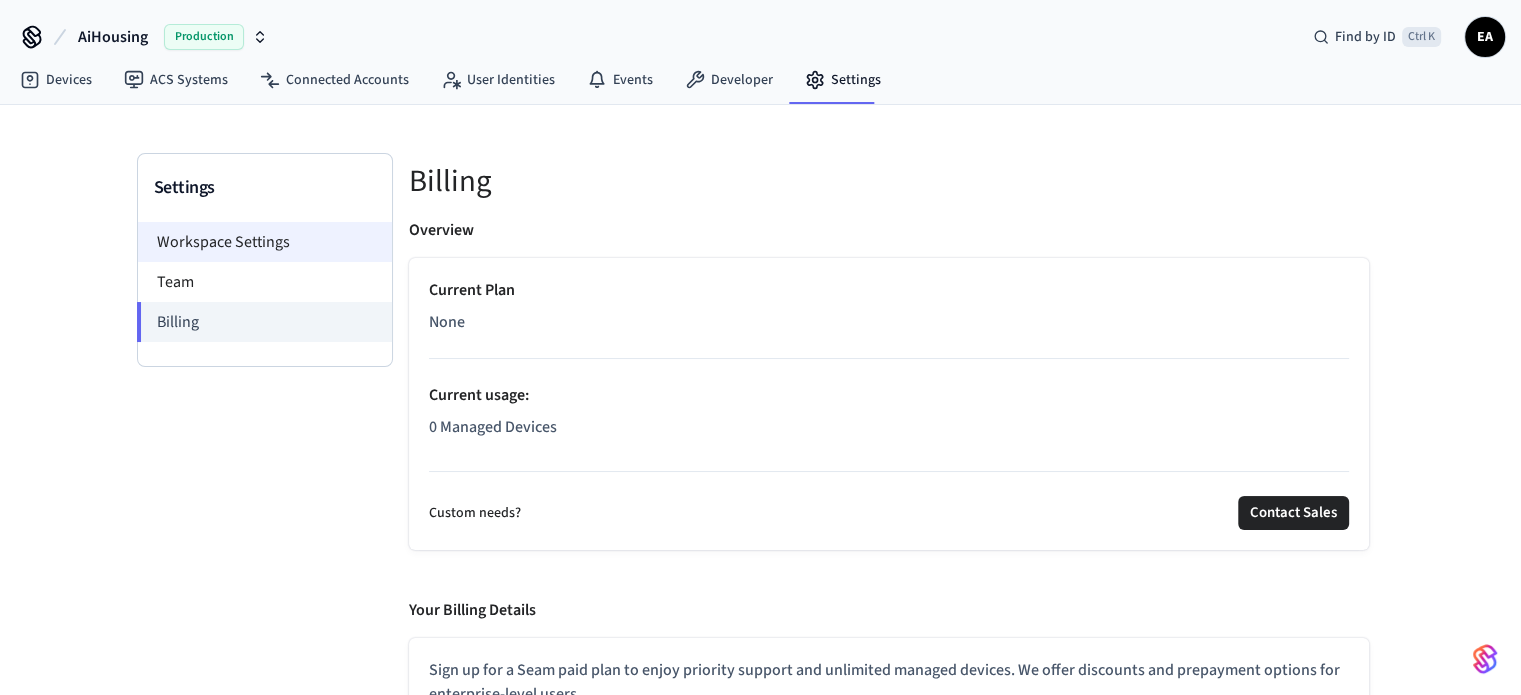 click on "Workspace Settings" at bounding box center [265, 242] 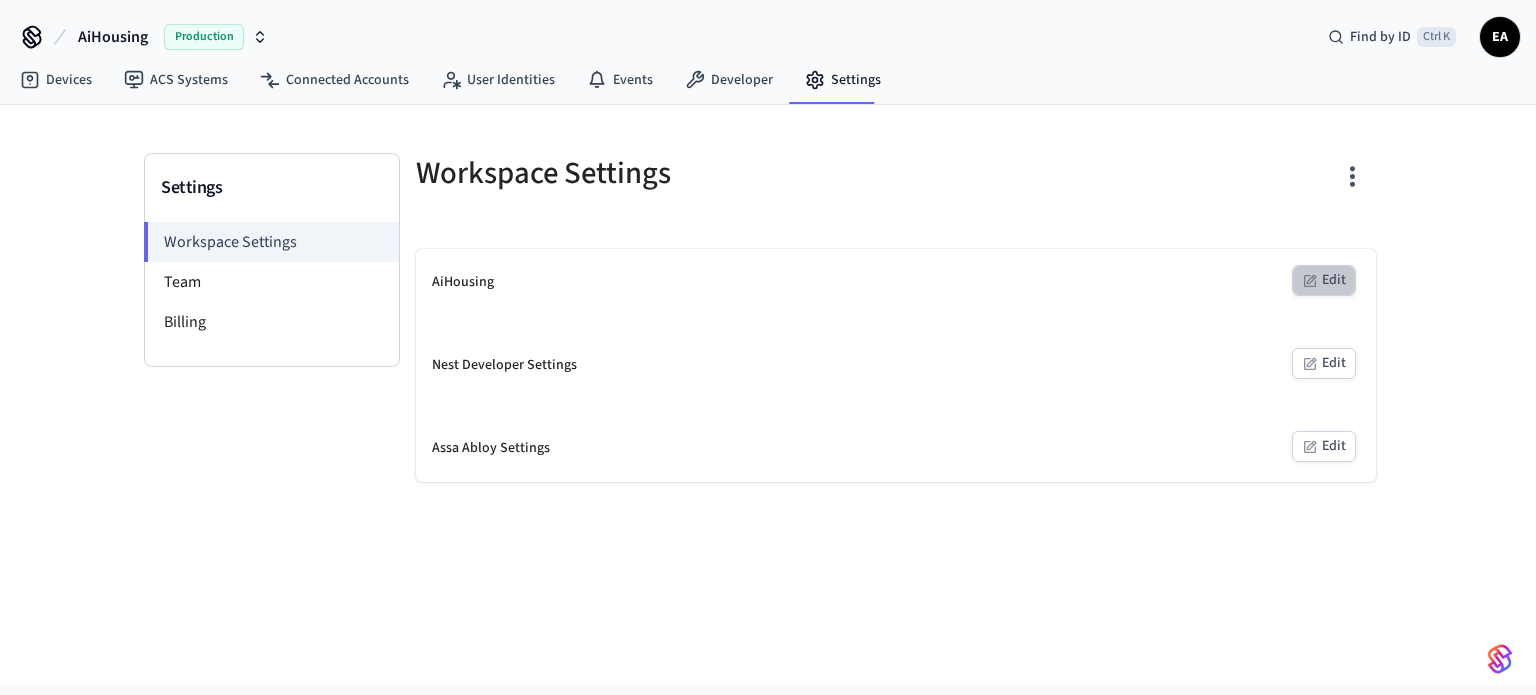click 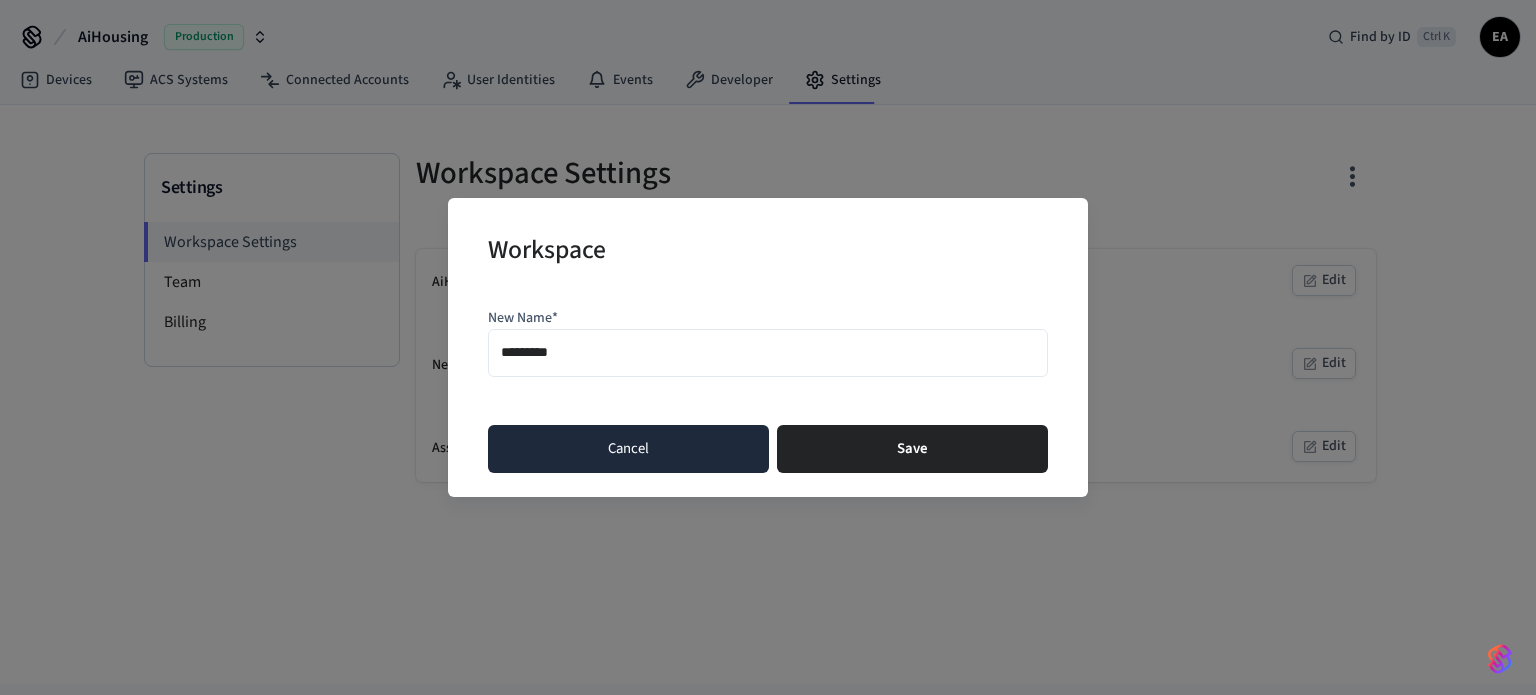 click on "Cancel" at bounding box center [628, 449] 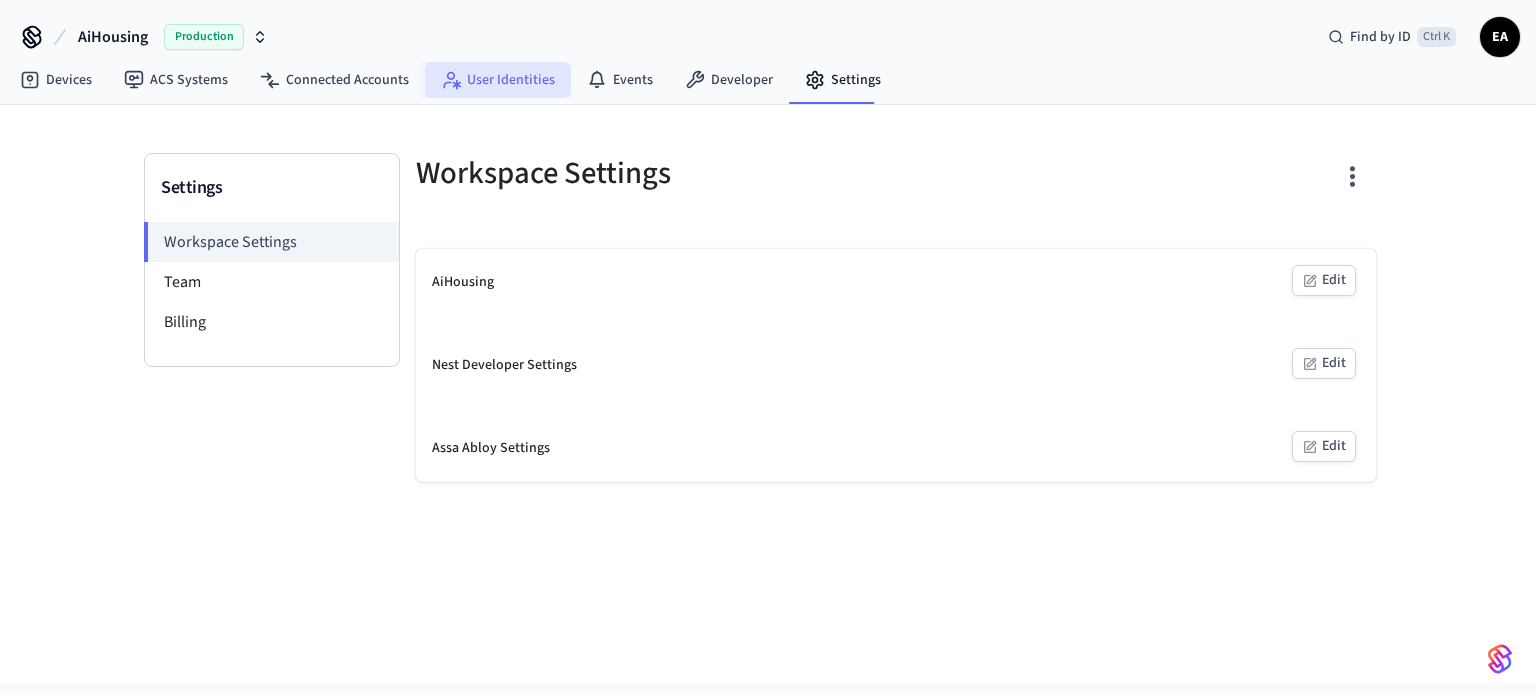 click on "User Identities" at bounding box center (498, 80) 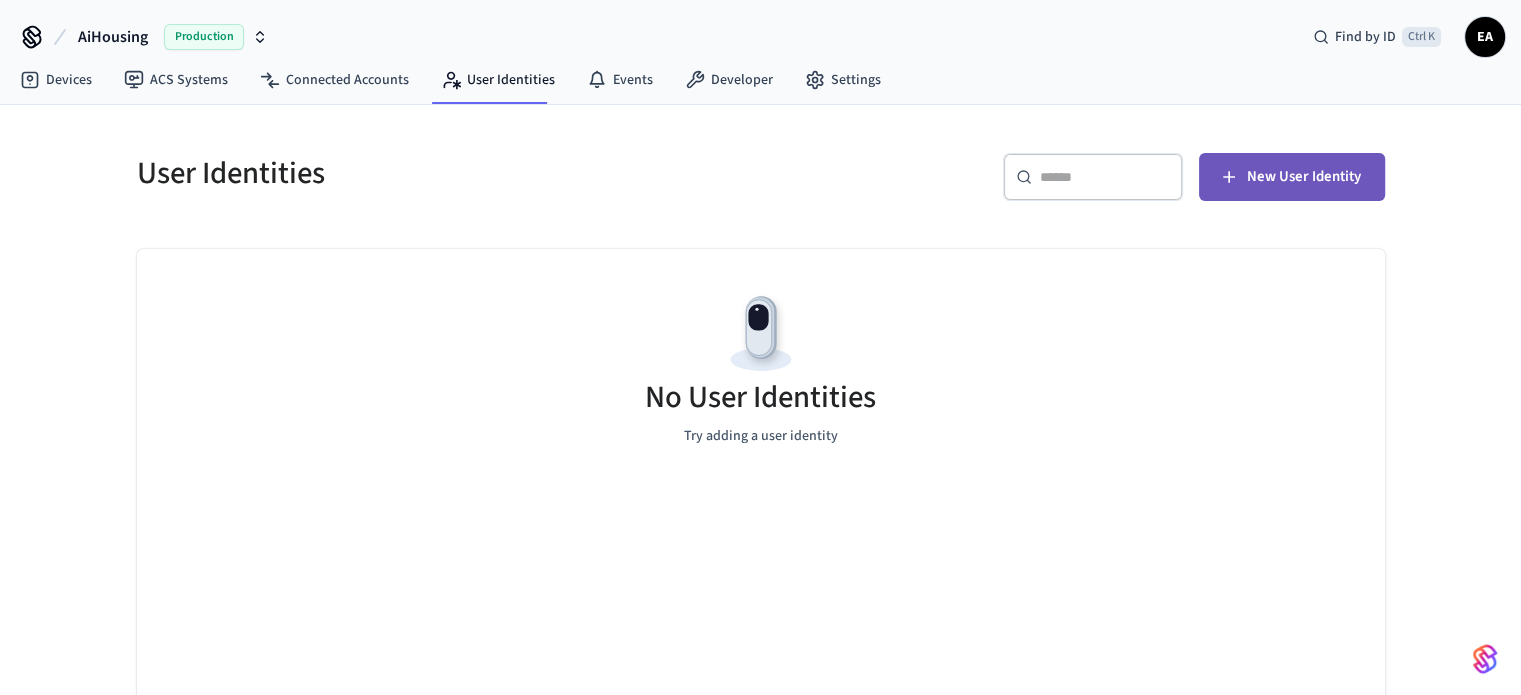 click on "New User Identity" at bounding box center (1304, 177) 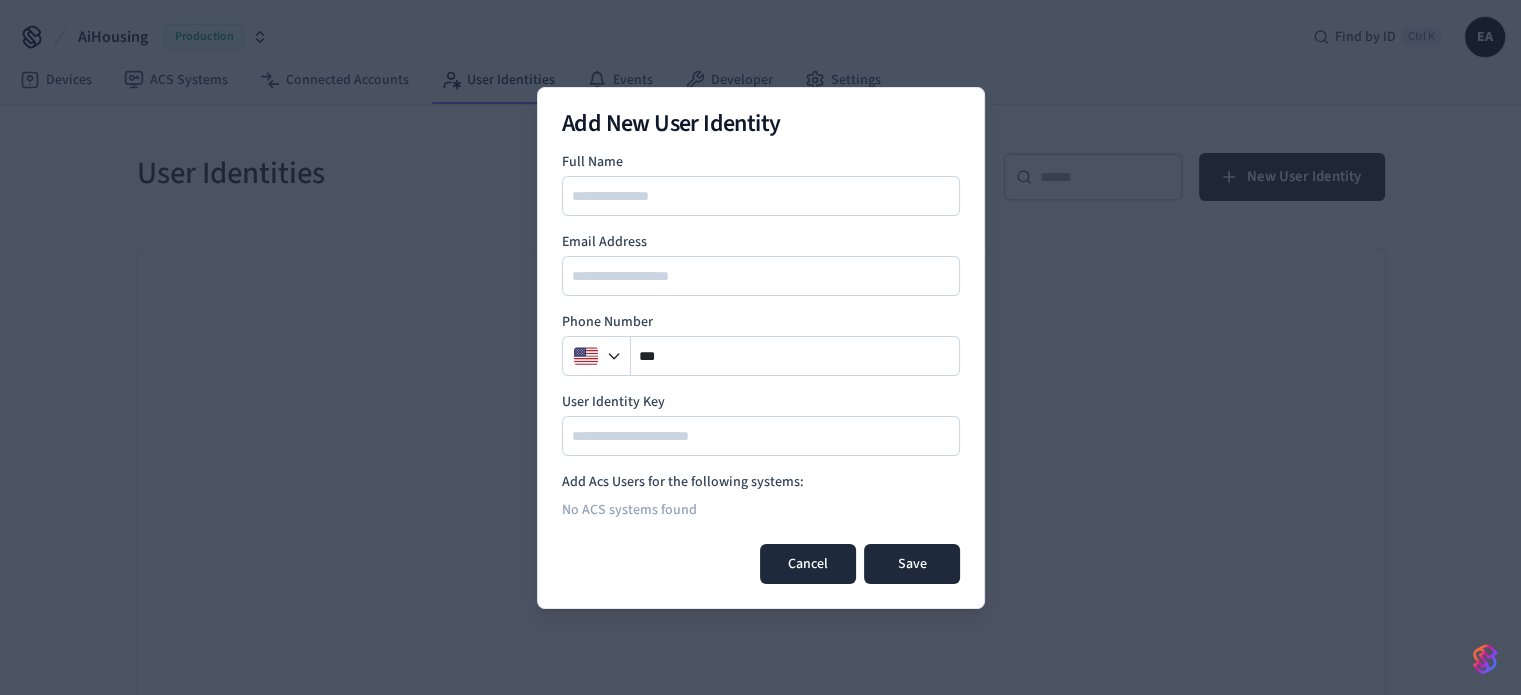 click on "Cancel" at bounding box center (808, 564) 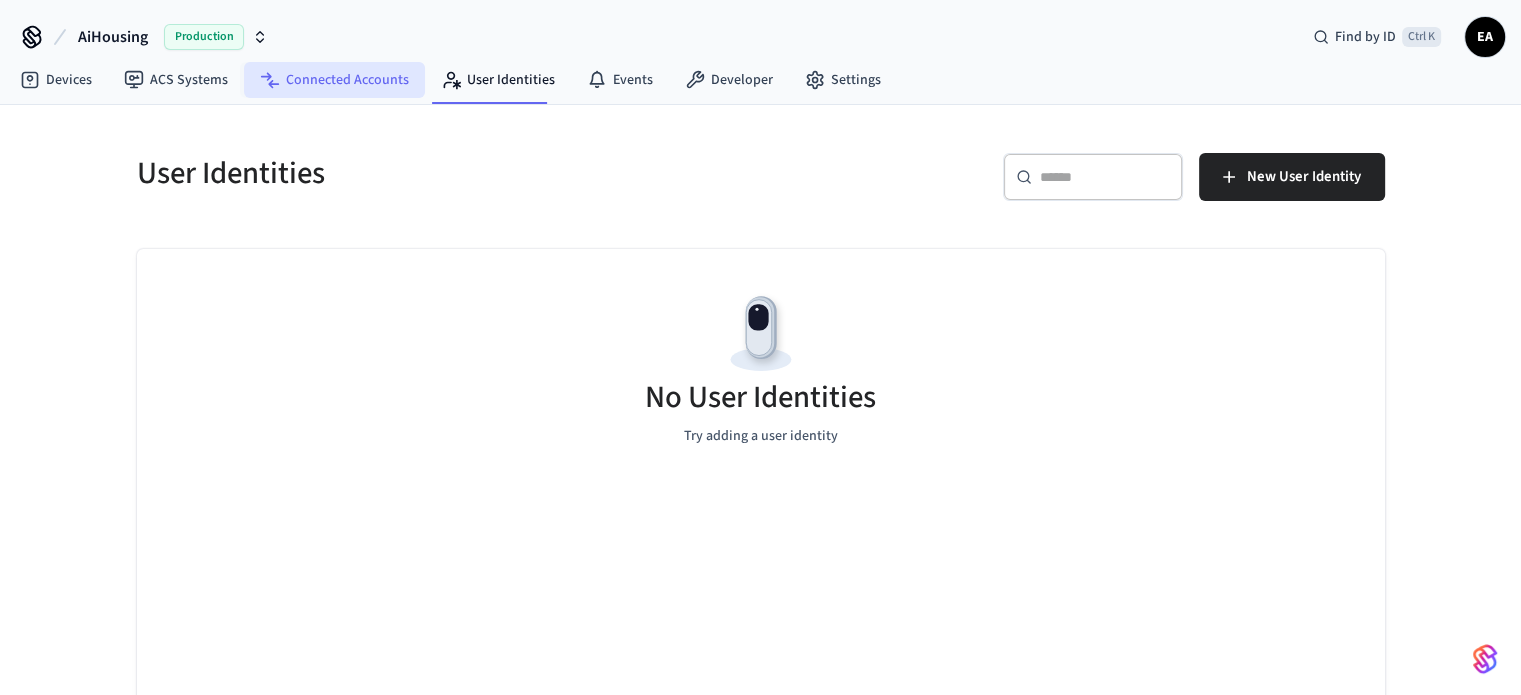 click on "Connected Accounts" at bounding box center [334, 80] 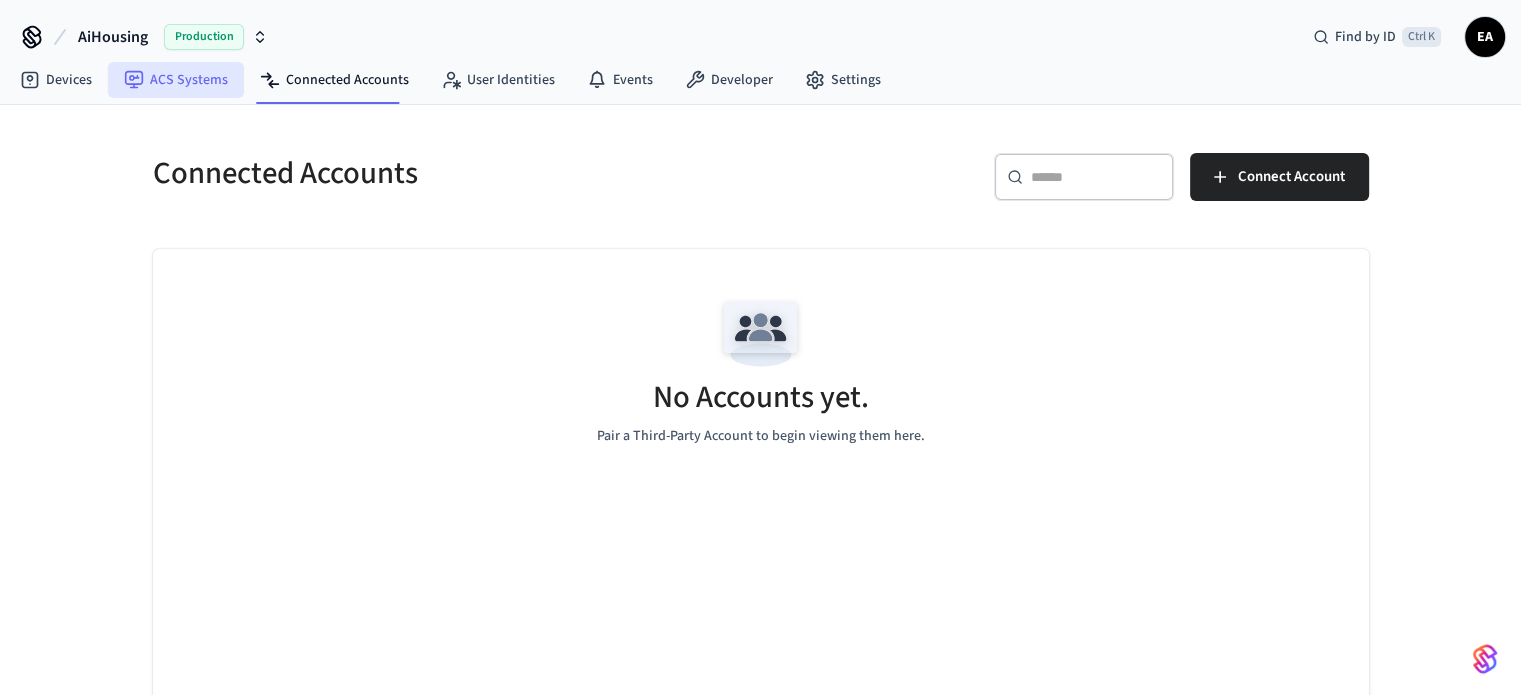 click on "ACS Systems" at bounding box center (176, 80) 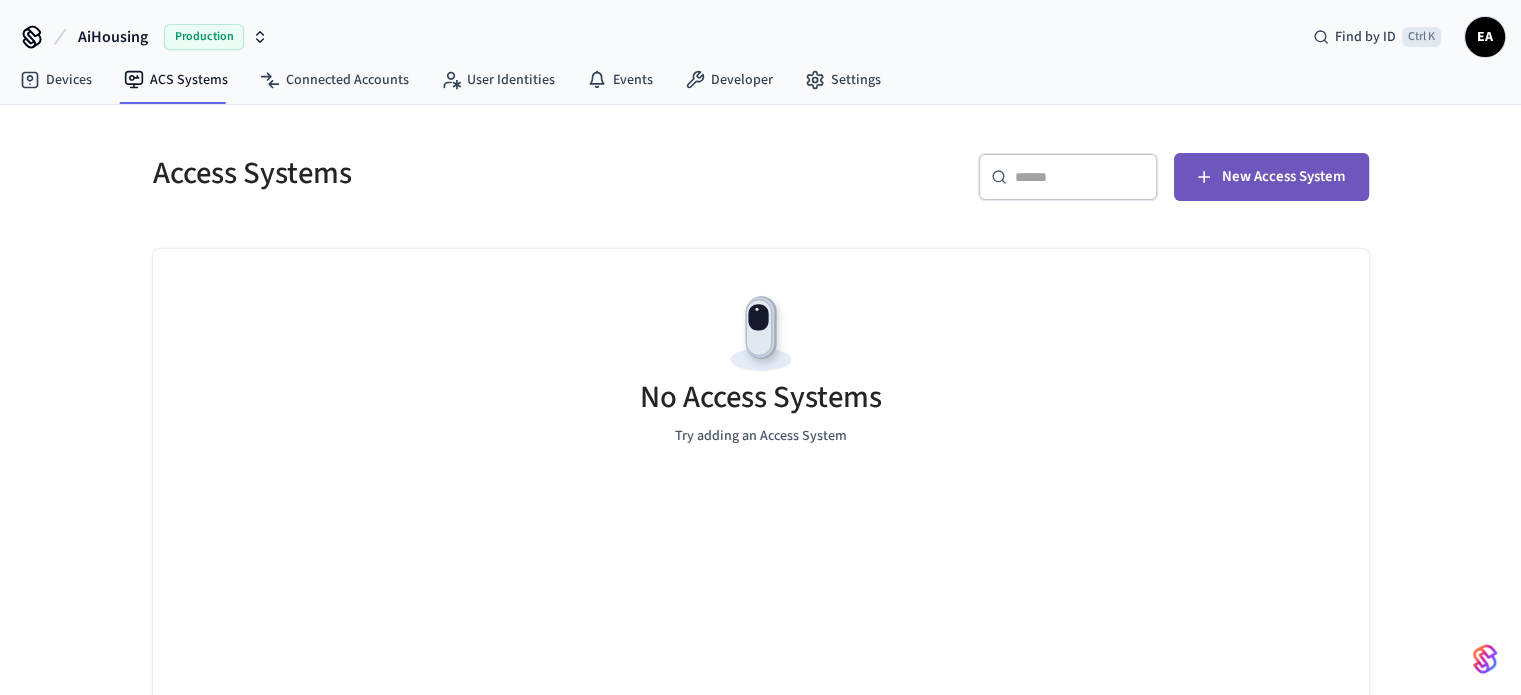 click on "New Access System" at bounding box center [1283, 177] 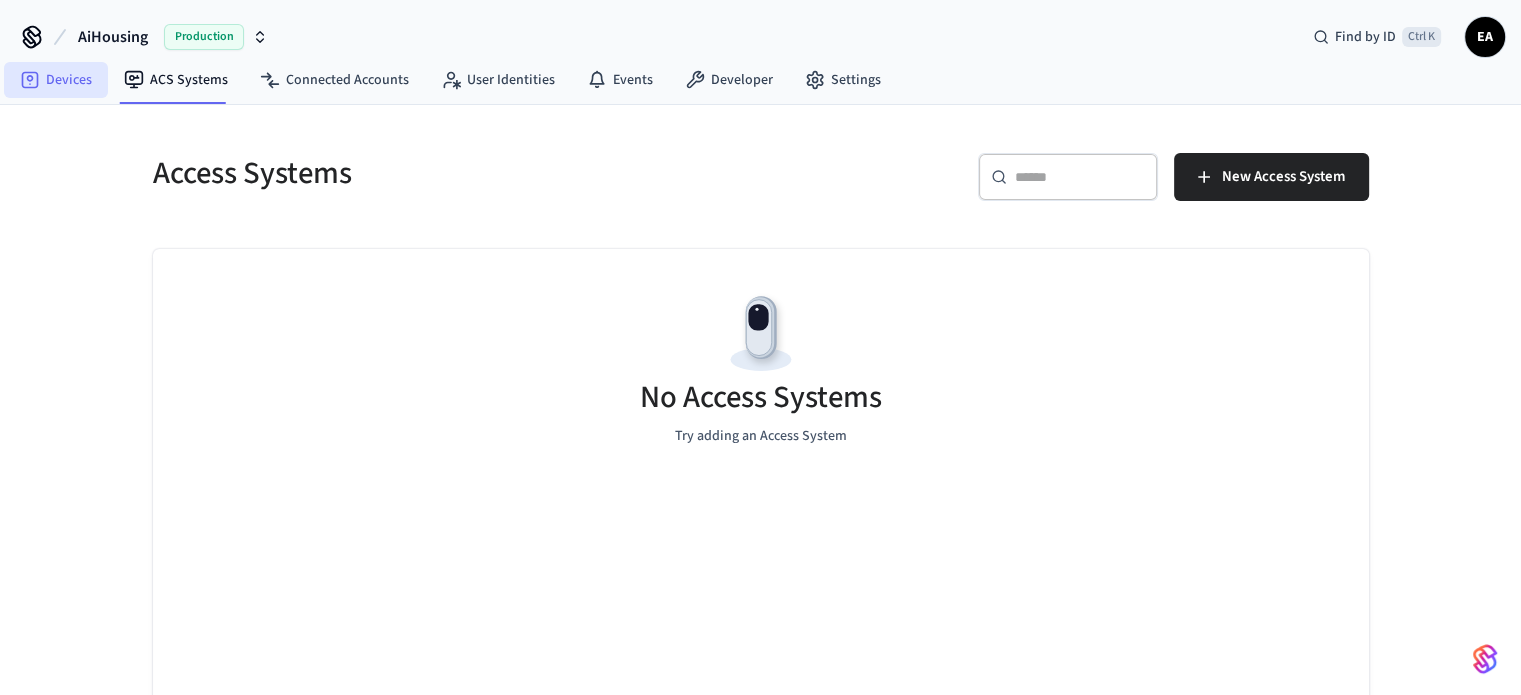 click on "Devices" at bounding box center (56, 80) 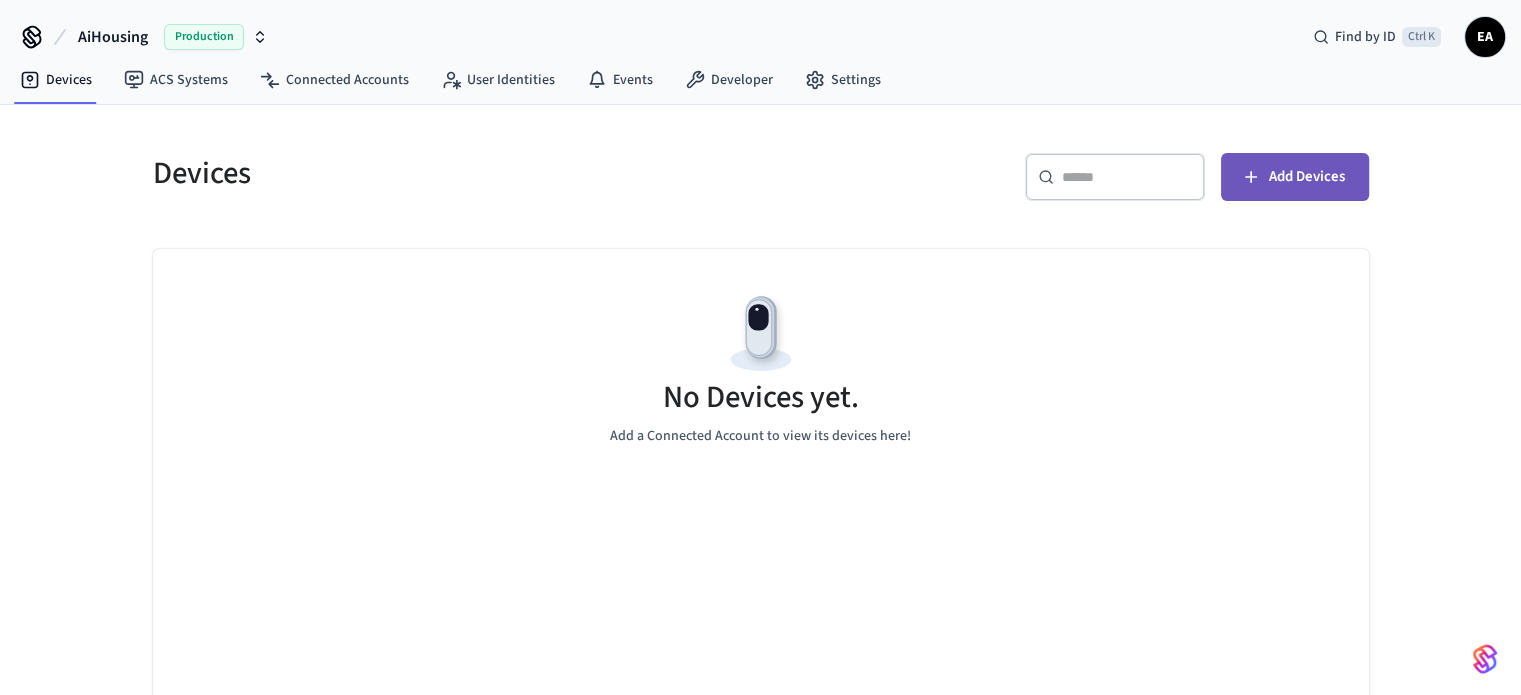 click on "Add Devices" at bounding box center (1295, 177) 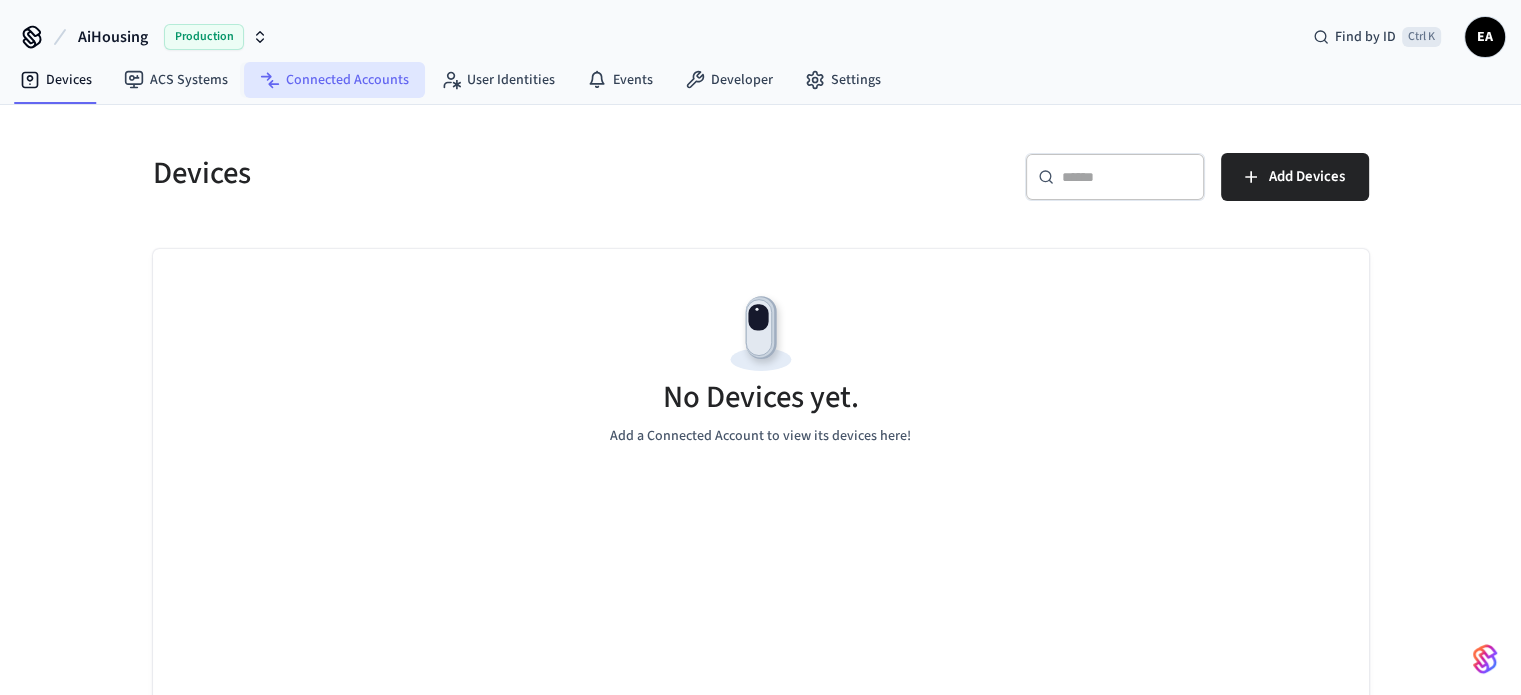 click on "Connected Accounts" at bounding box center (334, 80) 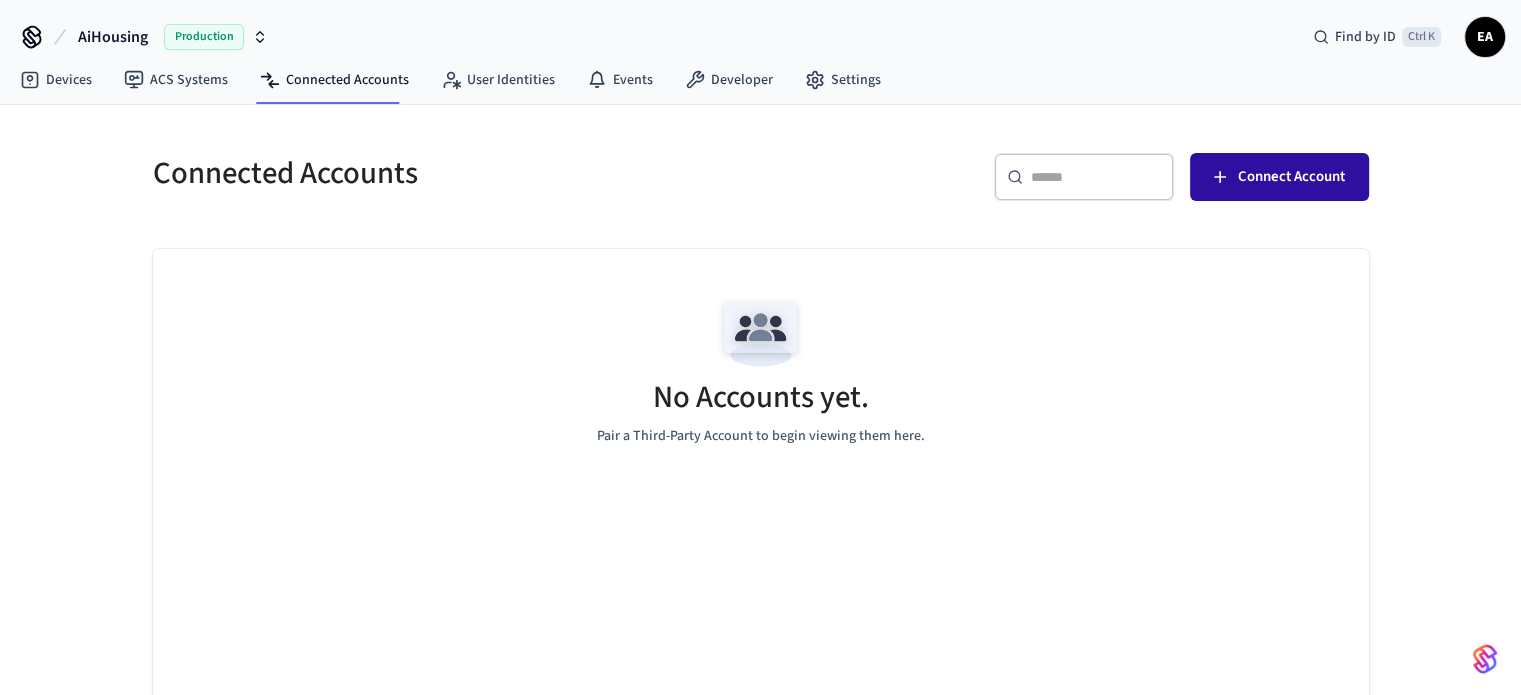 click on "Connect Account" at bounding box center [1291, 177] 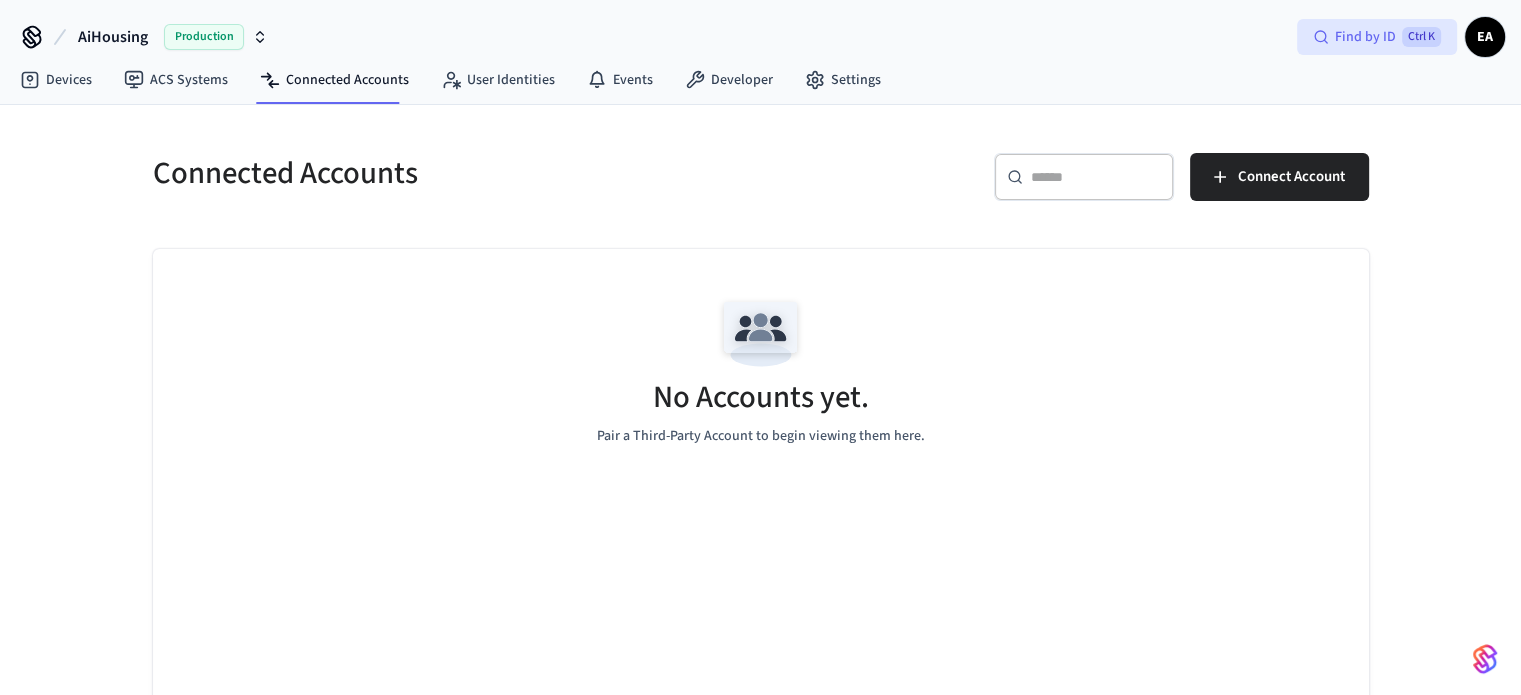 click on "Find by ID" at bounding box center [1365, 37] 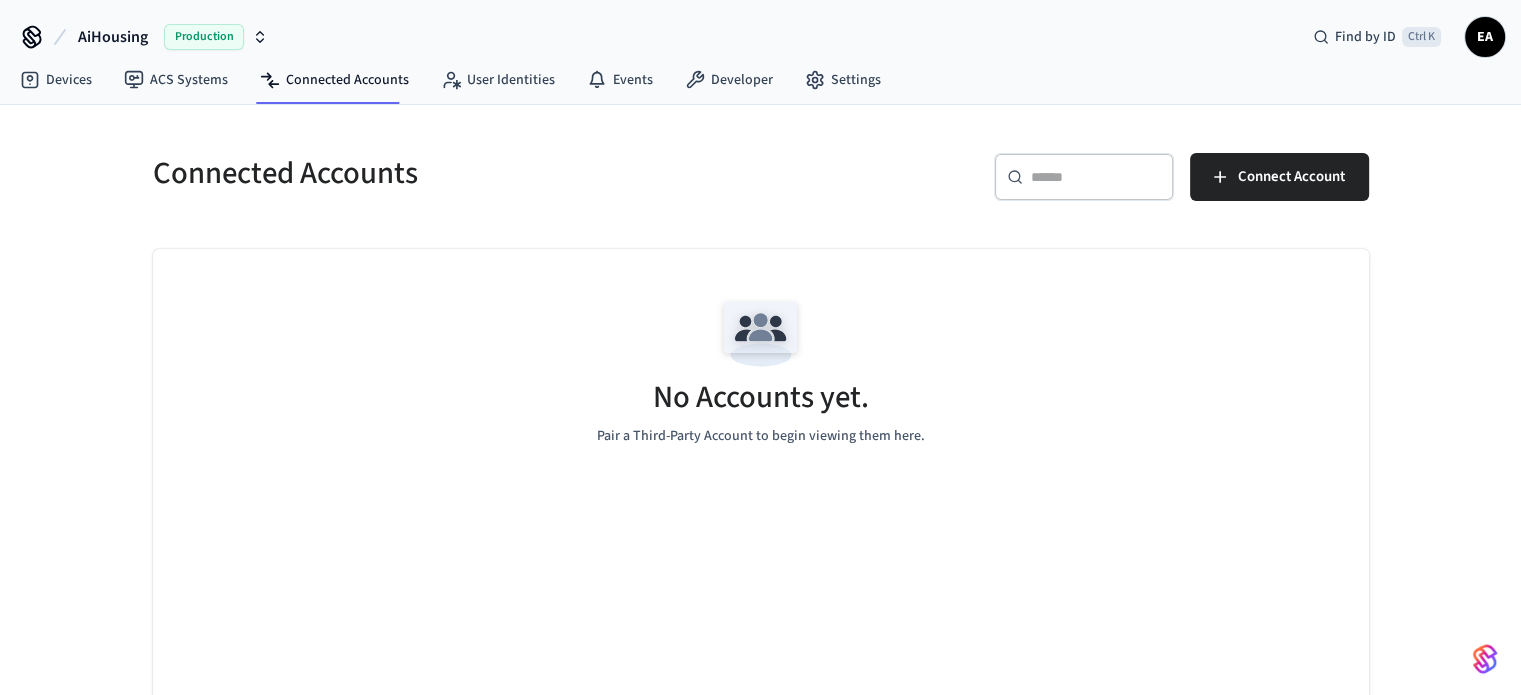 click on "EA" at bounding box center [1485, 37] 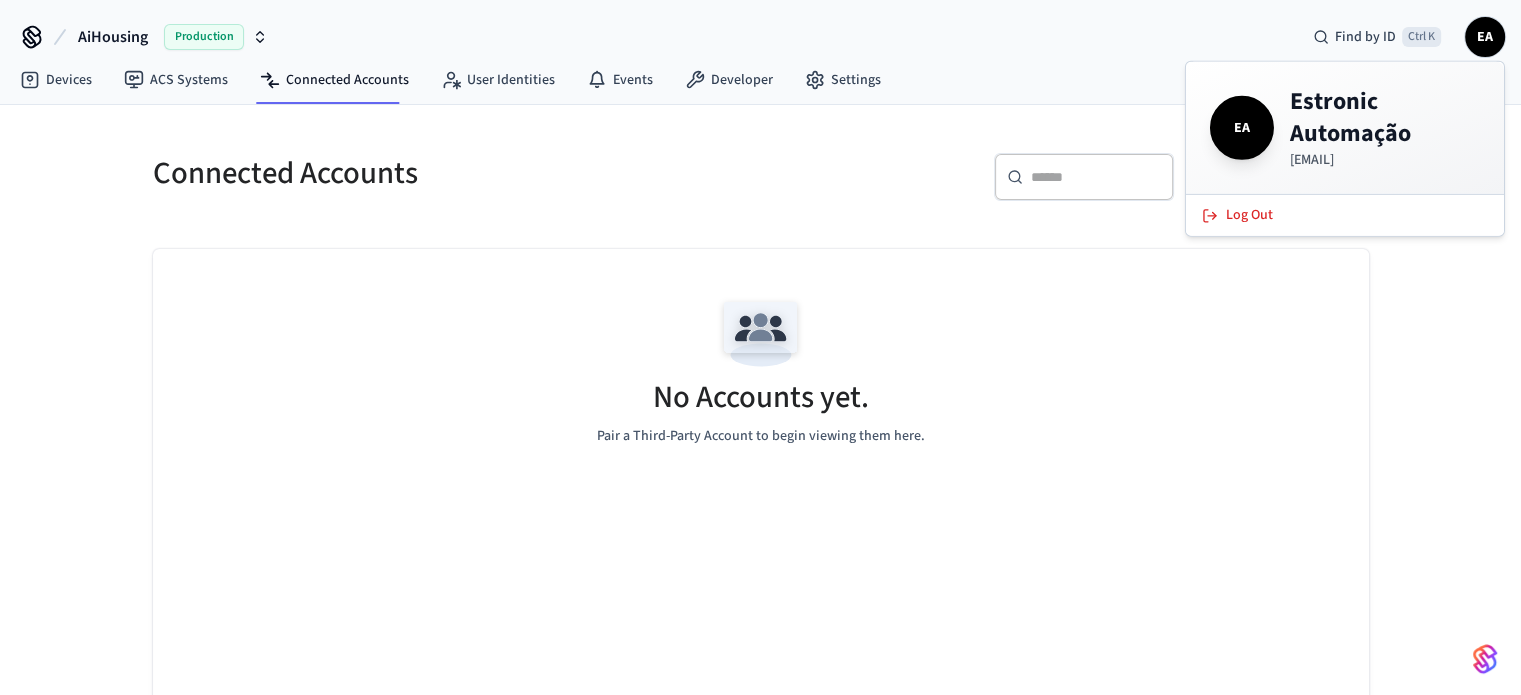 click on "[EMAIL]" at bounding box center [1385, 160] 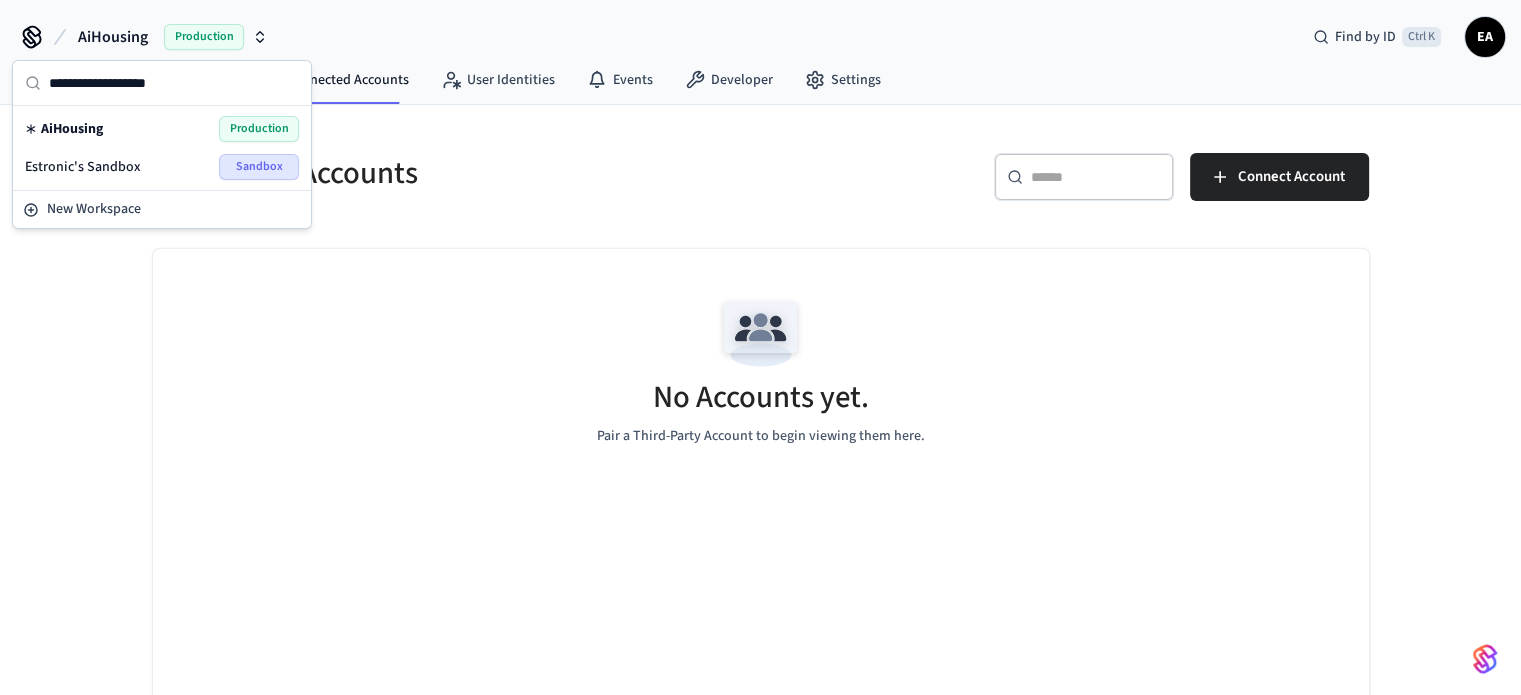 click on "Estronic's Sandbox" at bounding box center [83, 167] 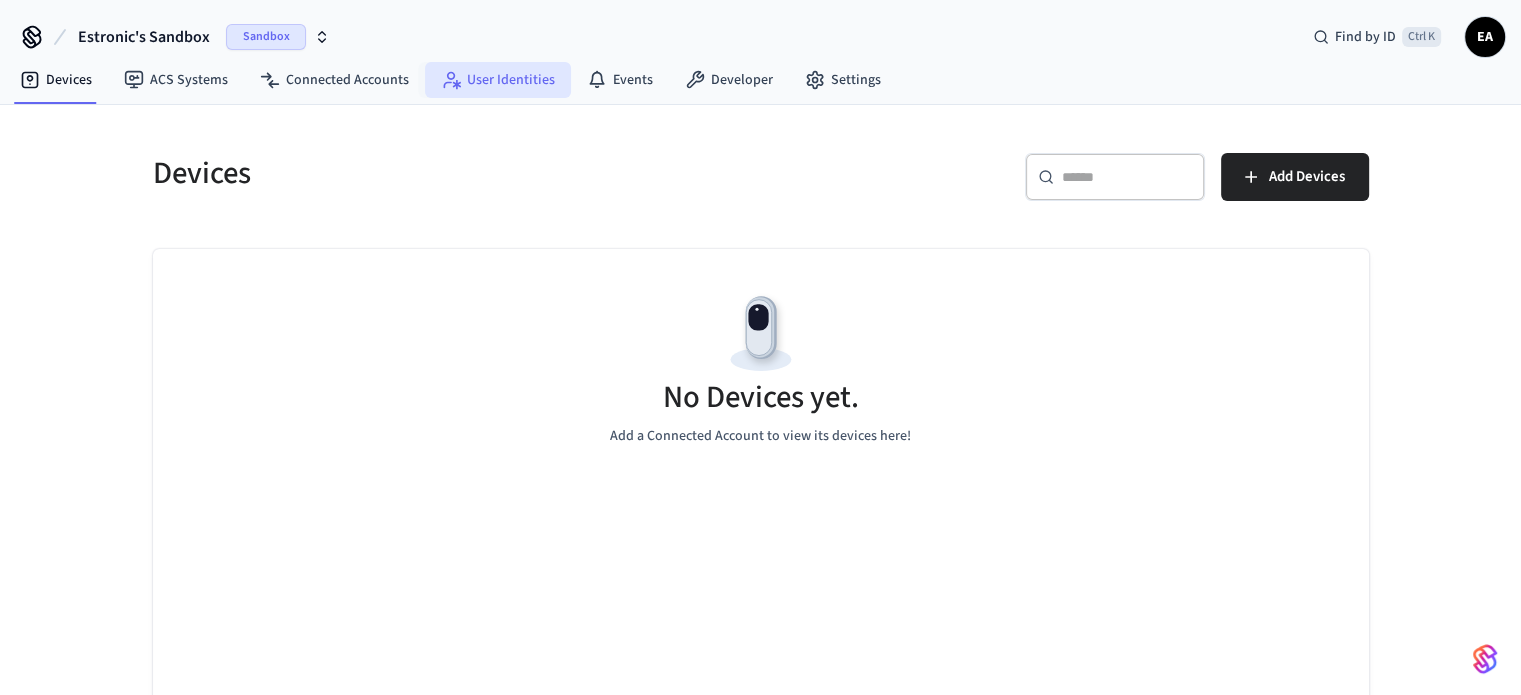 click on "User Identities" at bounding box center [498, 80] 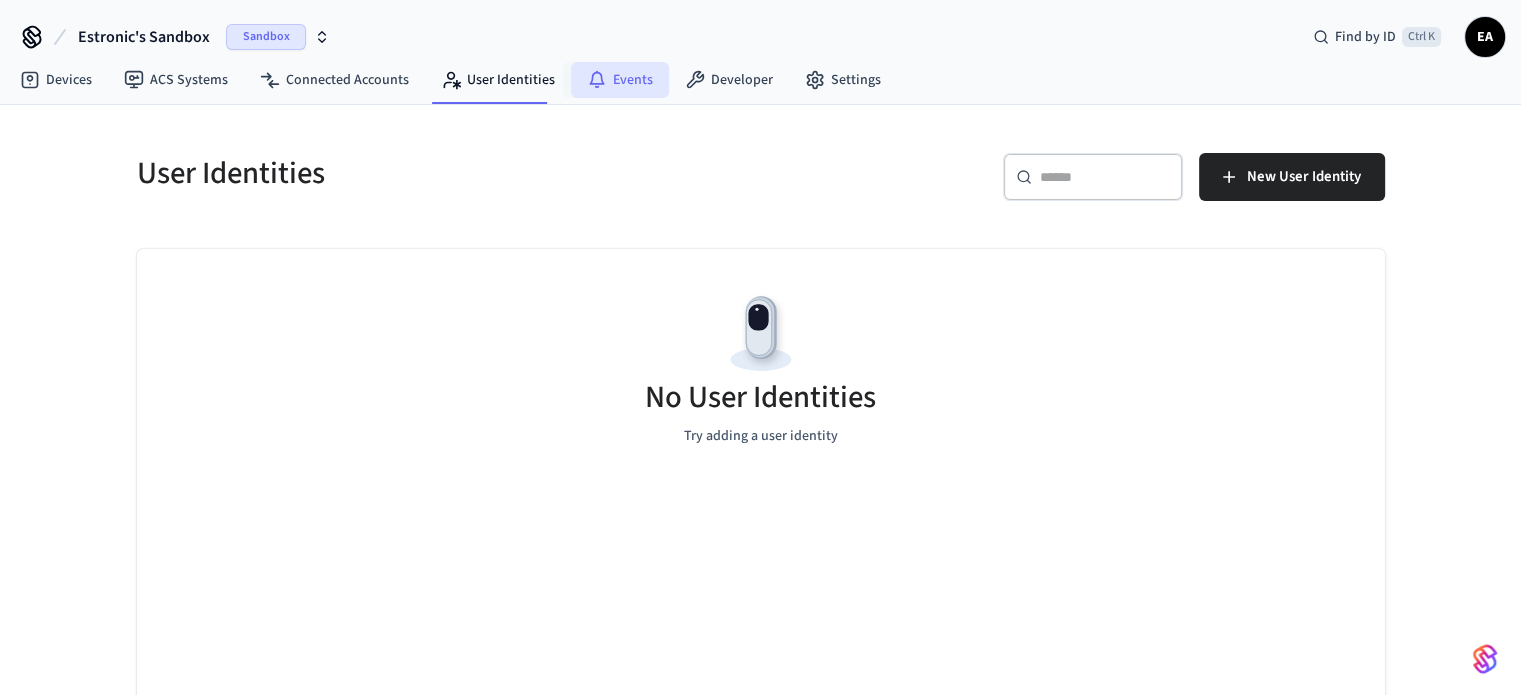 click 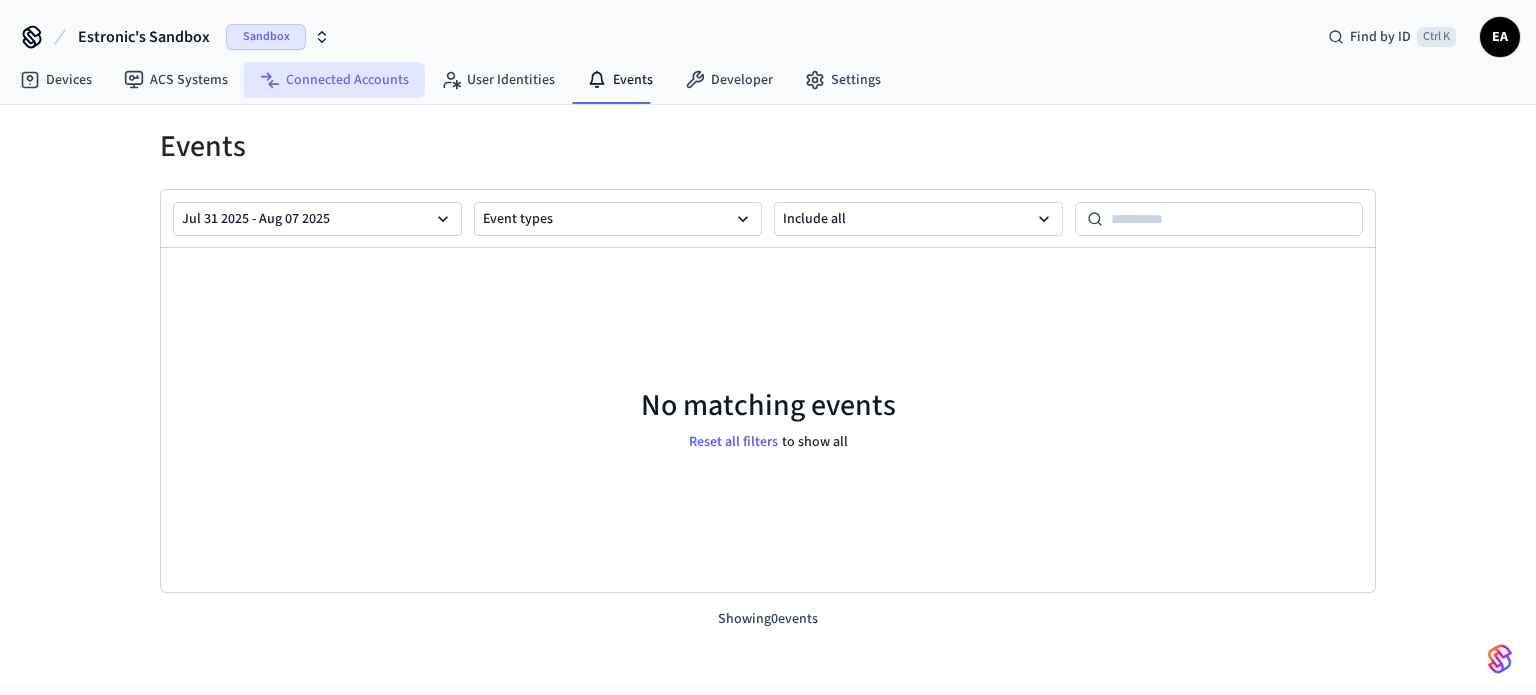 click on "Connected Accounts" at bounding box center [334, 80] 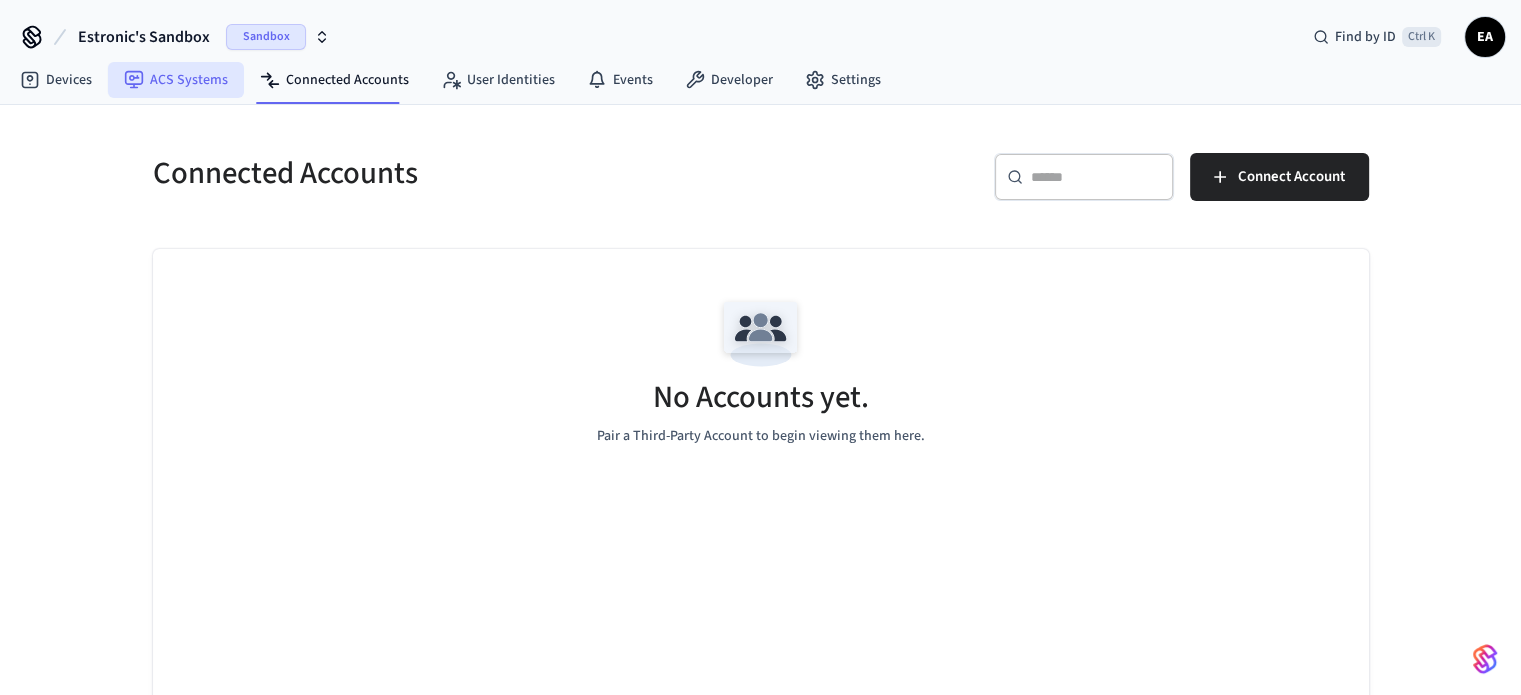 click on "ACS Systems" at bounding box center (176, 80) 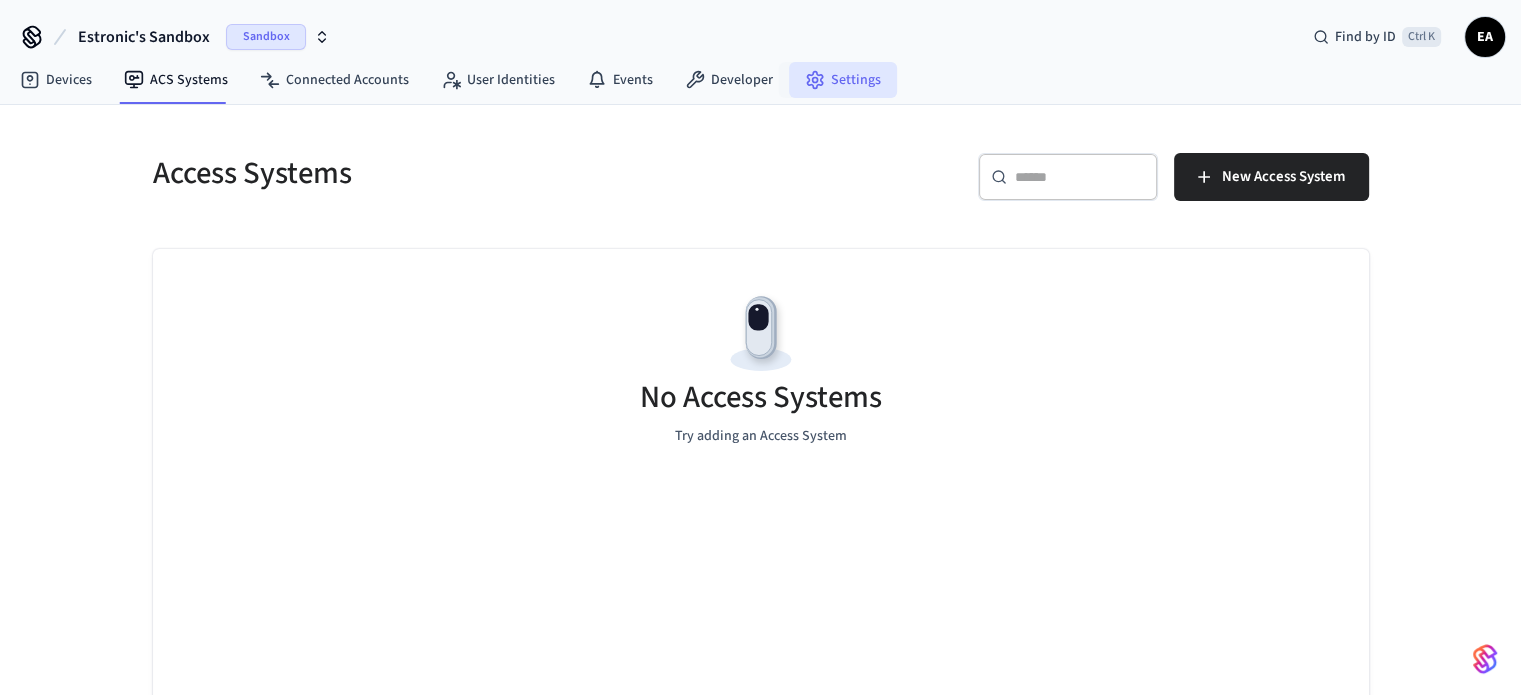 click on "Settings" at bounding box center [843, 80] 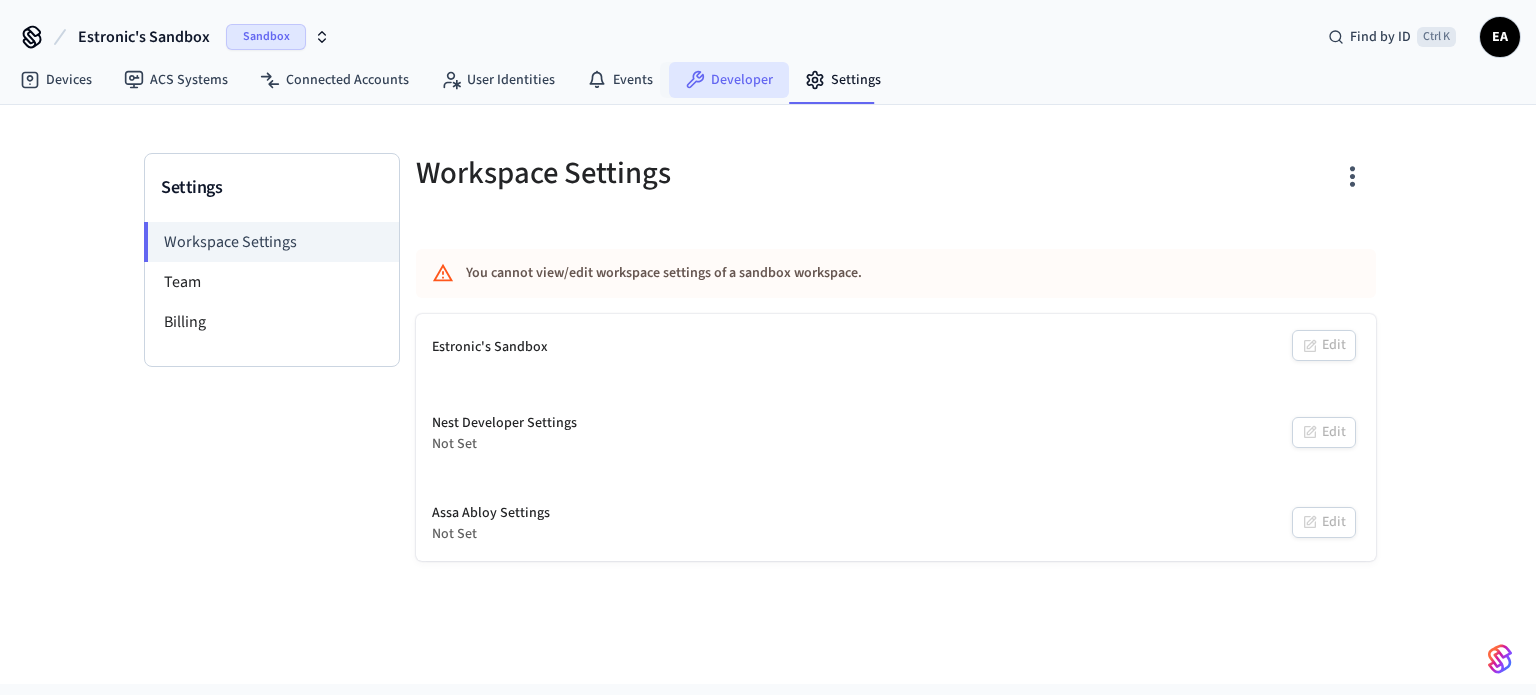 click on "Developer" at bounding box center [729, 80] 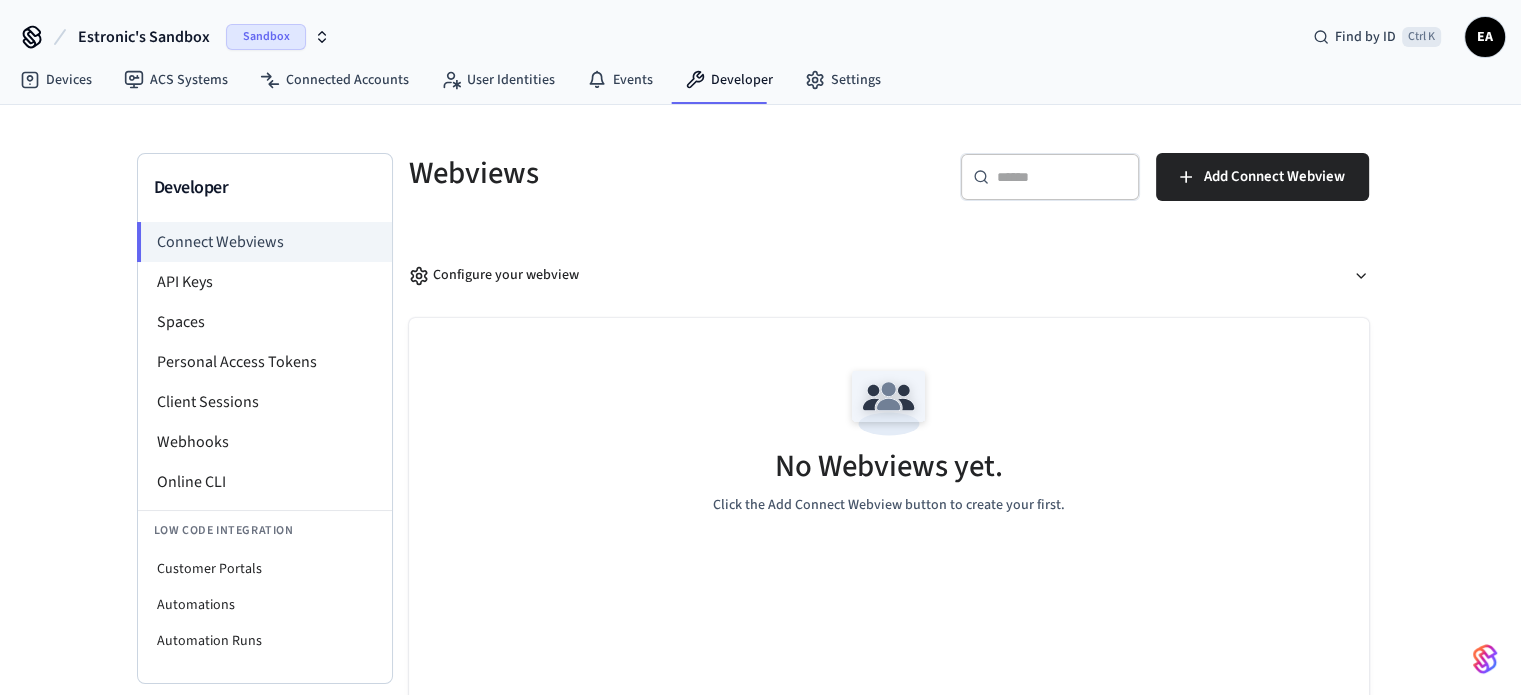click on "Estronic's Sandbox" at bounding box center [144, 37] 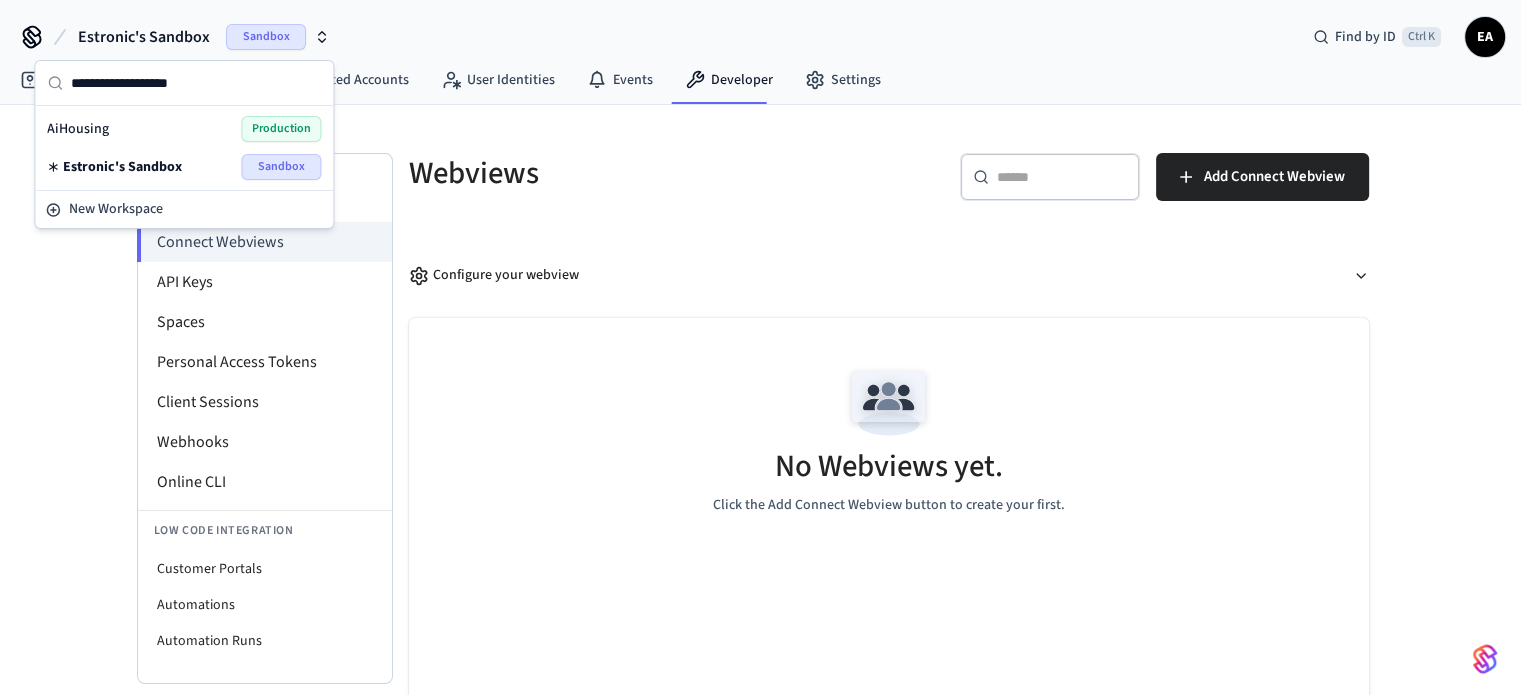 click on "AiHousing Production" at bounding box center [184, 129] 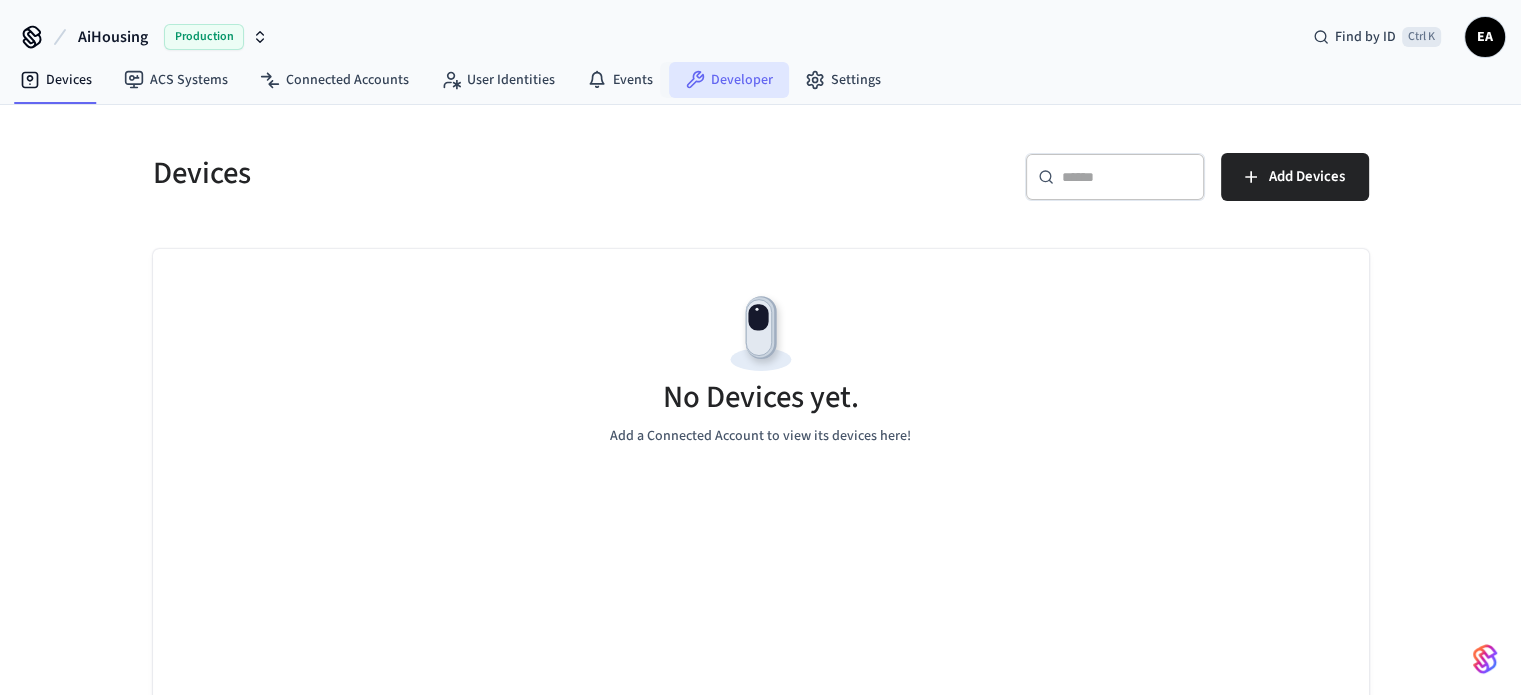click on "Developer" at bounding box center (729, 80) 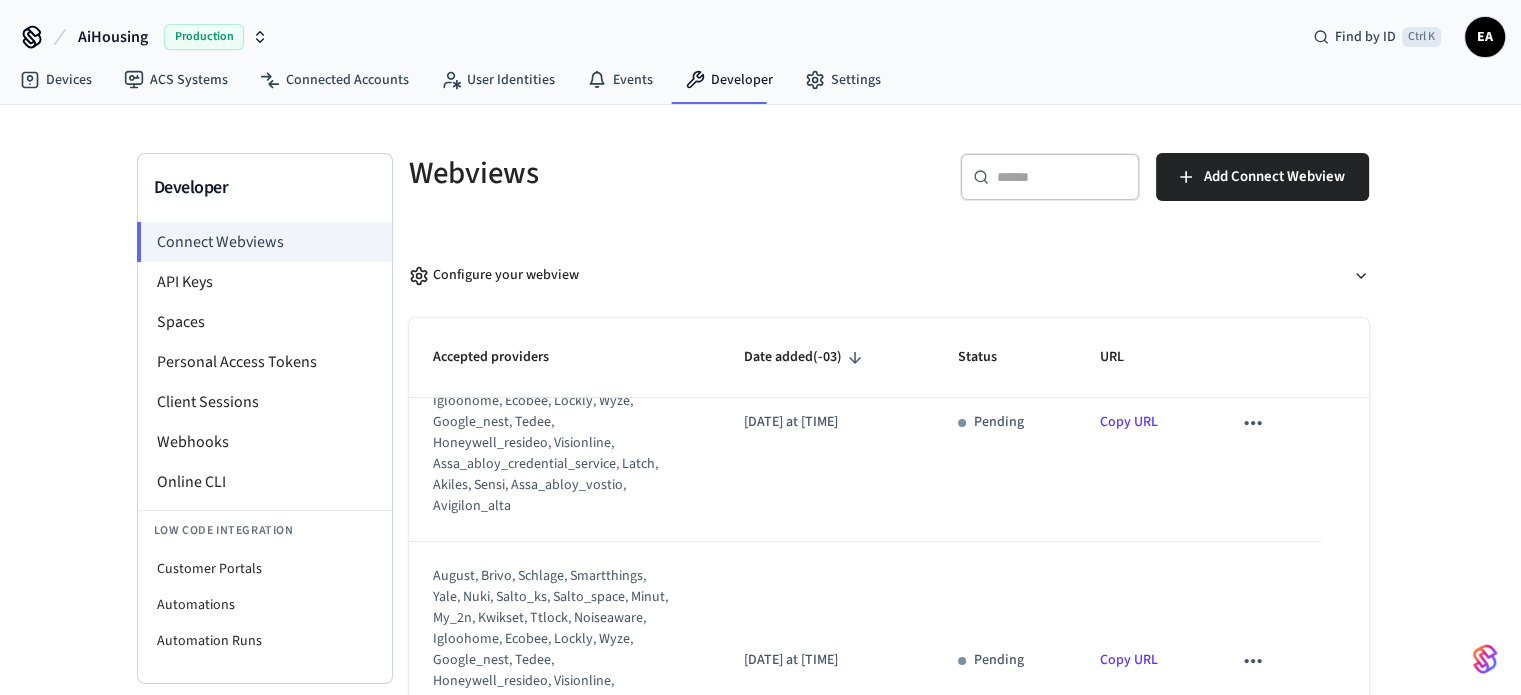 scroll, scrollTop: 0, scrollLeft: 0, axis: both 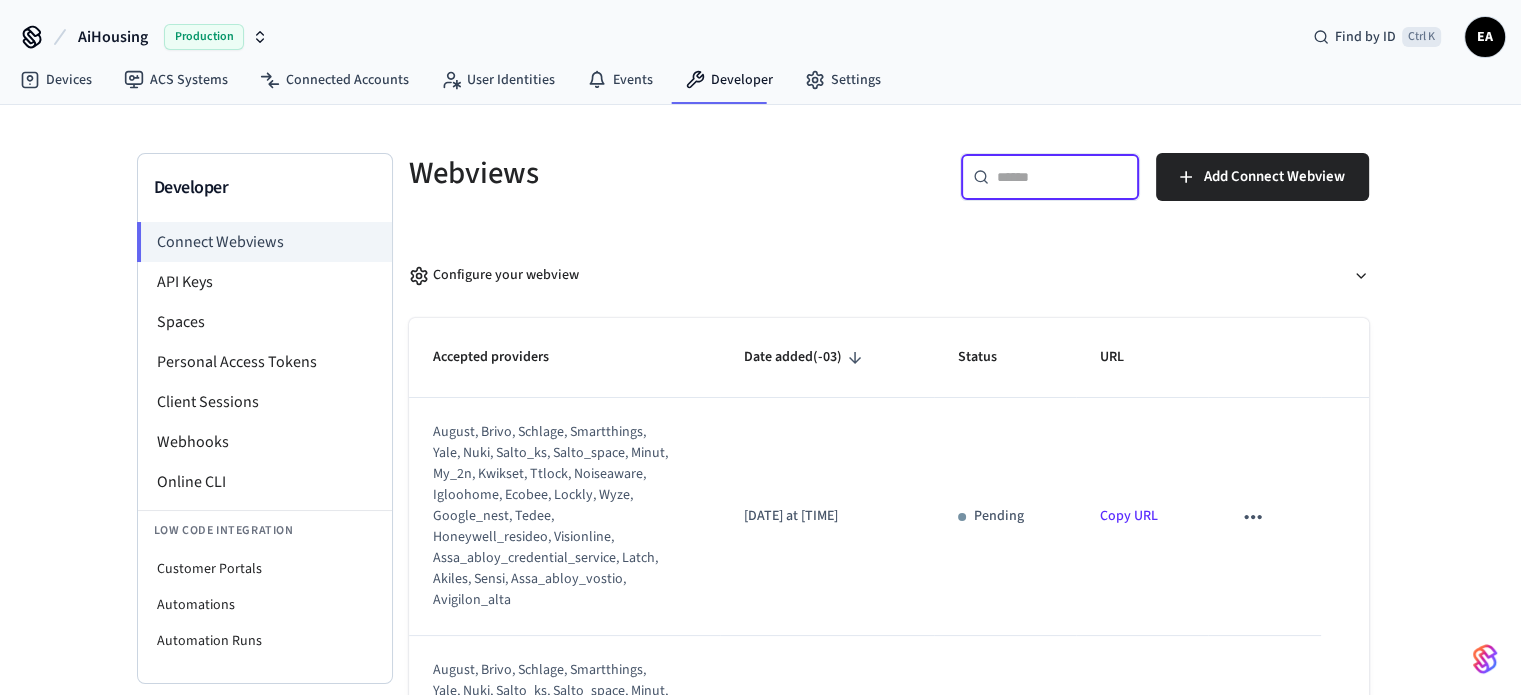 click at bounding box center [1062, 177] 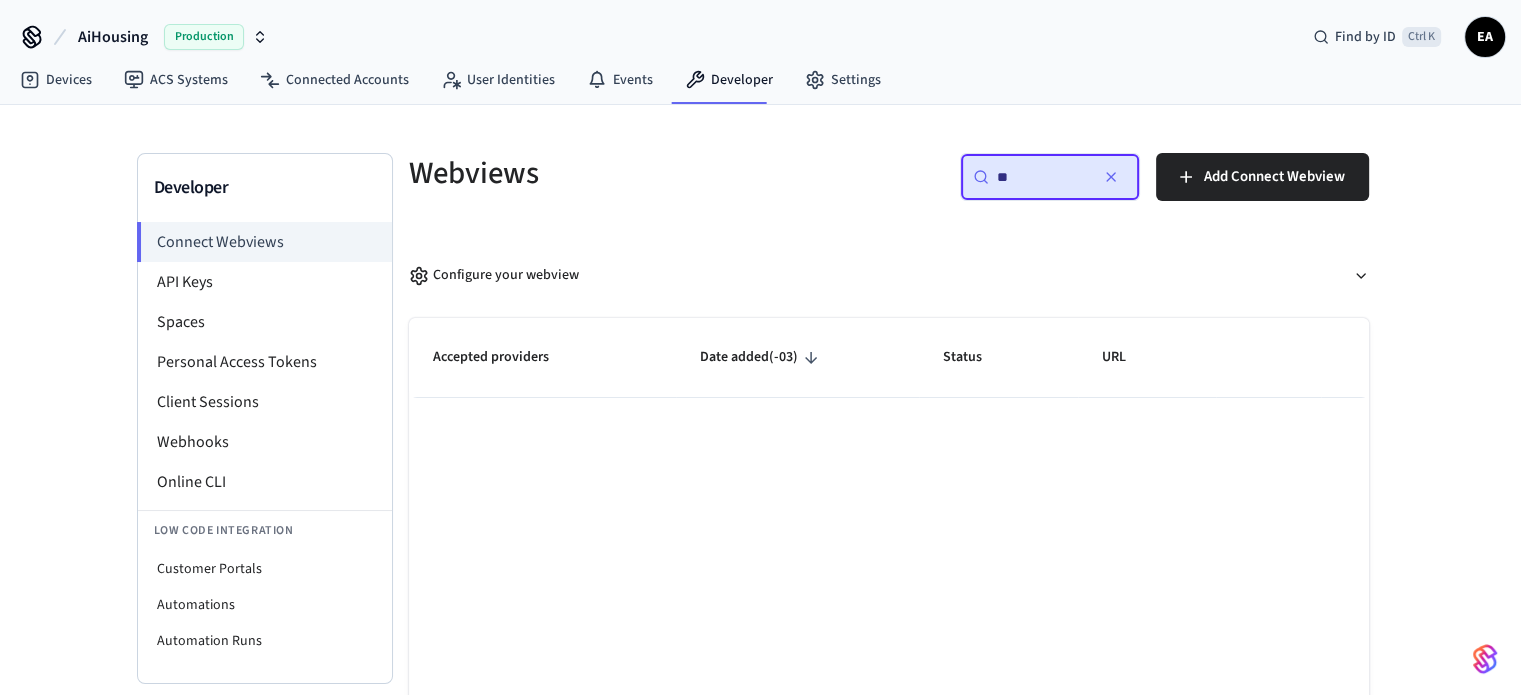 type on "*" 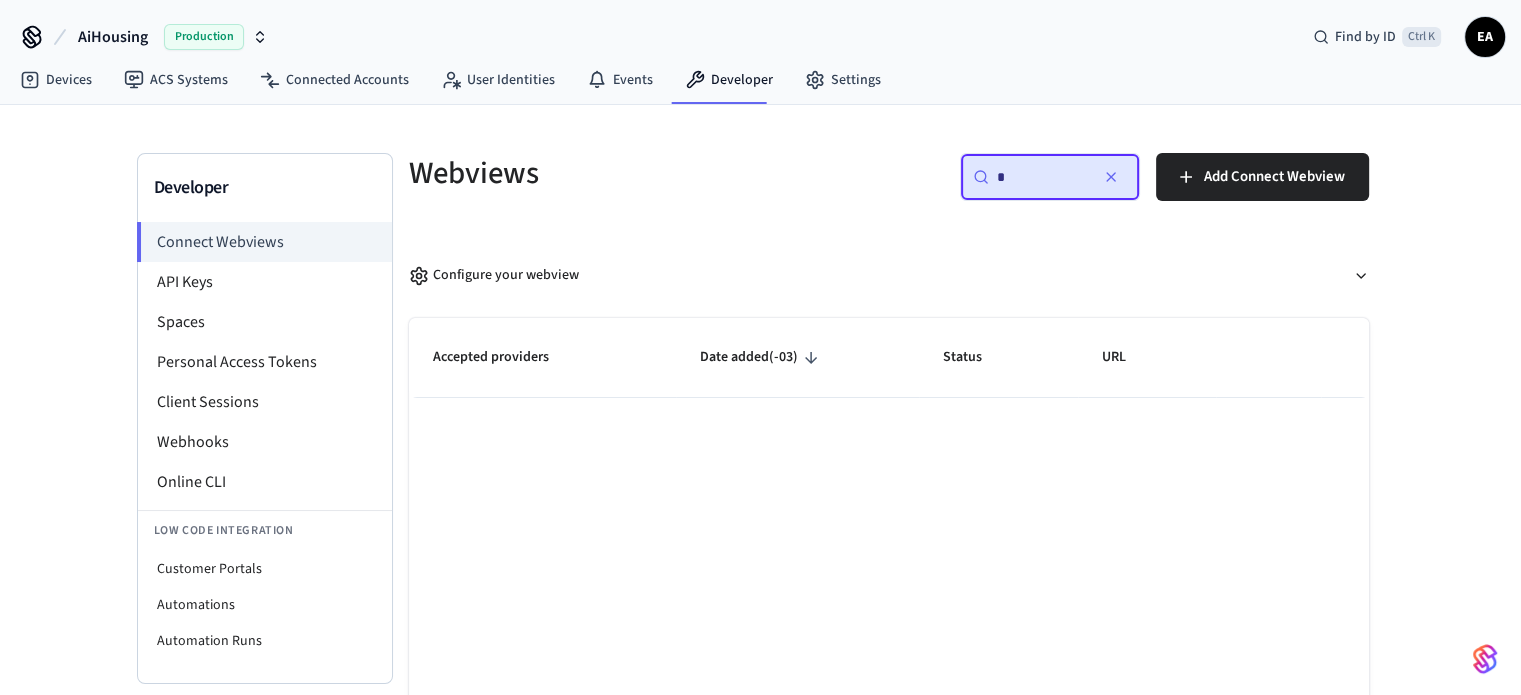 type 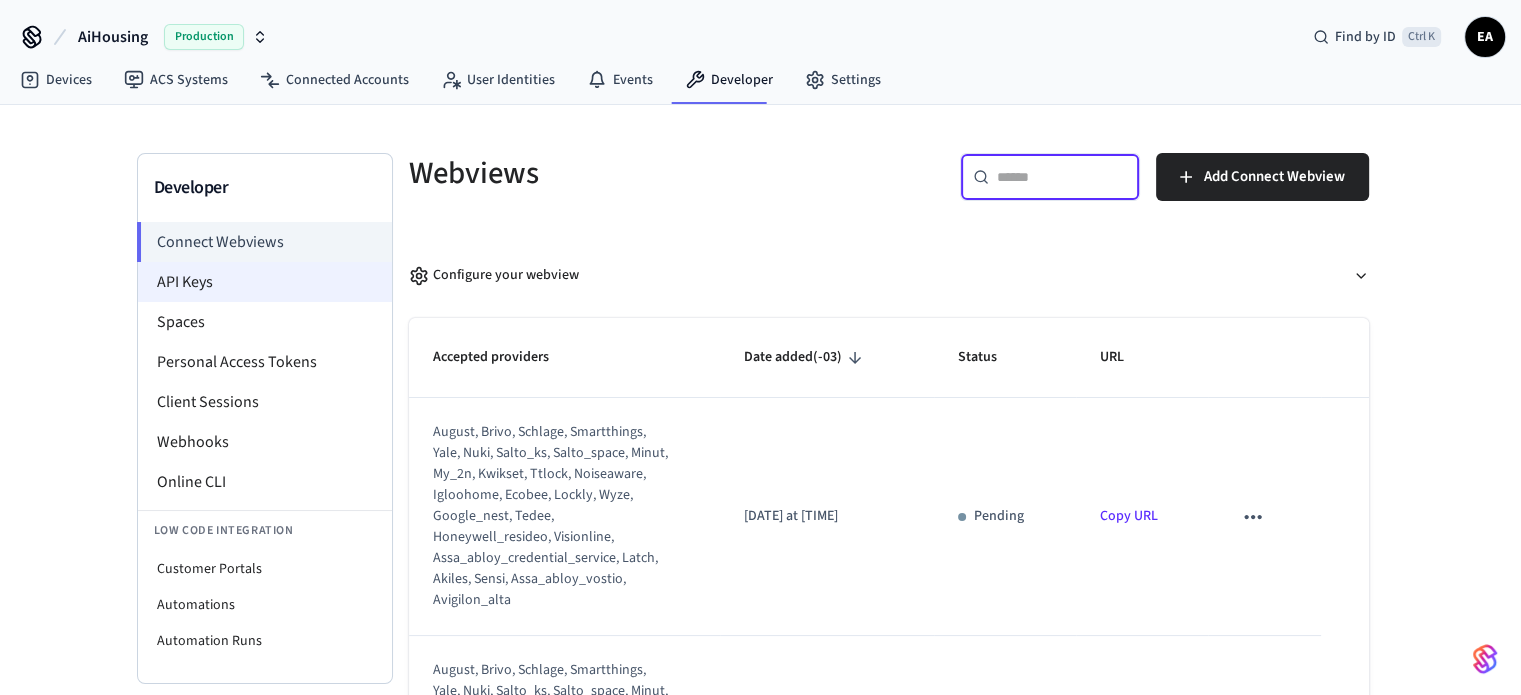 click on "API Keys" at bounding box center [265, 282] 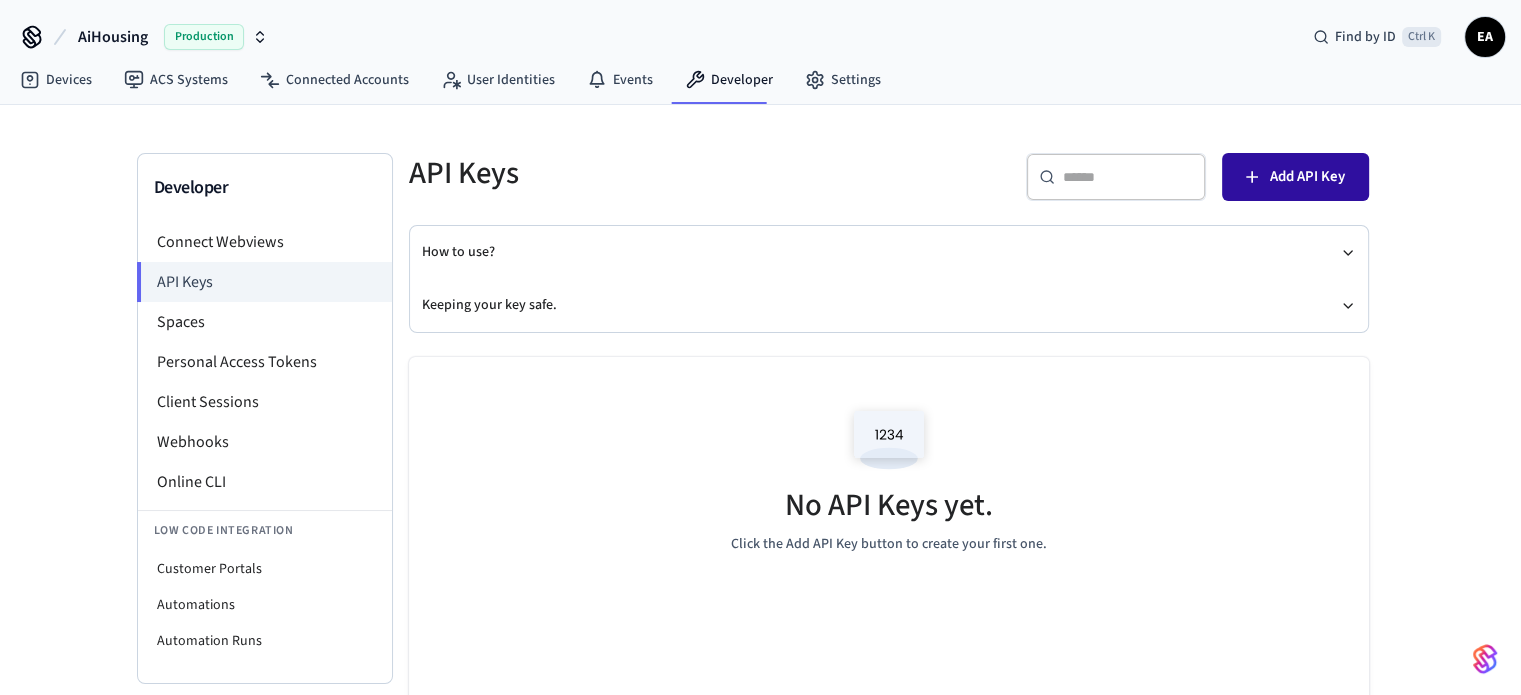 click on "Add API Key" at bounding box center [1307, 177] 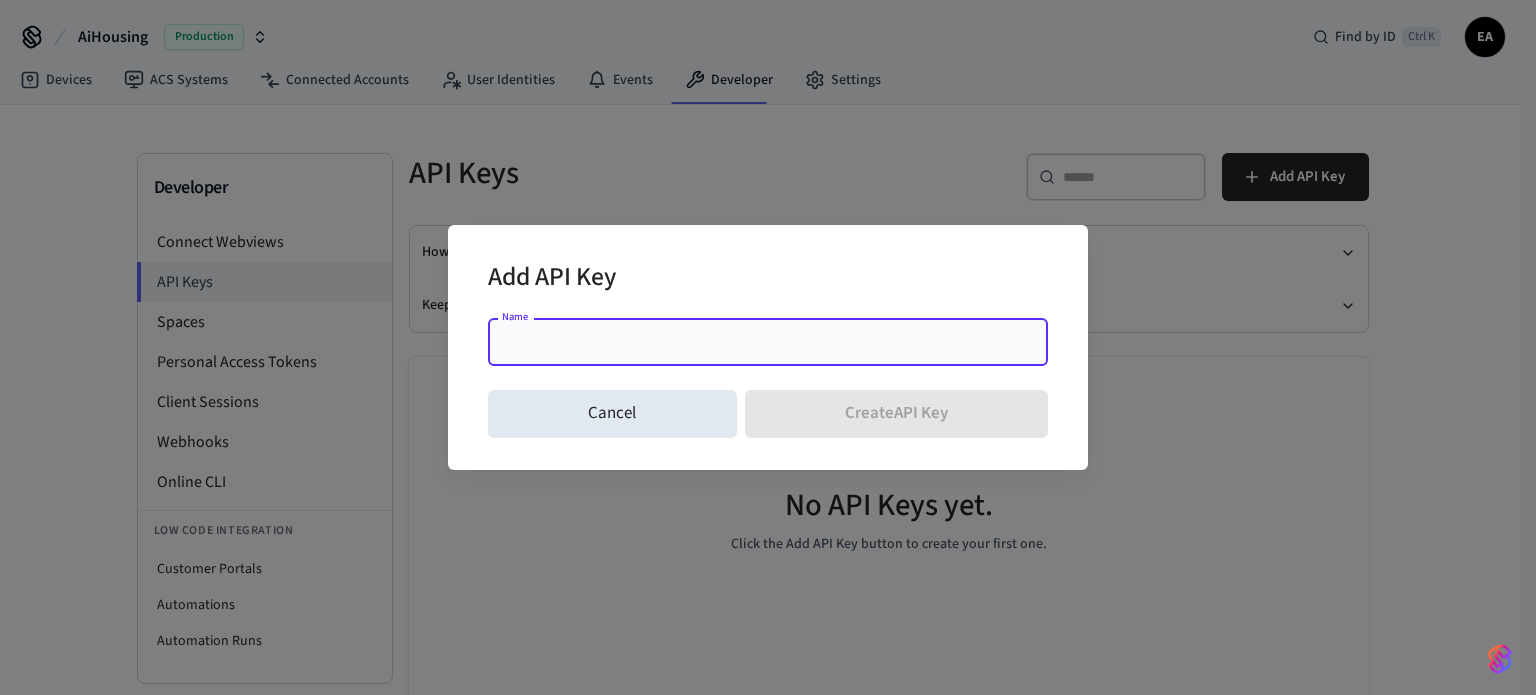 click on "Name" at bounding box center (768, 342) 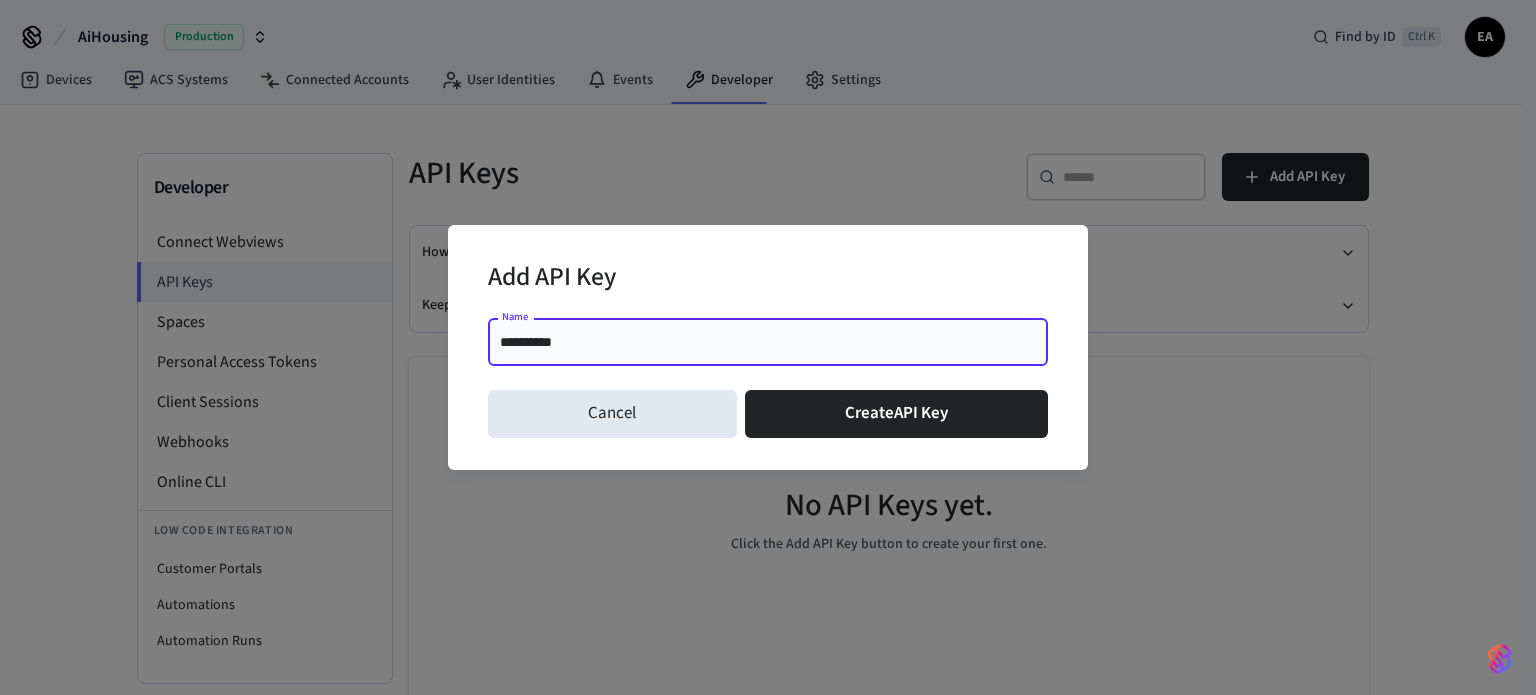 click on "**********" at bounding box center (768, 342) 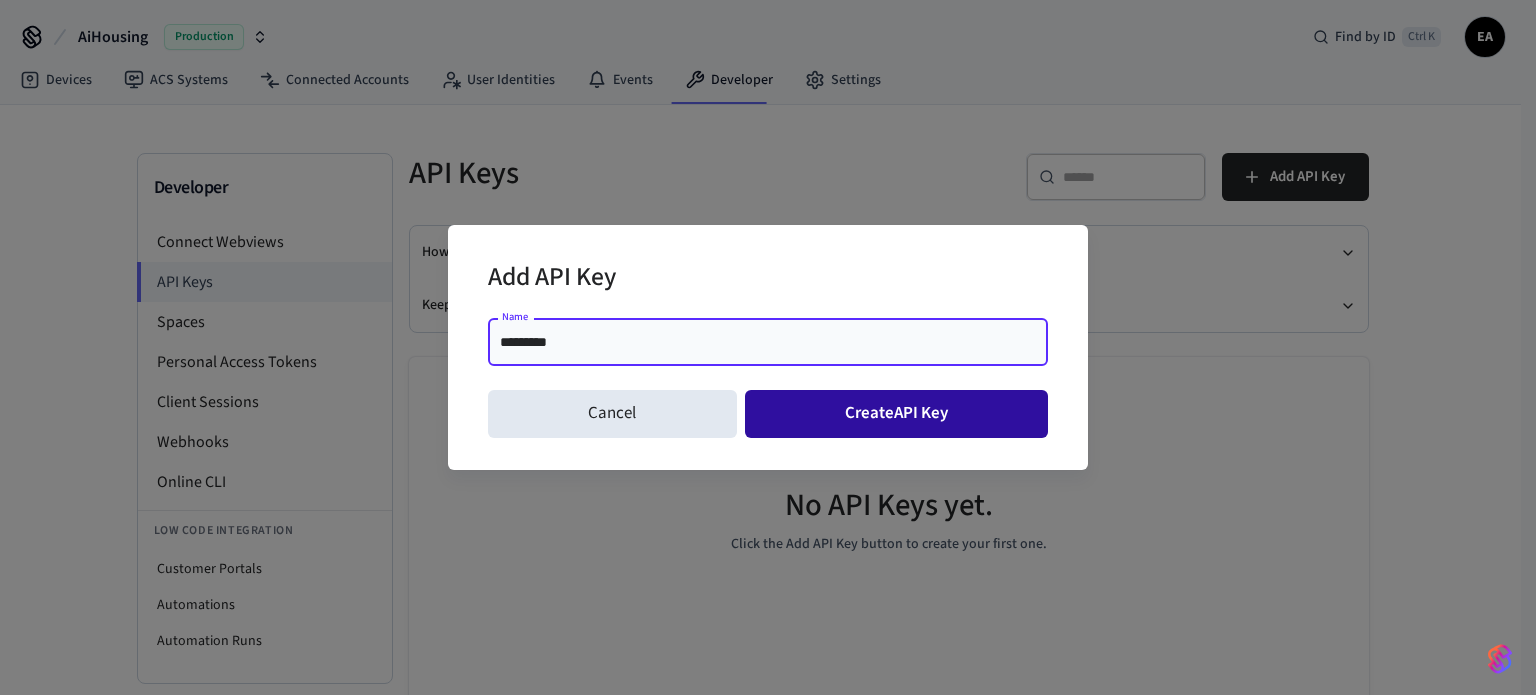 type on "*********" 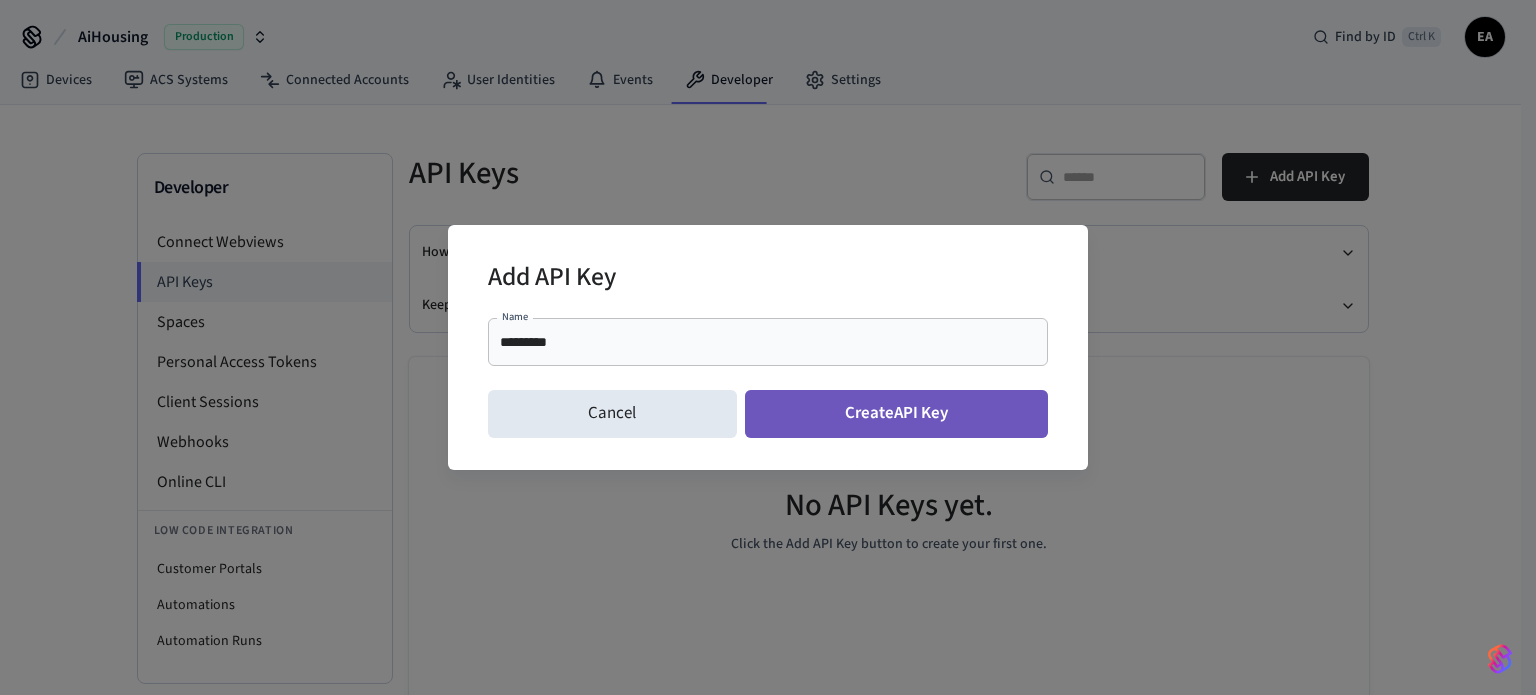 click on "Create  API Key" at bounding box center [897, 414] 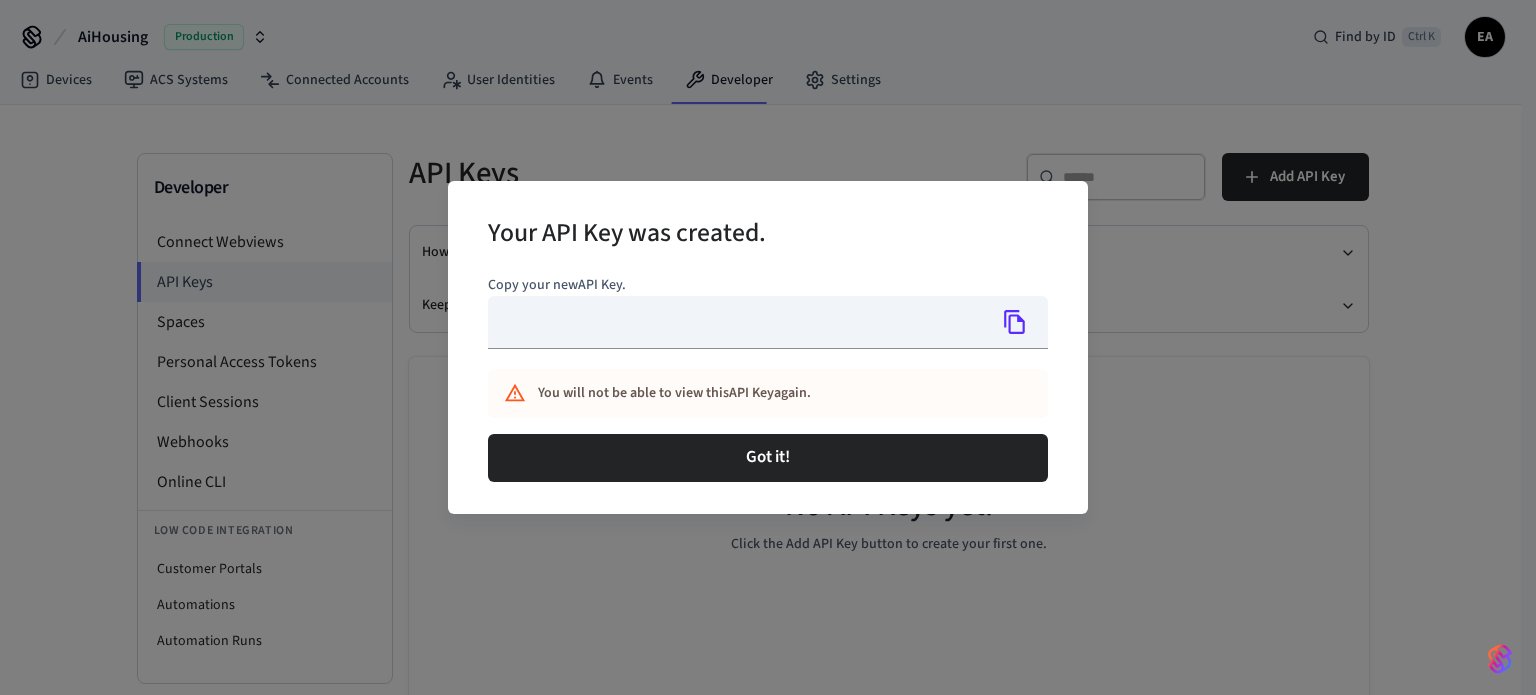 type on "**********" 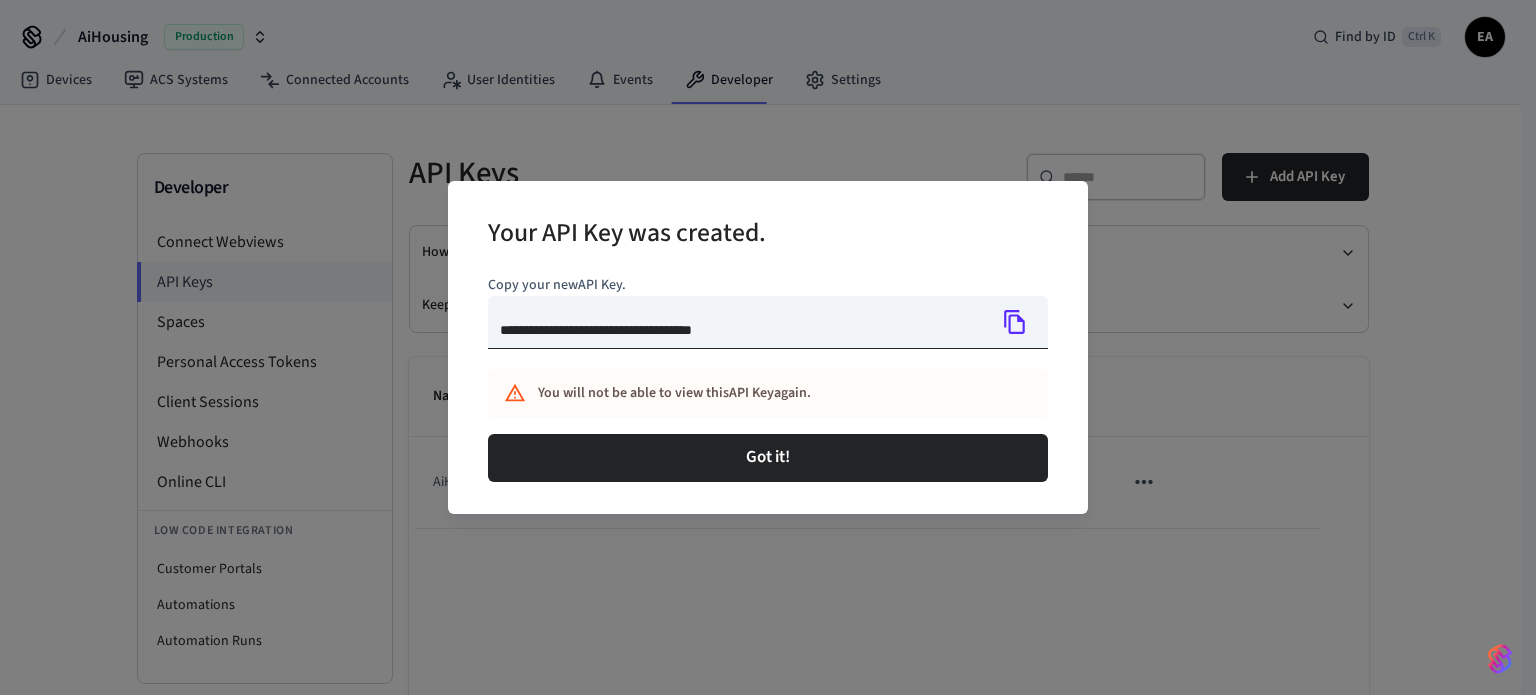 click 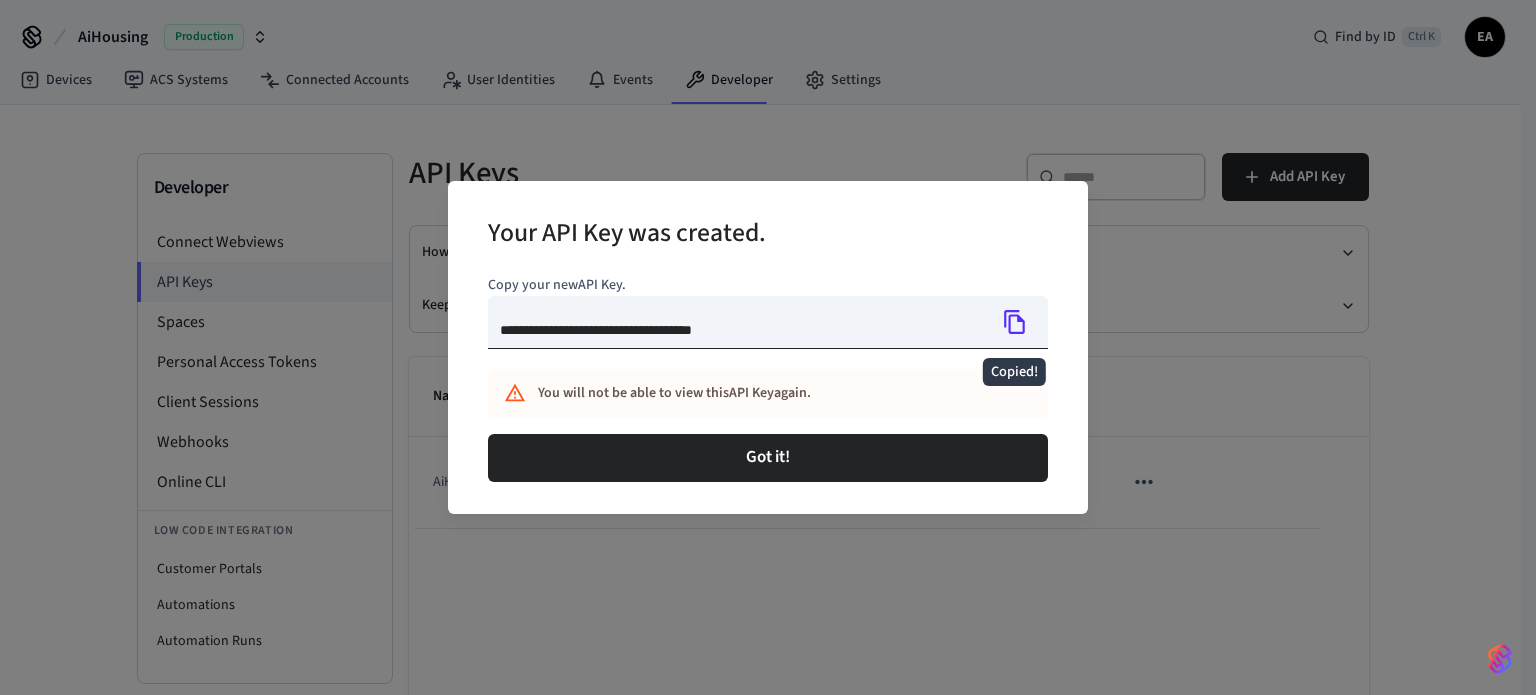 type 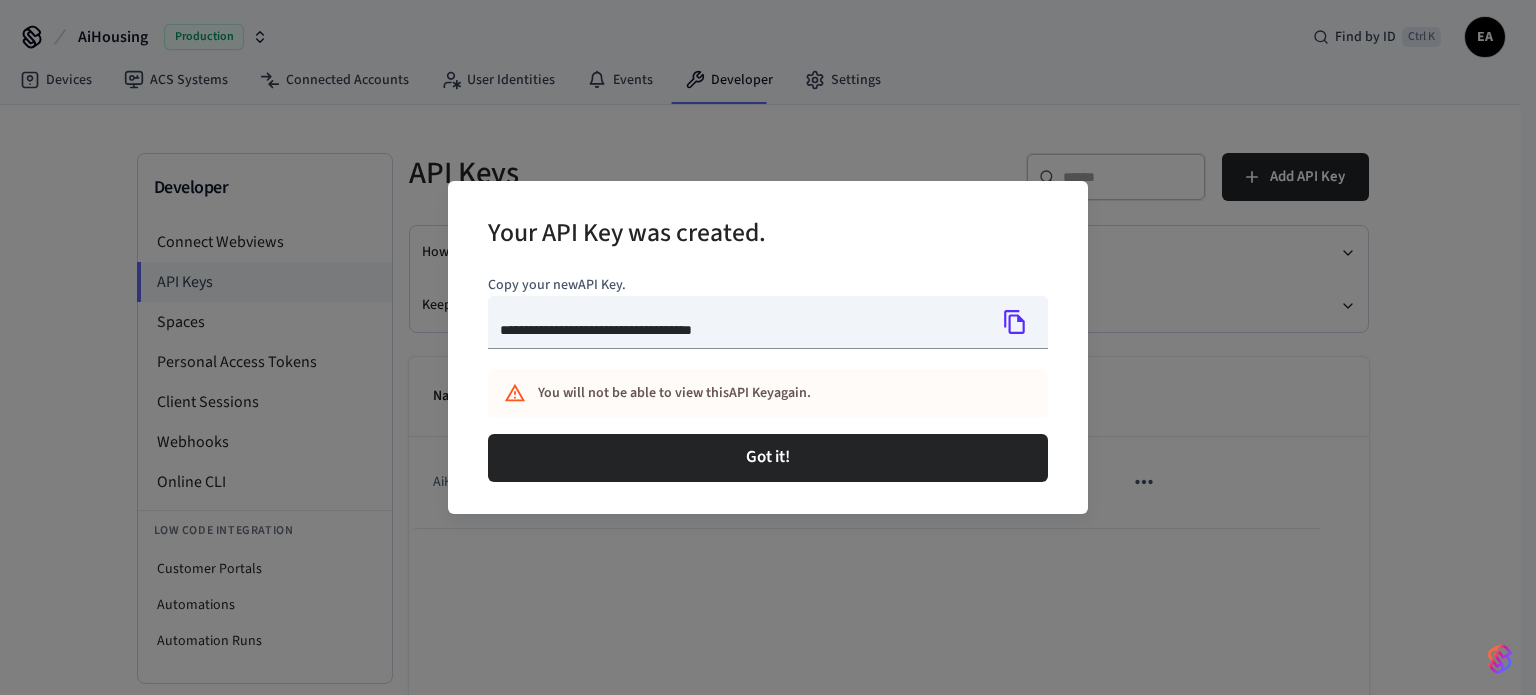 click on "**********" at bounding box center (768, 347) 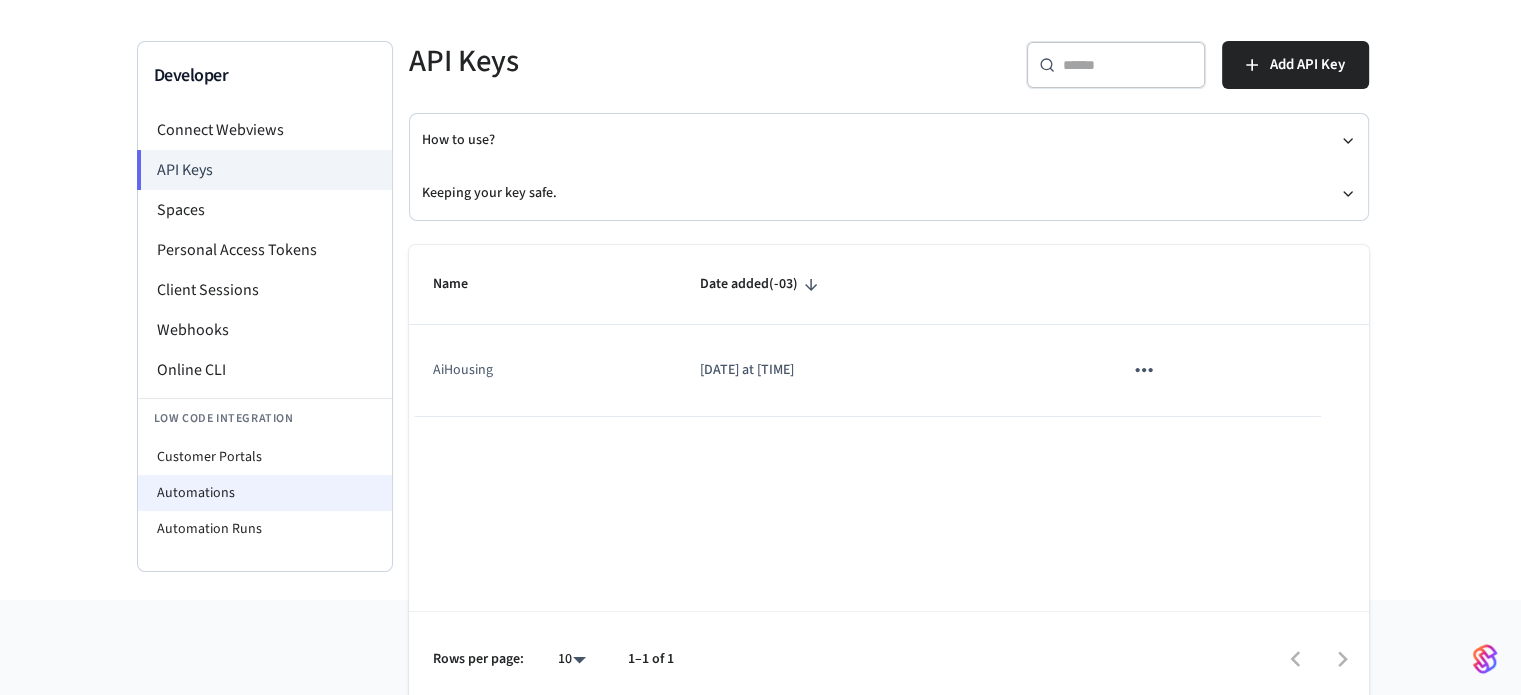 scroll, scrollTop: 123, scrollLeft: 0, axis: vertical 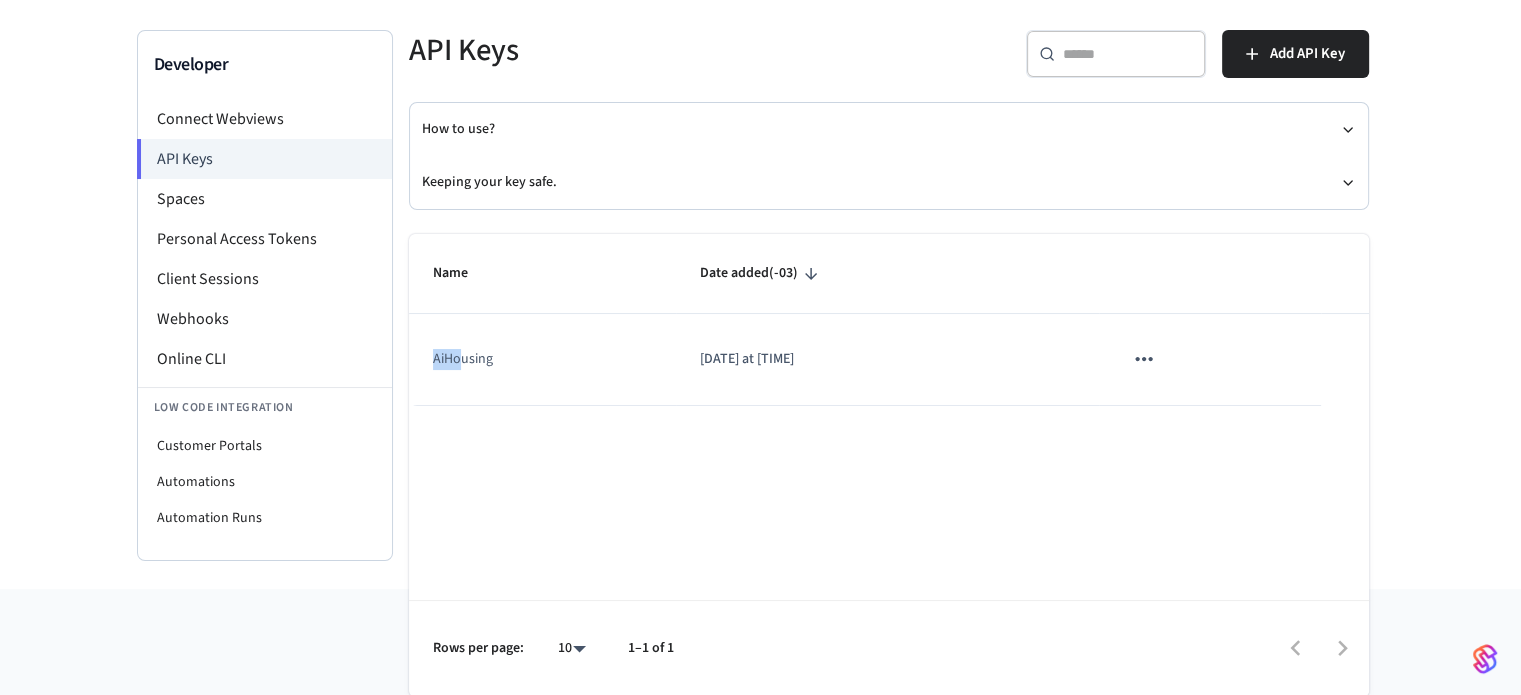 drag, startPoint x: 456, startPoint y: 322, endPoint x: 460, endPoint y: 345, distance: 23.345236 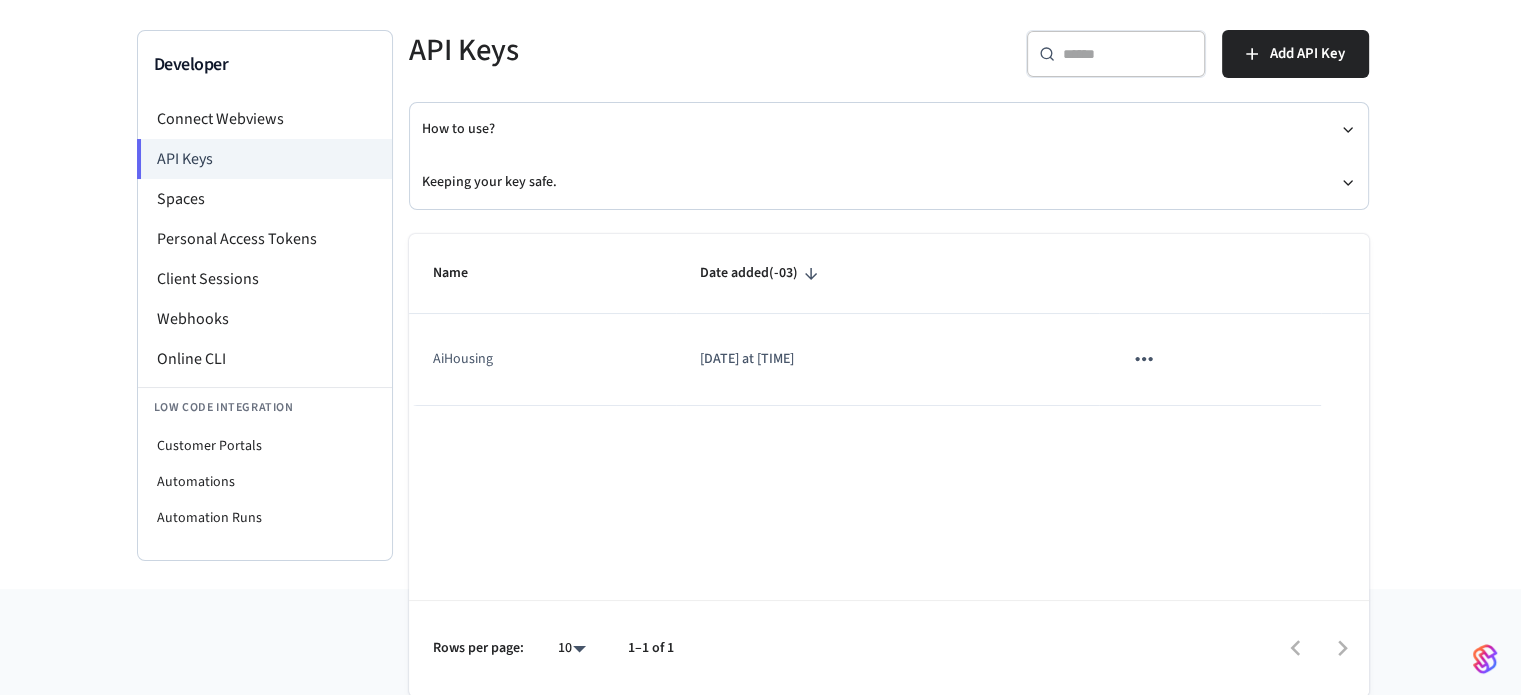 click on "AiHousing" at bounding box center (543, 359) 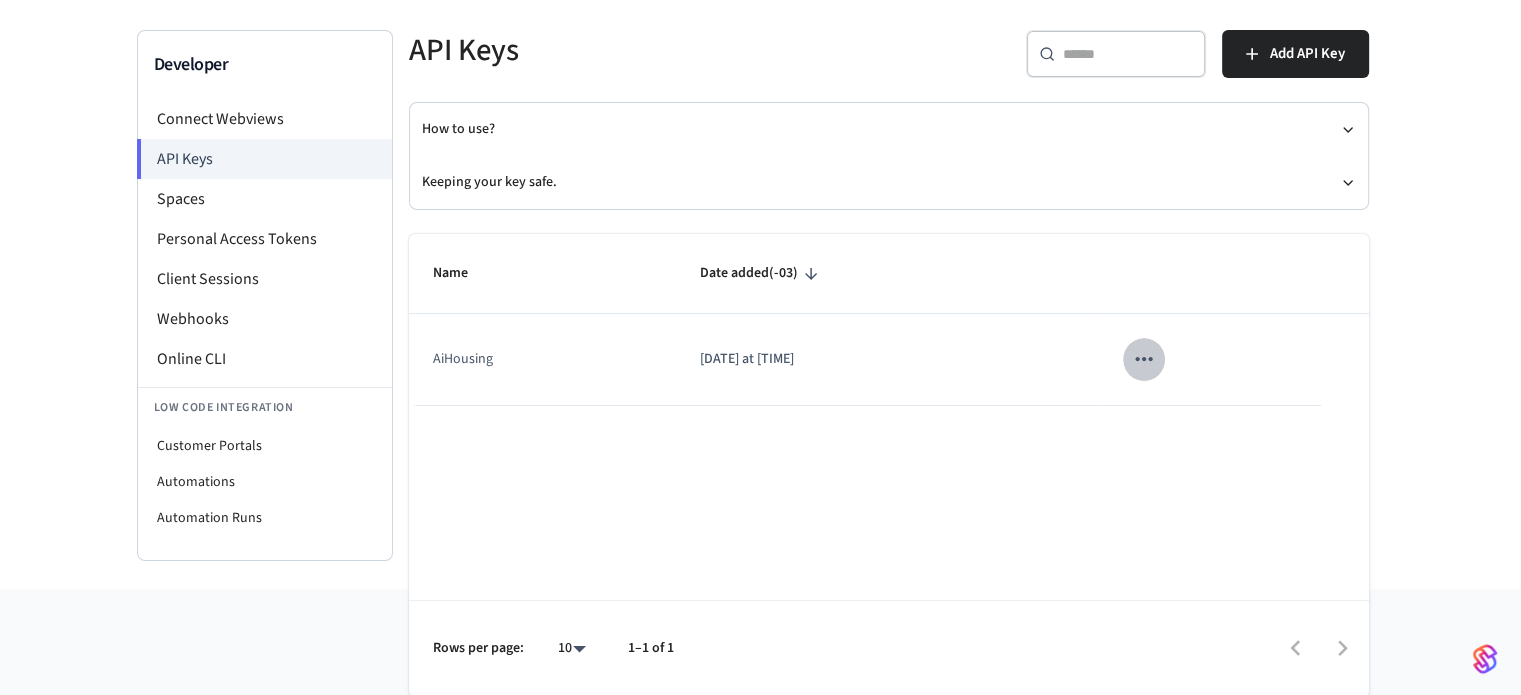 click 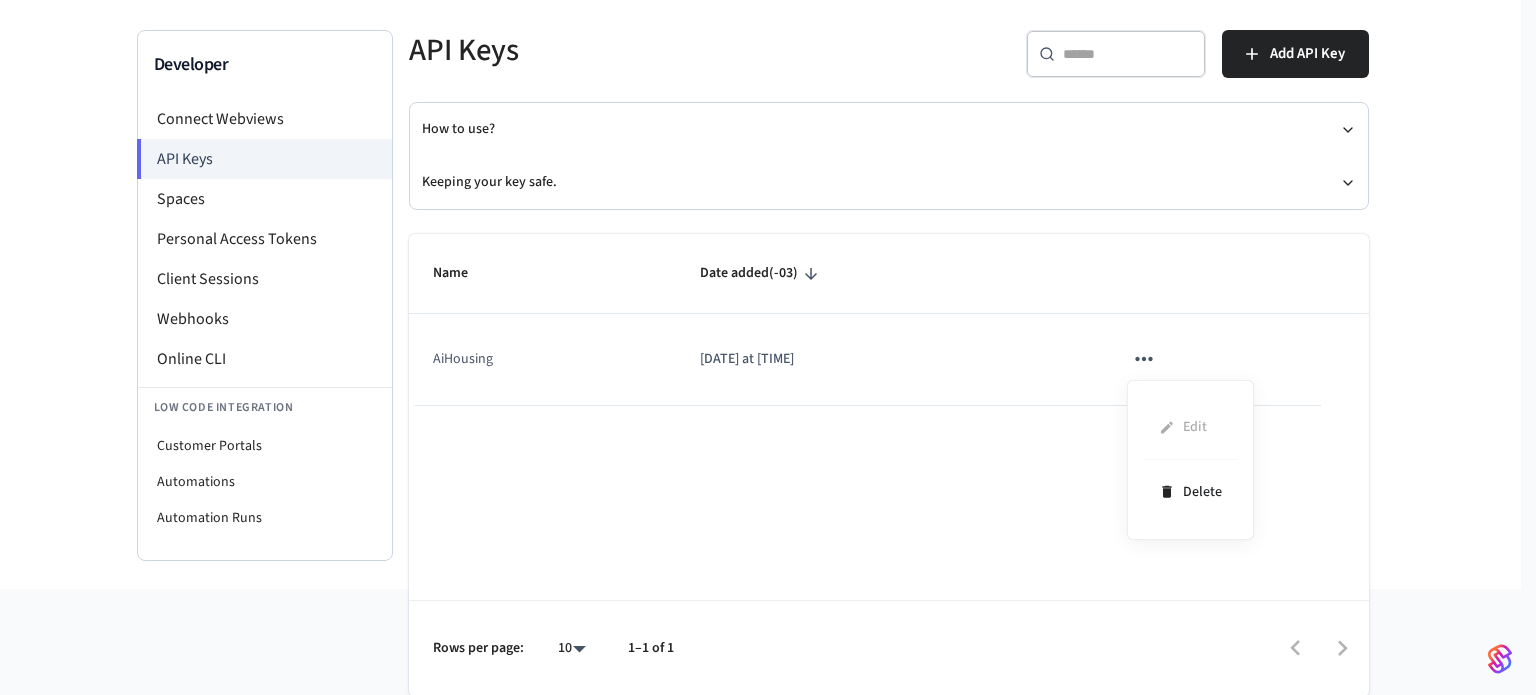 click on "Edit Delete" at bounding box center (1190, 460) 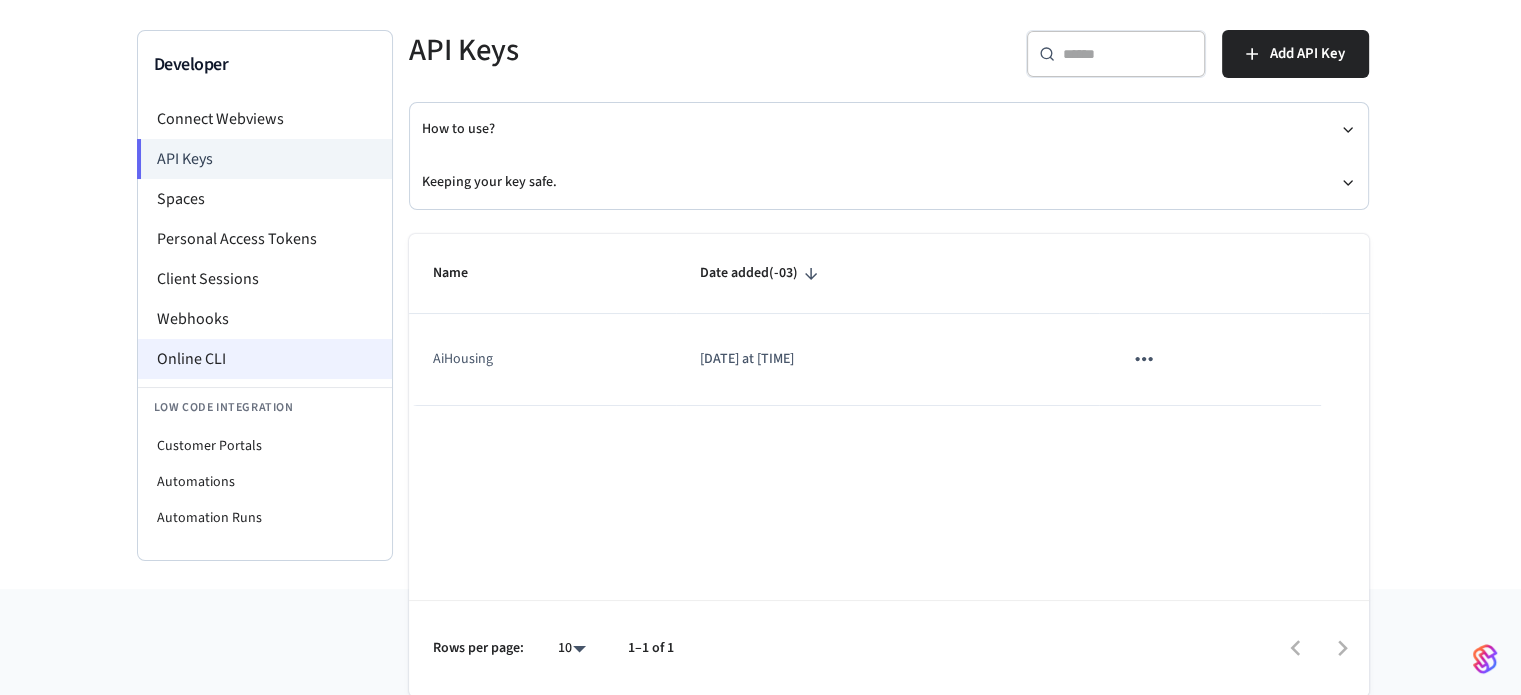 click on "Online CLI" at bounding box center [265, 359] 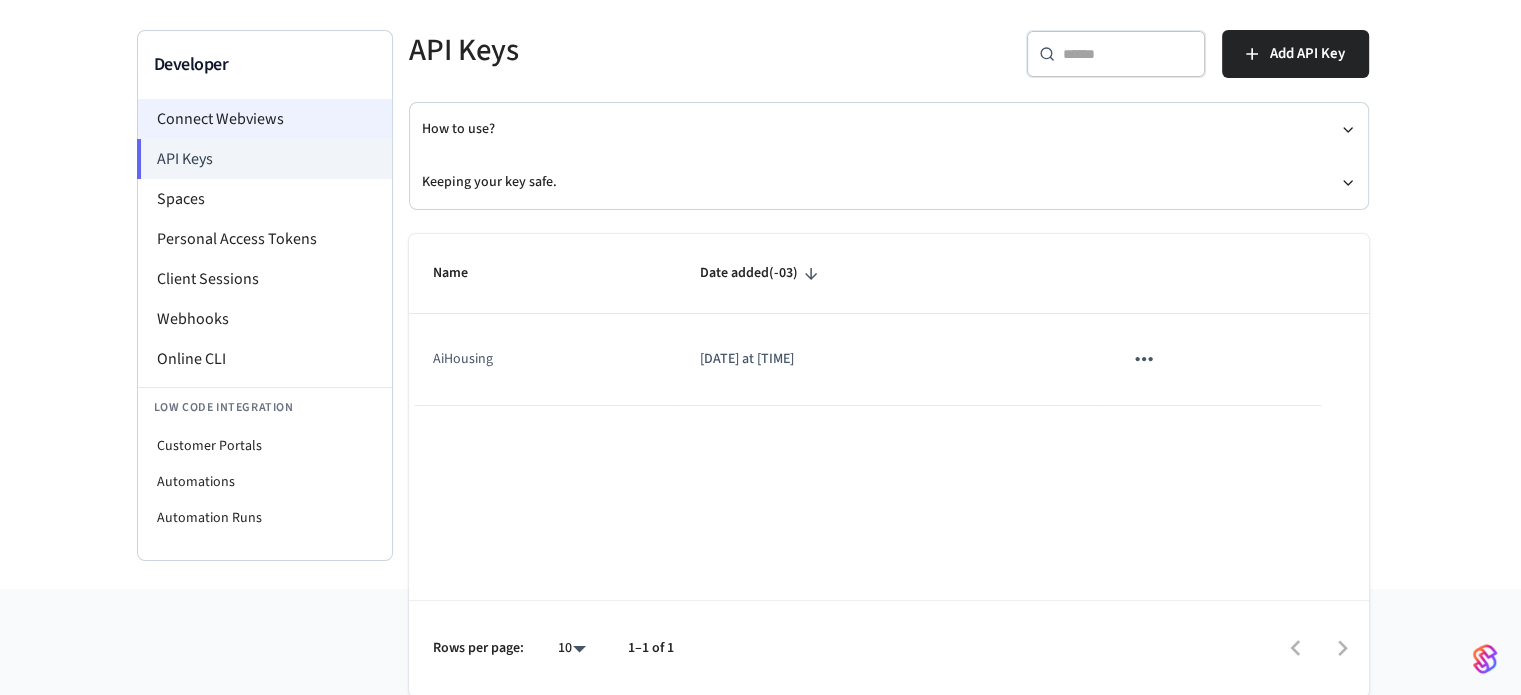 click on "Connect Webviews" at bounding box center [265, 119] 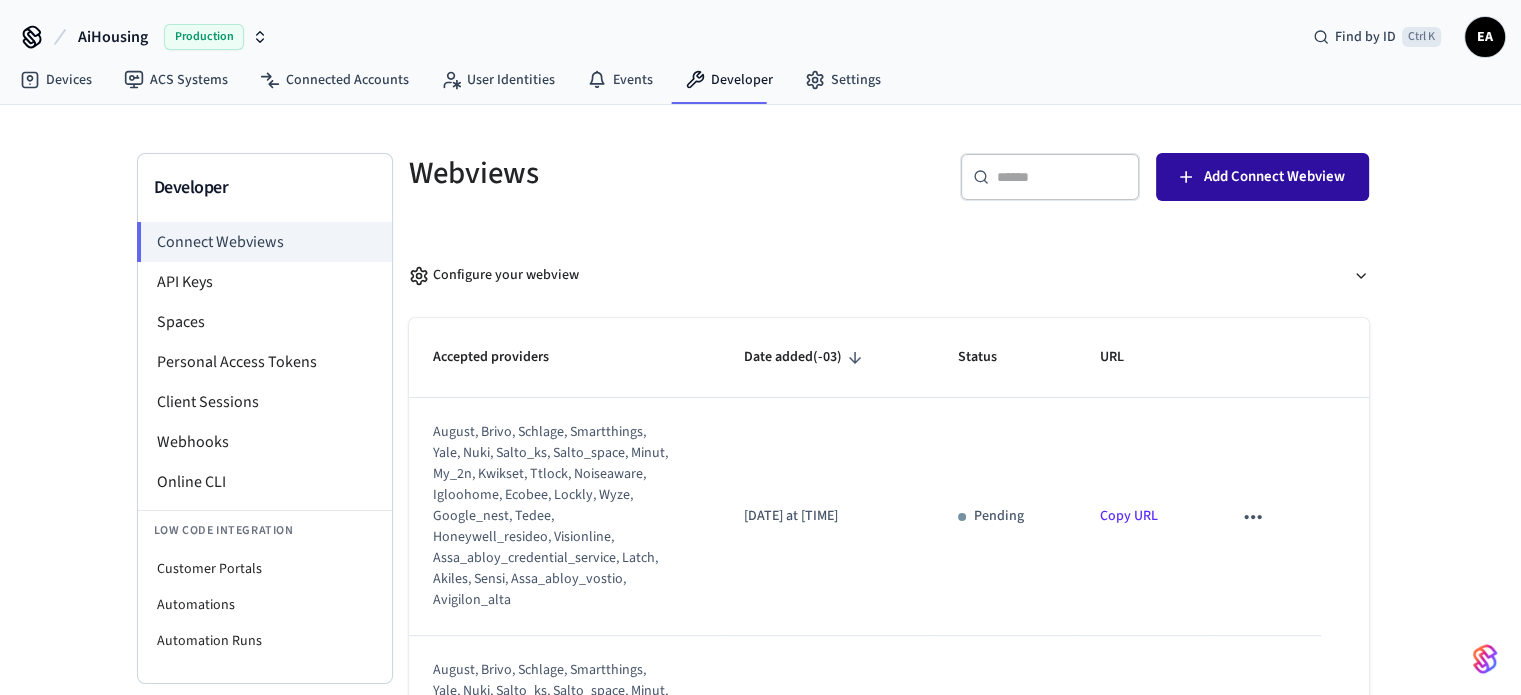 click on "Add Connect Webview" at bounding box center [1274, 177] 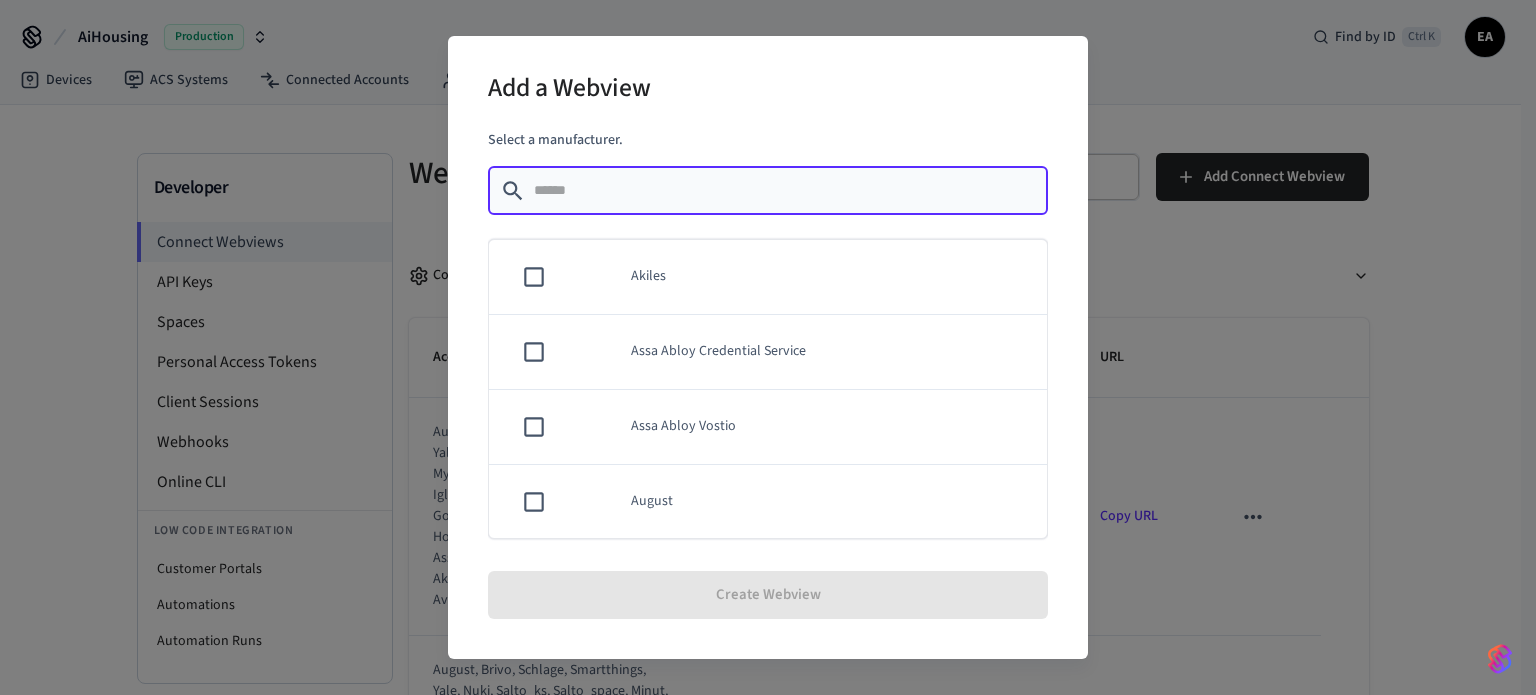 click at bounding box center (785, 191) 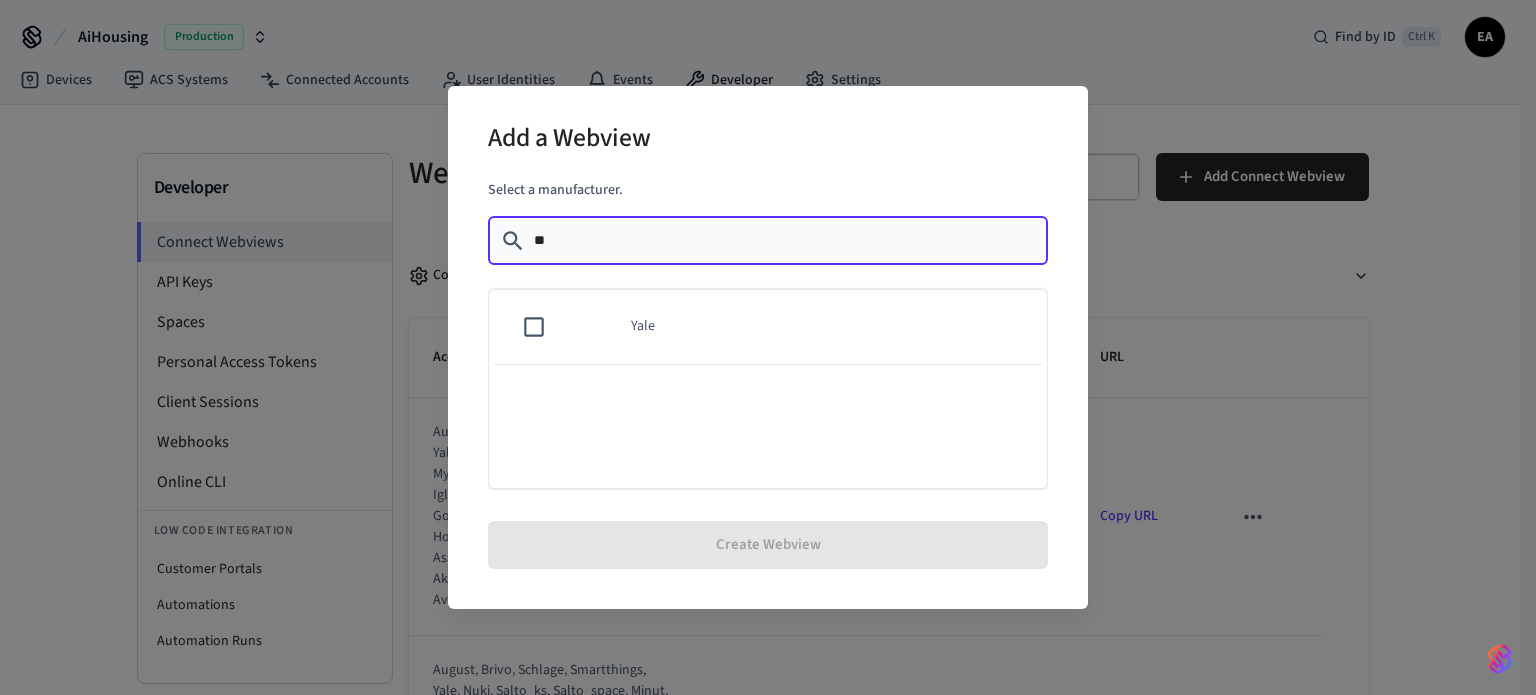 type on "**" 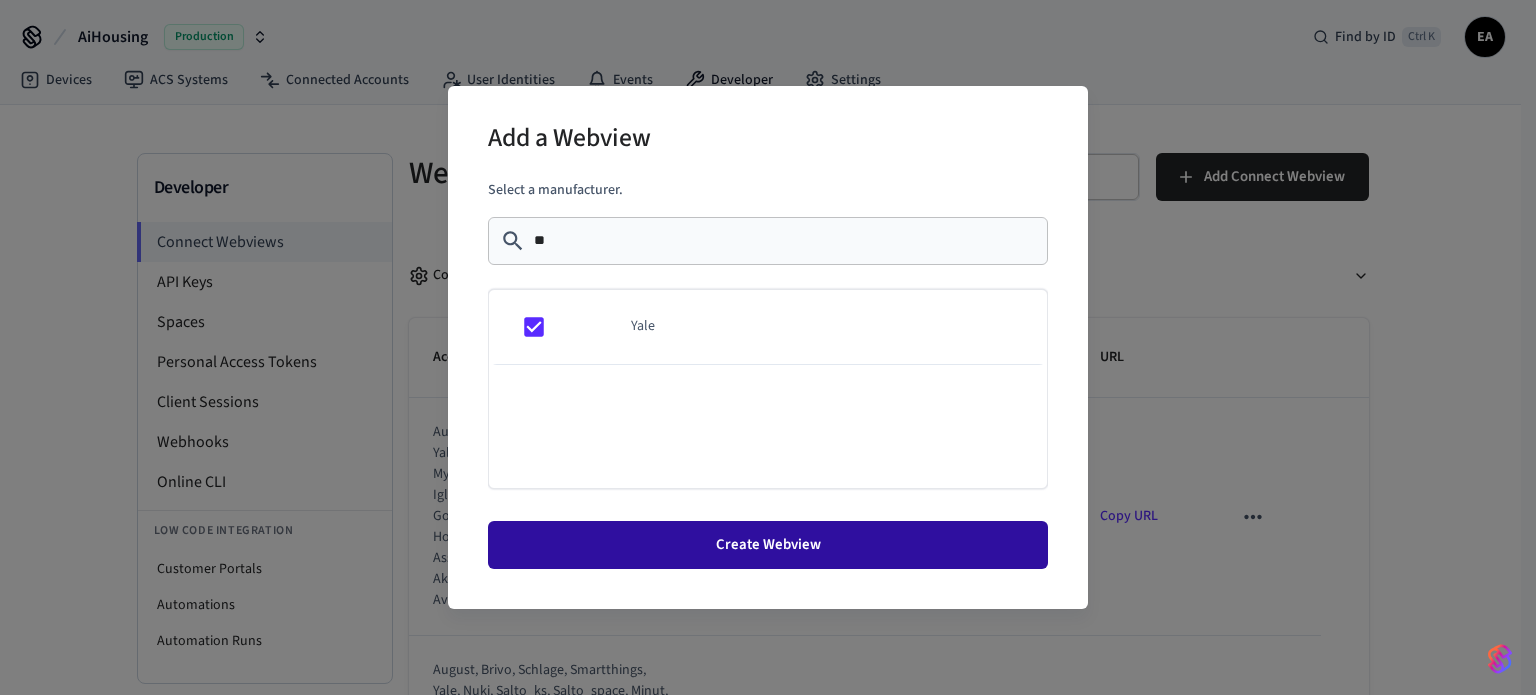 click on "Create Webview" at bounding box center (768, 545) 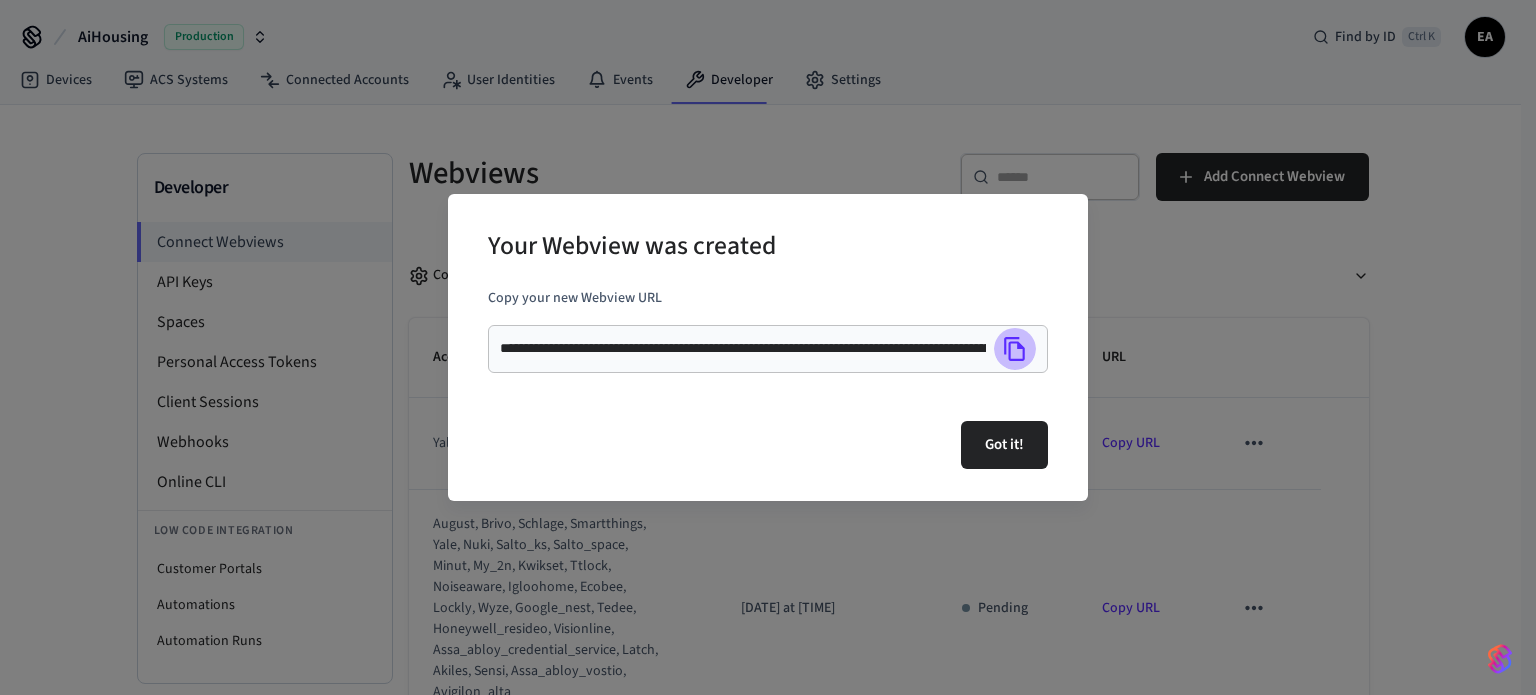 click 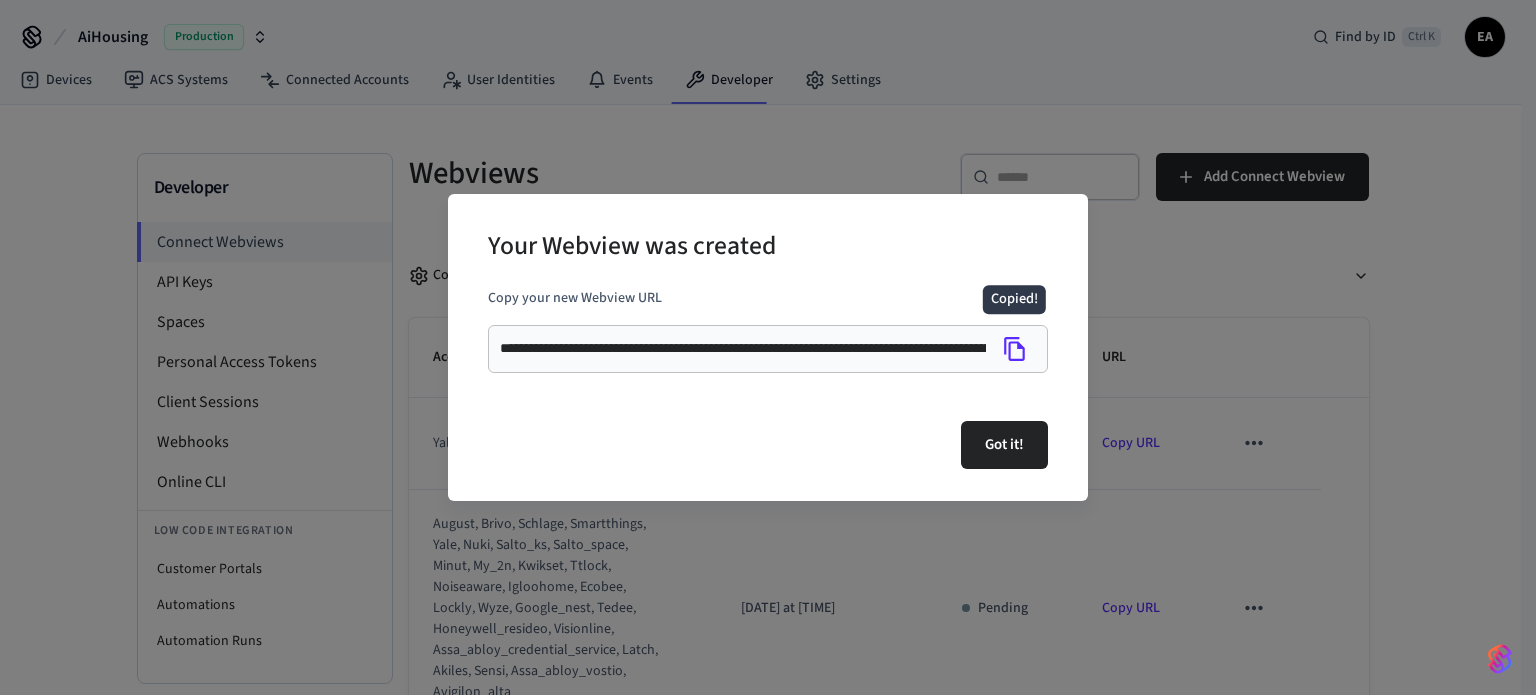 type 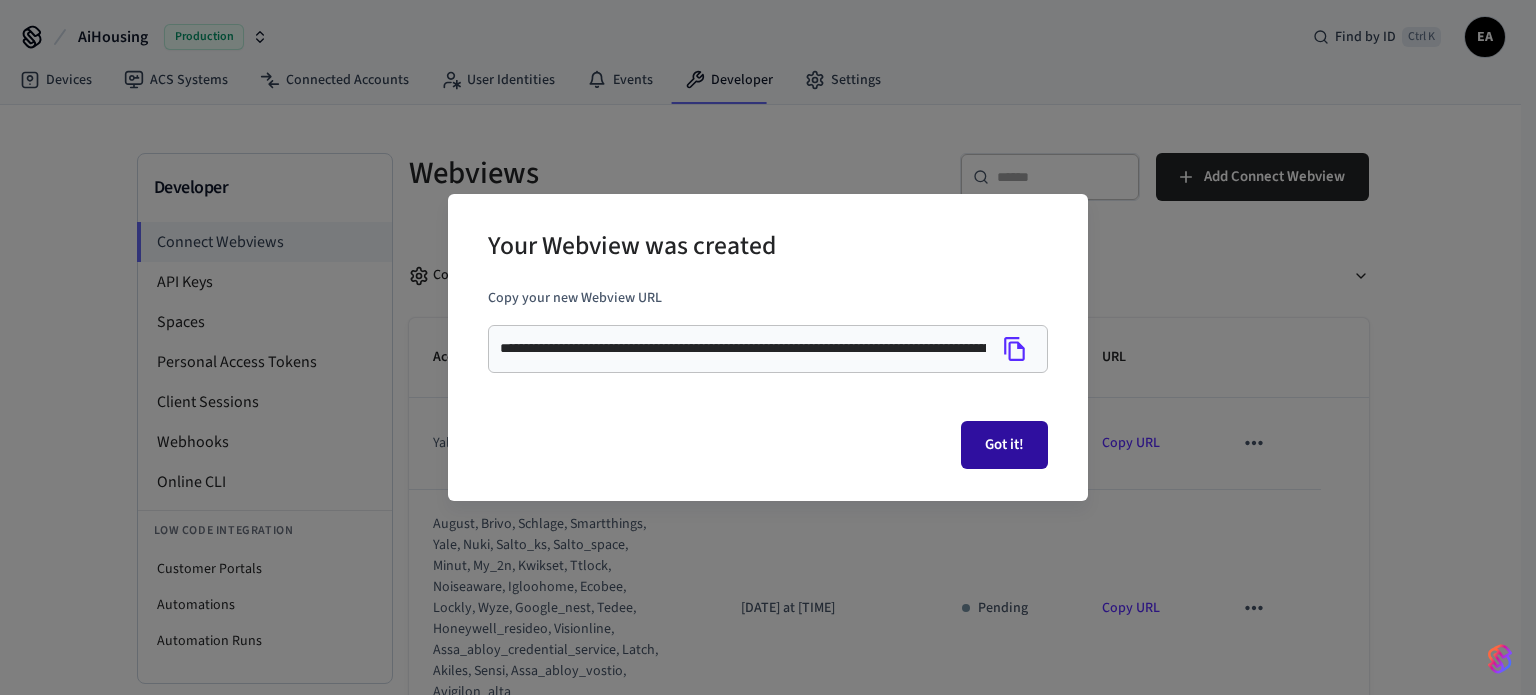 click on "Got it!" at bounding box center [1004, 445] 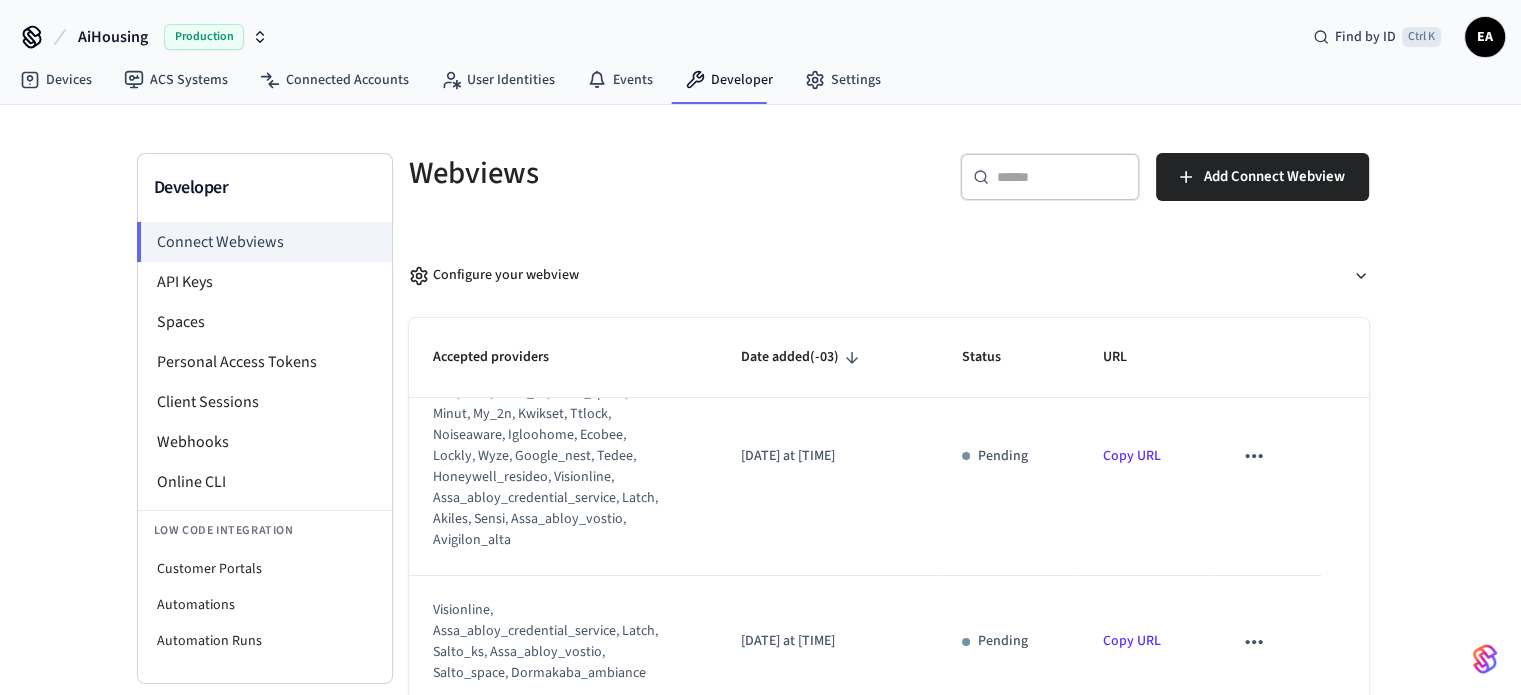 scroll, scrollTop: 0, scrollLeft: 0, axis: both 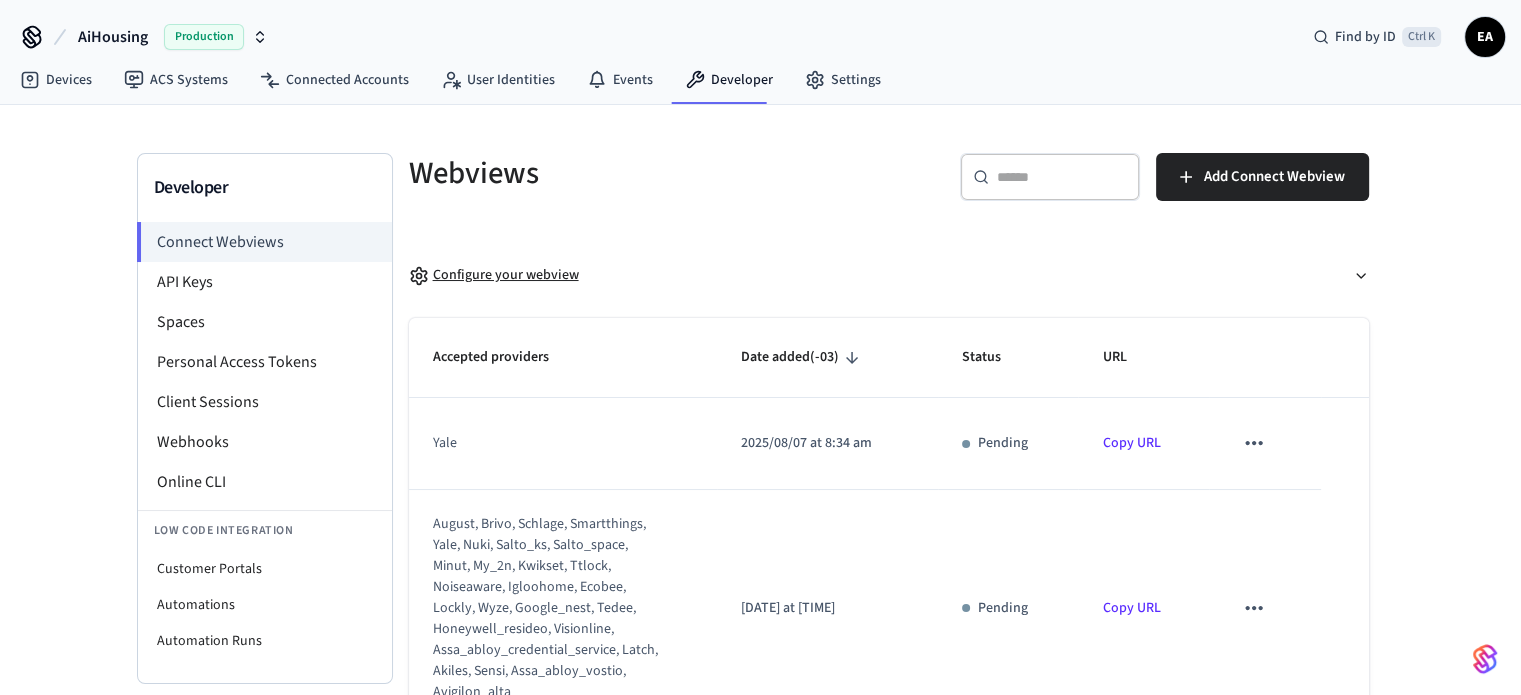 click on "Configure your webview" at bounding box center (494, 275) 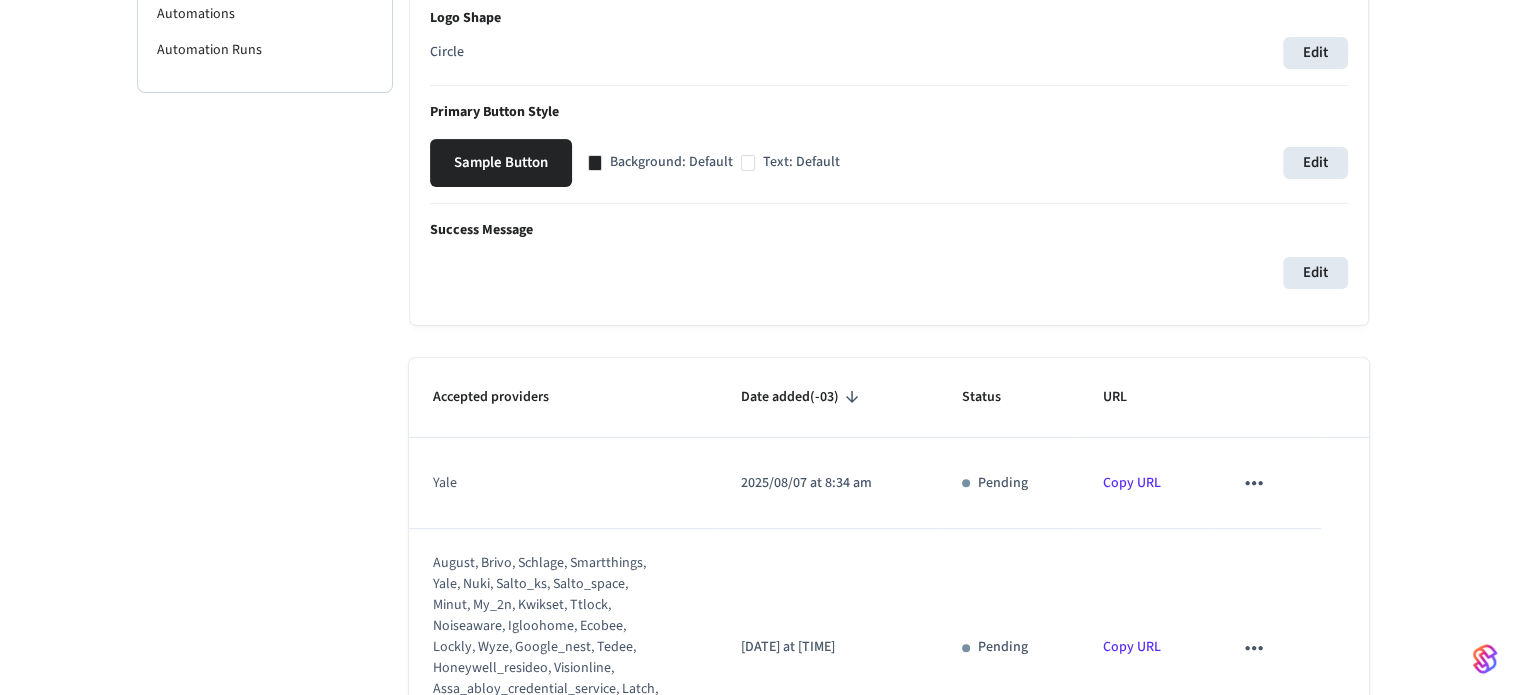 scroll, scrollTop: 600, scrollLeft: 0, axis: vertical 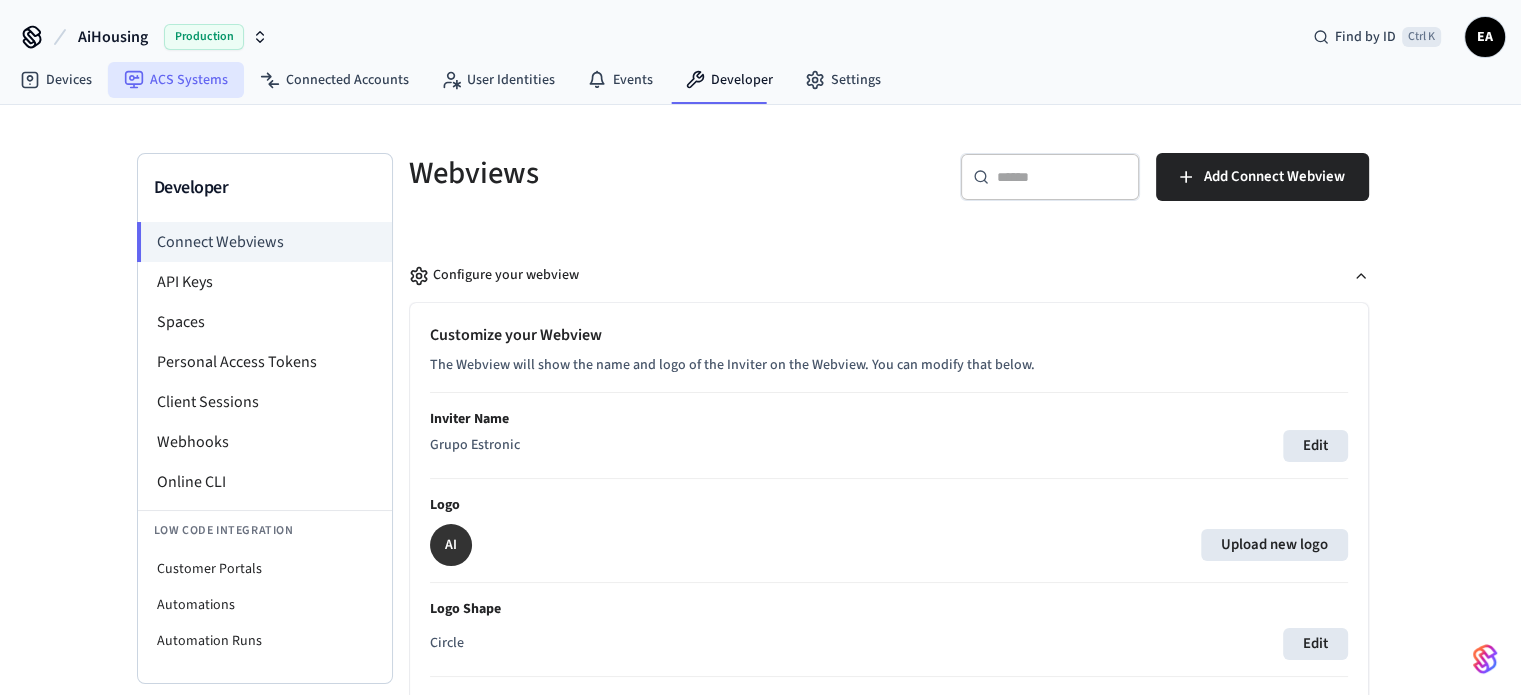 click on "ACS Systems" at bounding box center (176, 80) 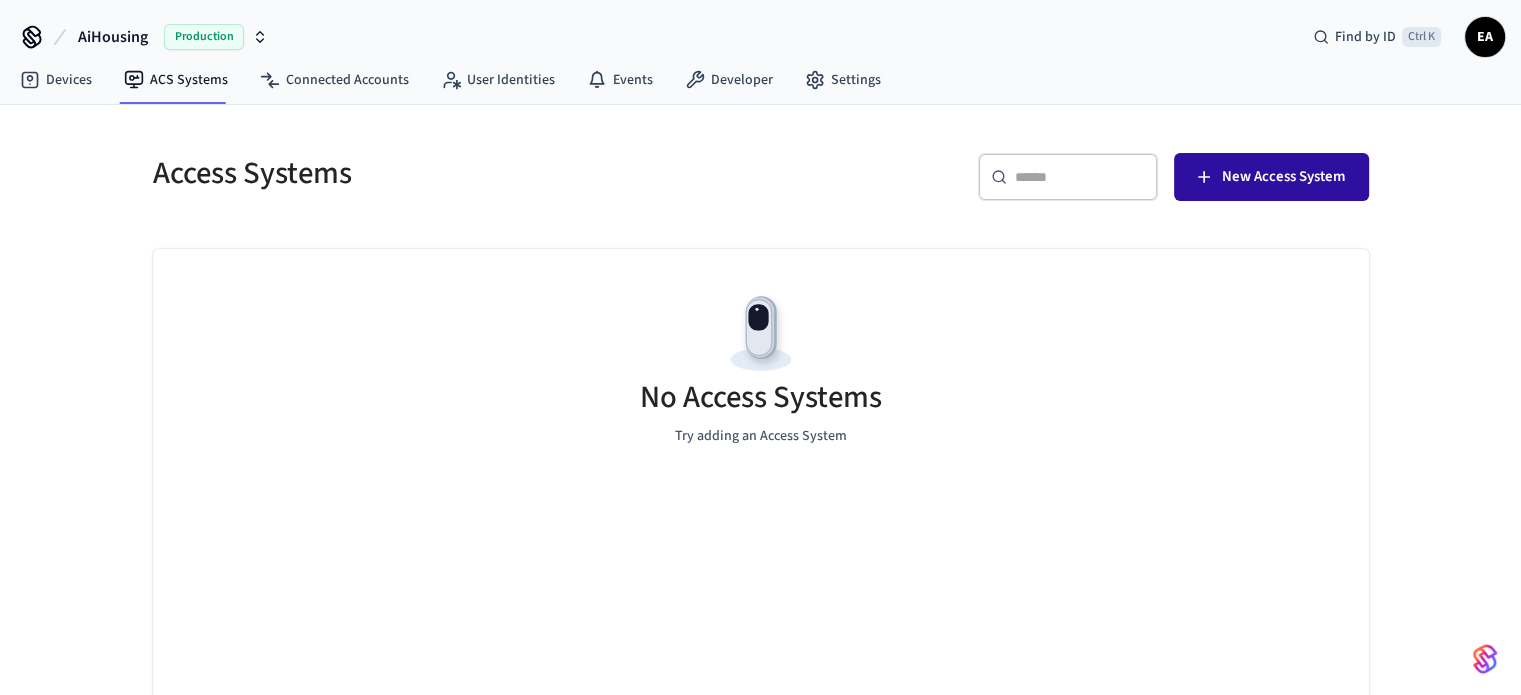 click on "New Access System" at bounding box center (1283, 177) 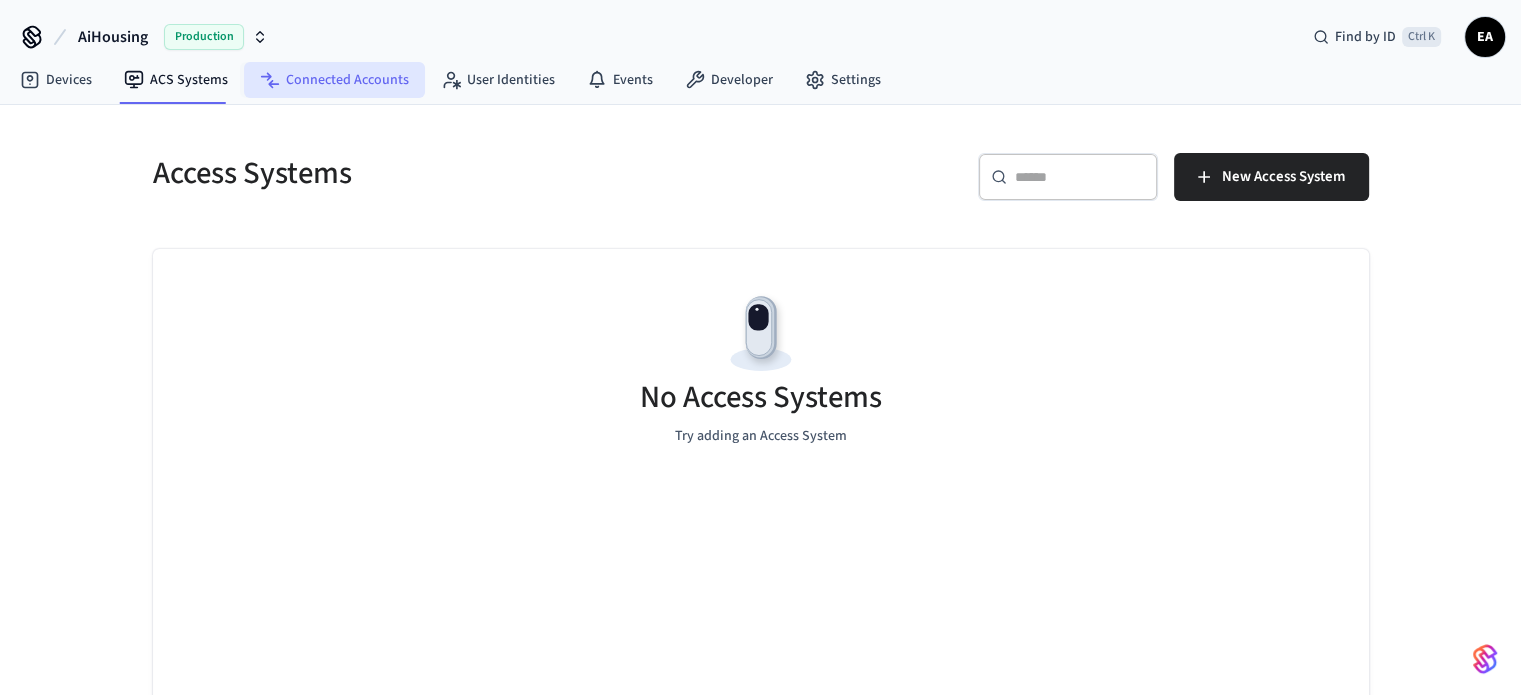 click on "Connected Accounts" at bounding box center [334, 80] 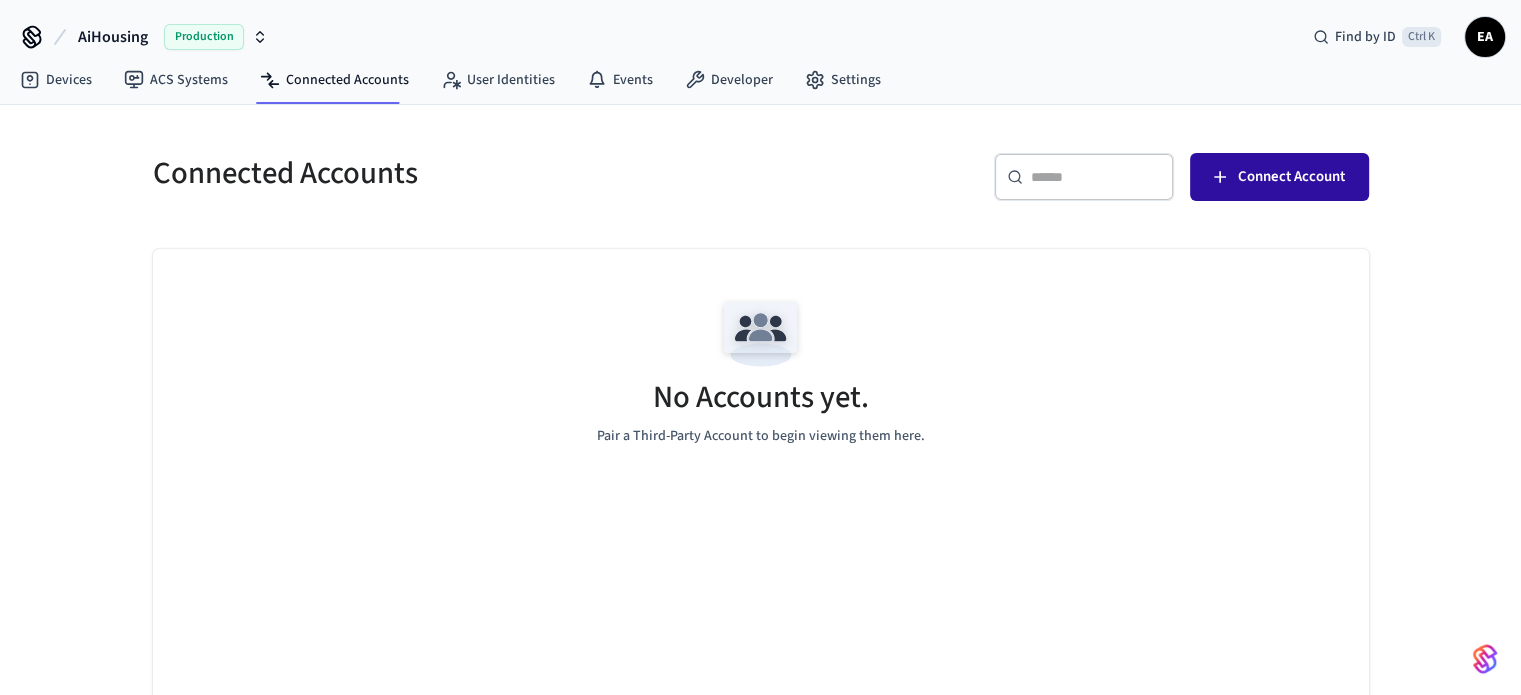 click on "Connect Account" at bounding box center (1291, 177) 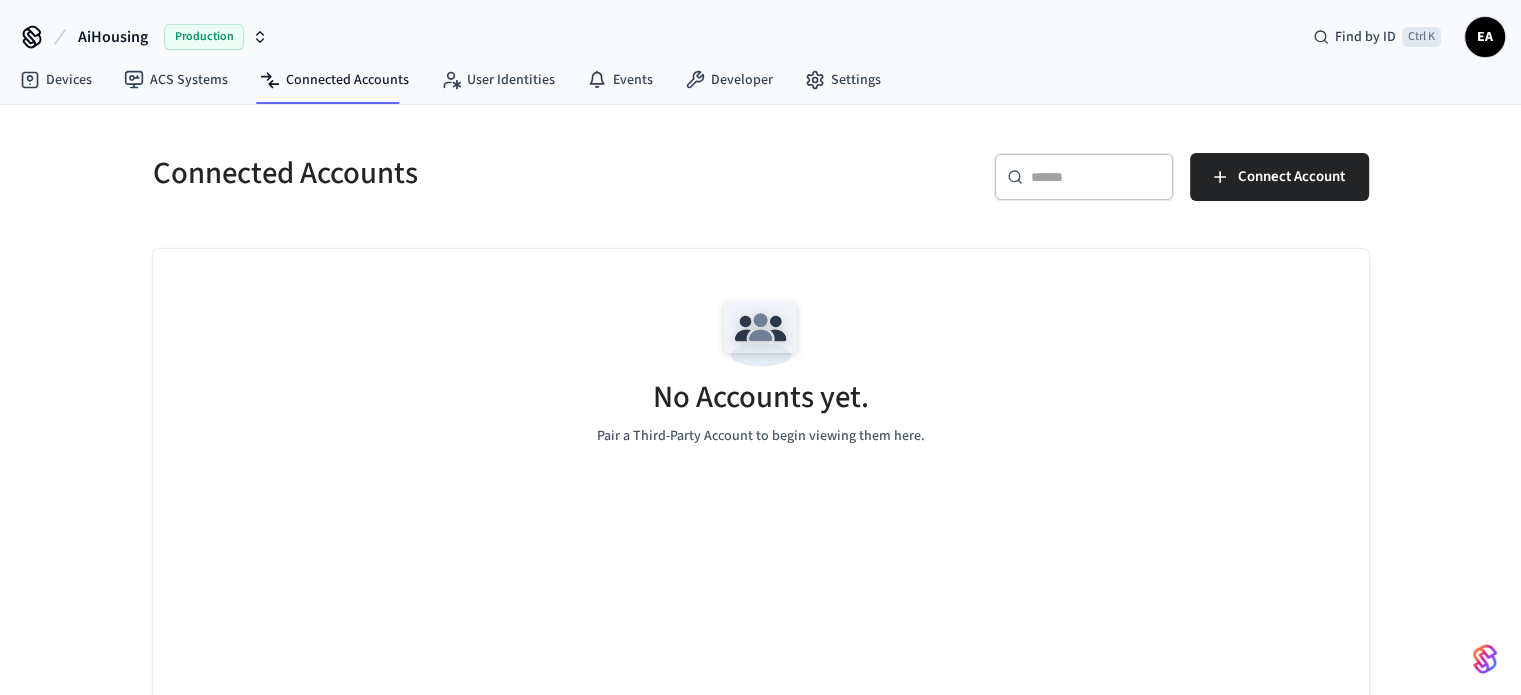 drag, startPoint x: 1144, startPoint y: 238, endPoint x: 1094, endPoint y: 411, distance: 180.08054 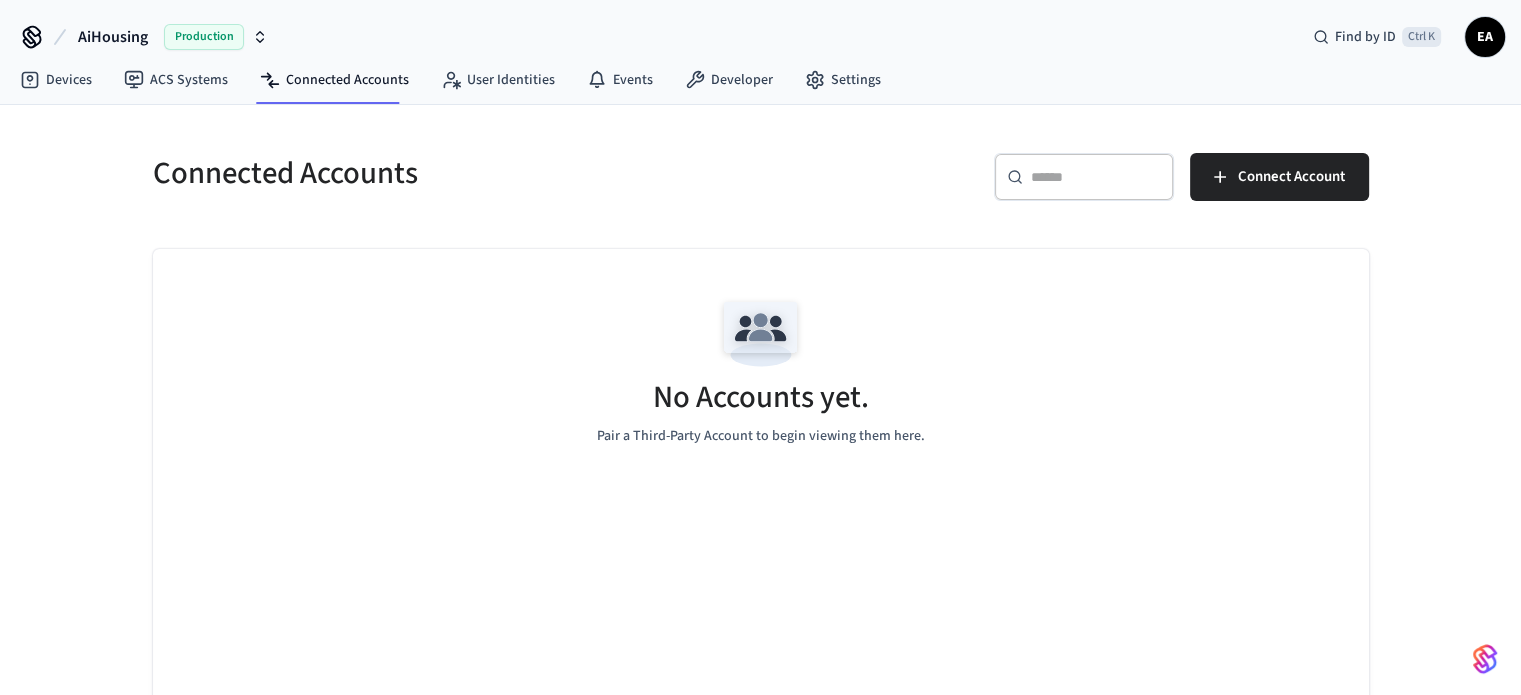 click on "EA" at bounding box center [1485, 37] 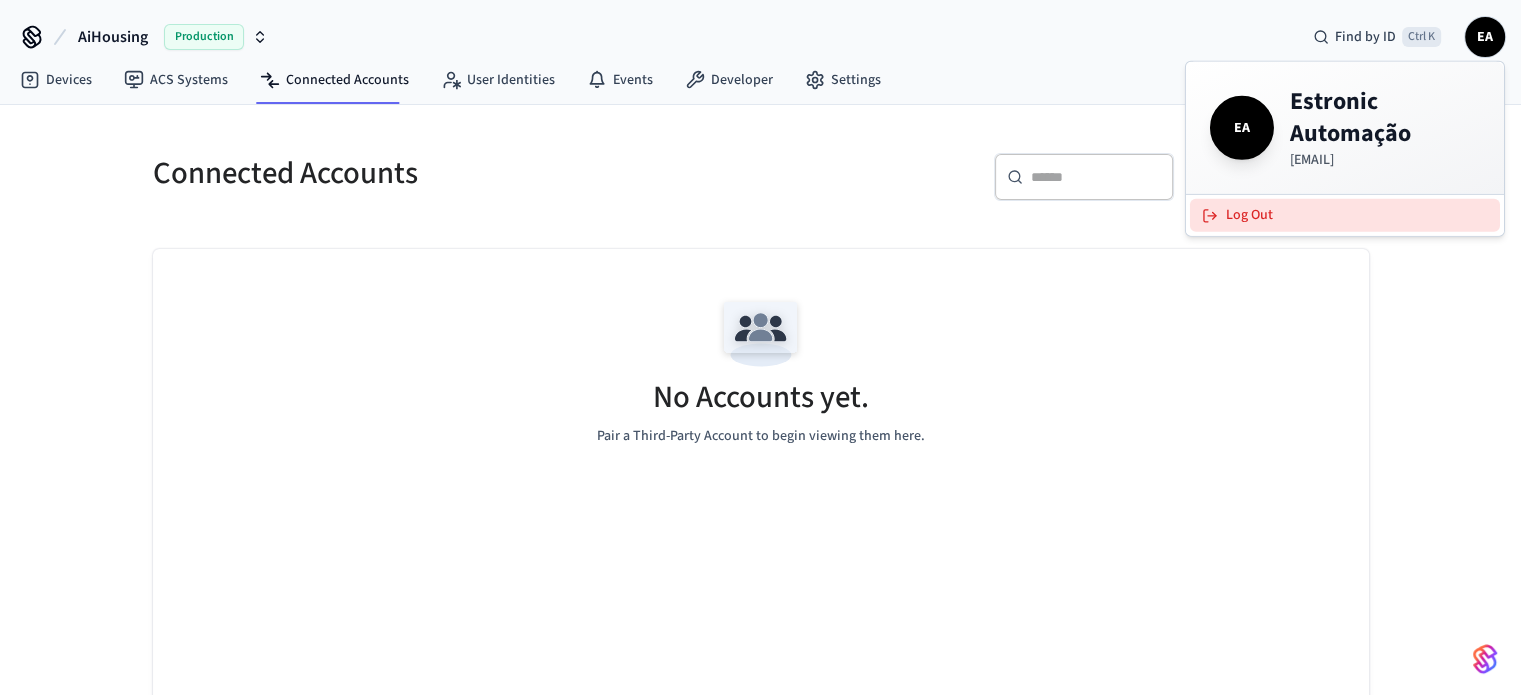 click on "Log Out" at bounding box center [1345, 215] 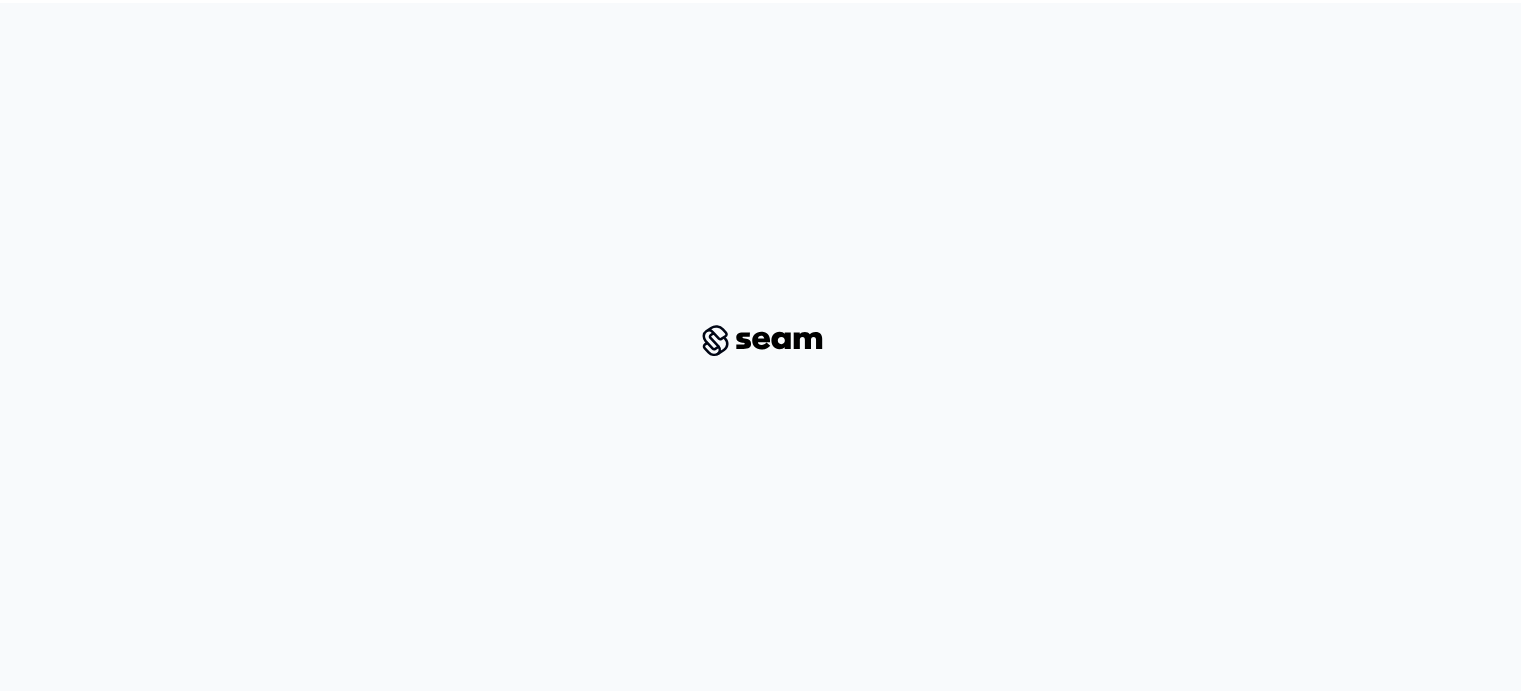 scroll, scrollTop: 0, scrollLeft: 0, axis: both 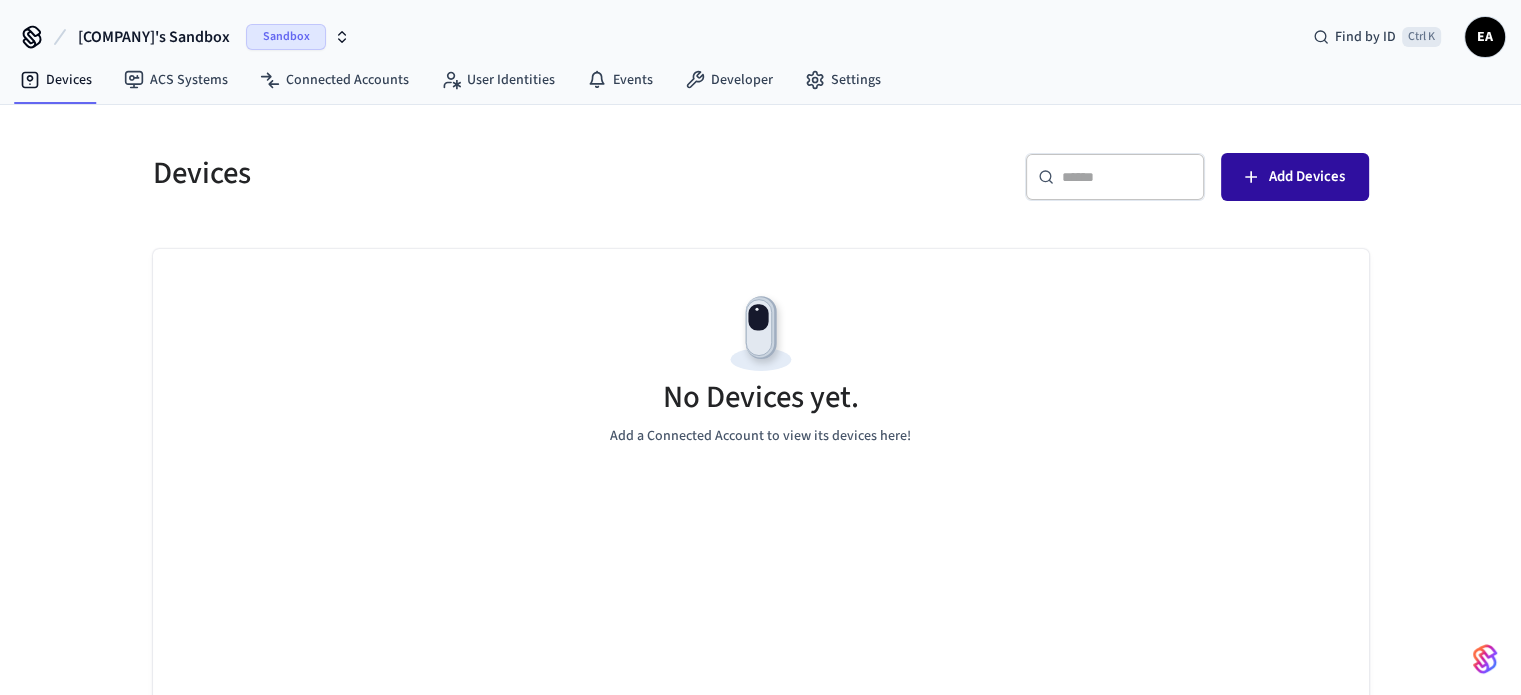 click on "Add Devices" at bounding box center (1295, 177) 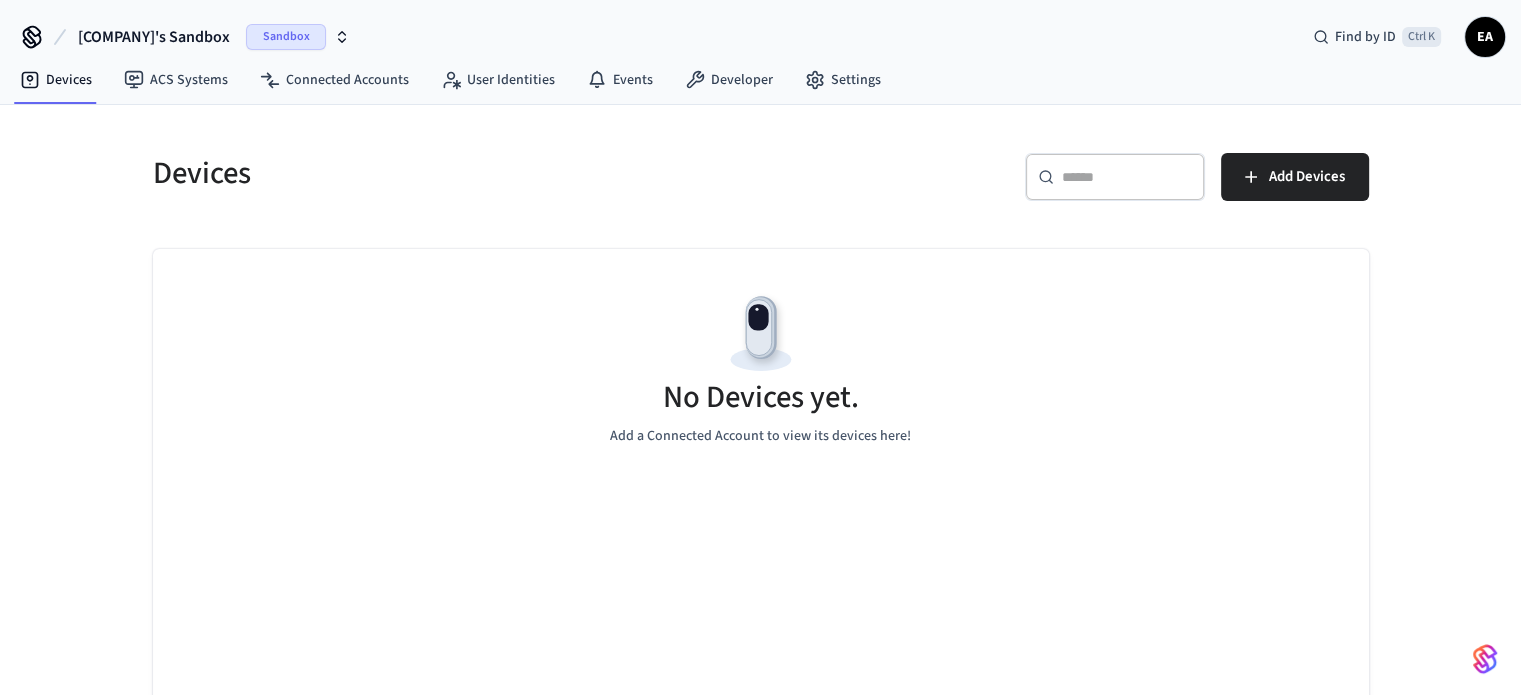click on "Sandbox" at bounding box center [286, 37] 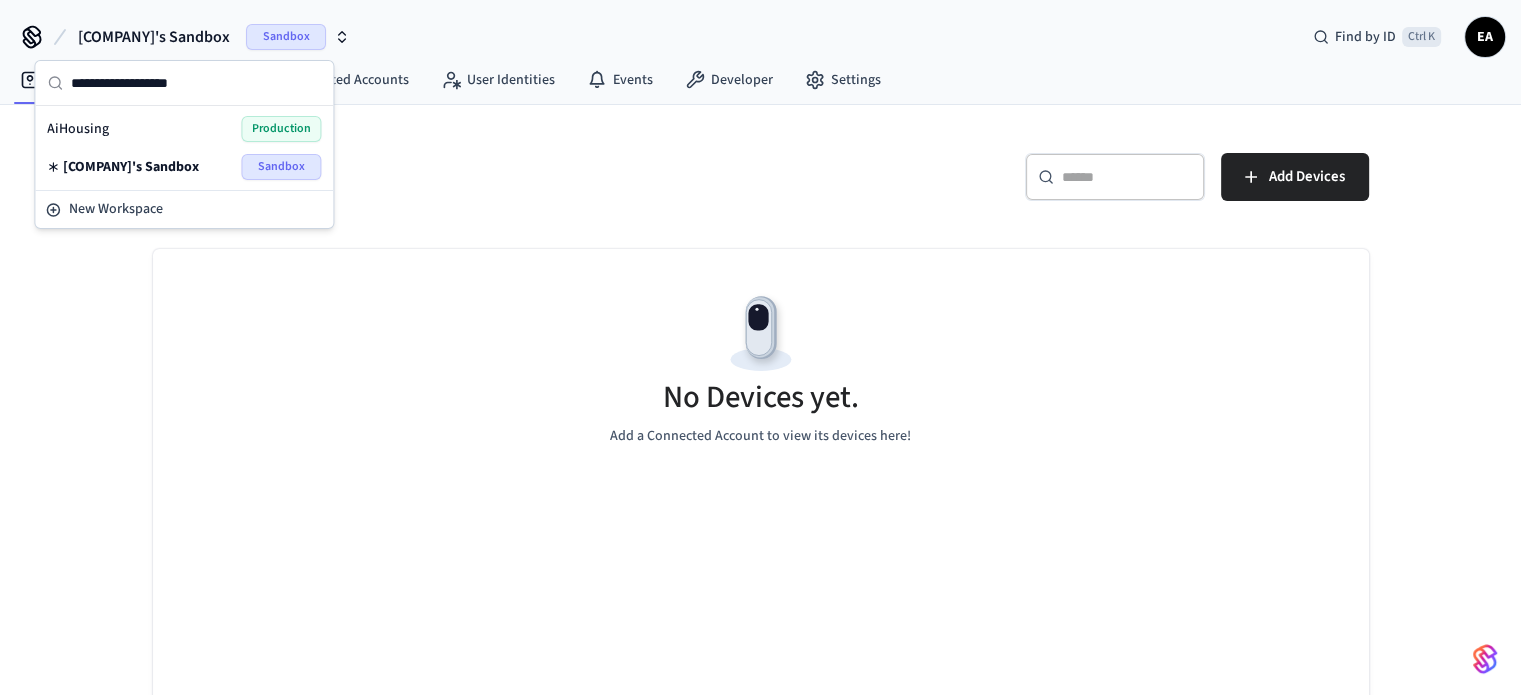 click on "AiHousing Production" at bounding box center (184, 129) 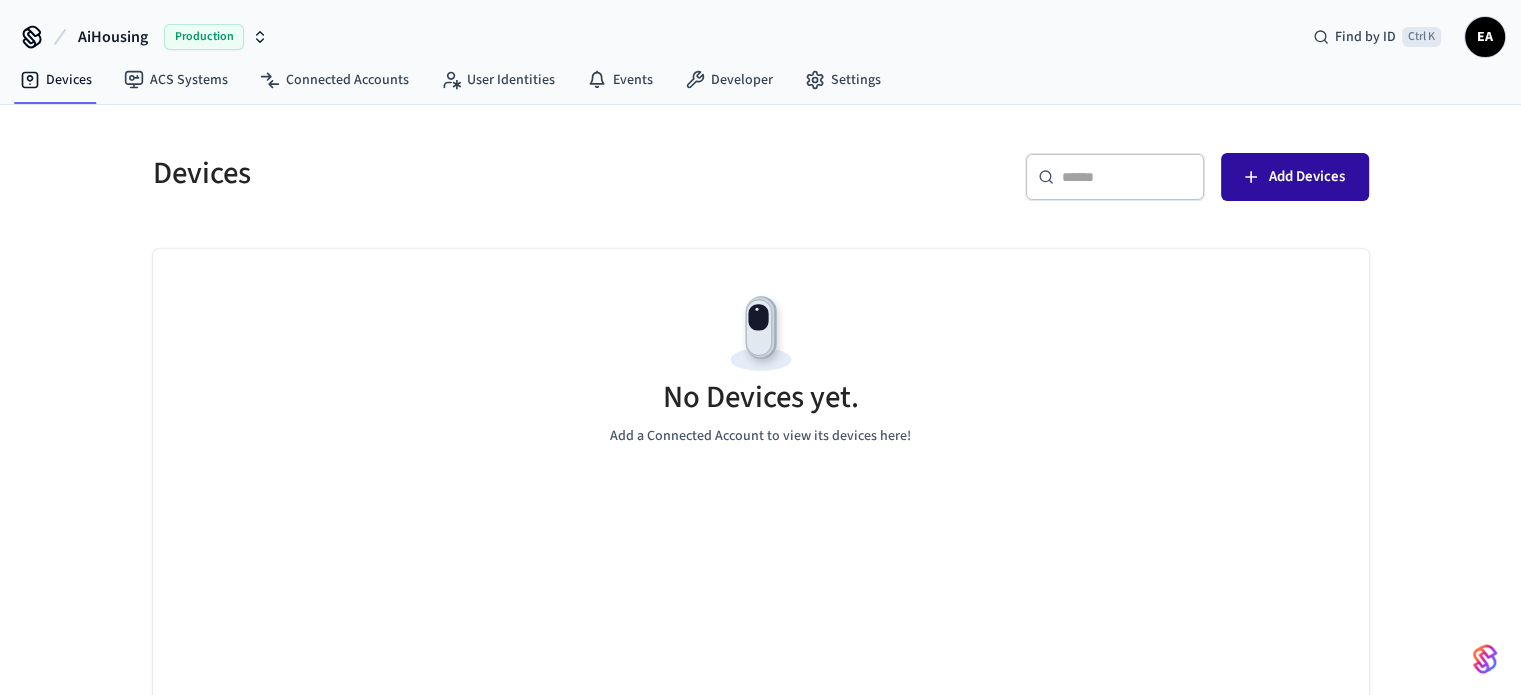 click on "Add Devices" at bounding box center (1307, 177) 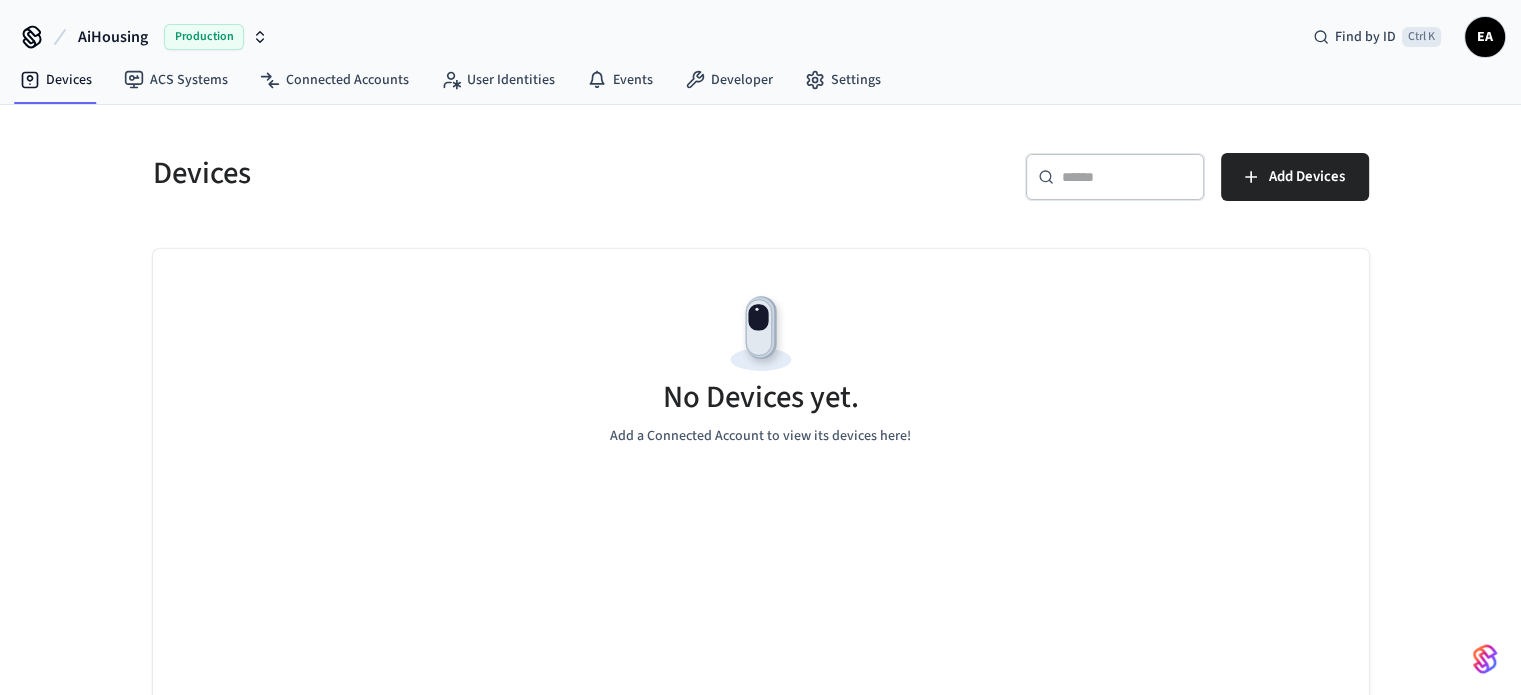 type 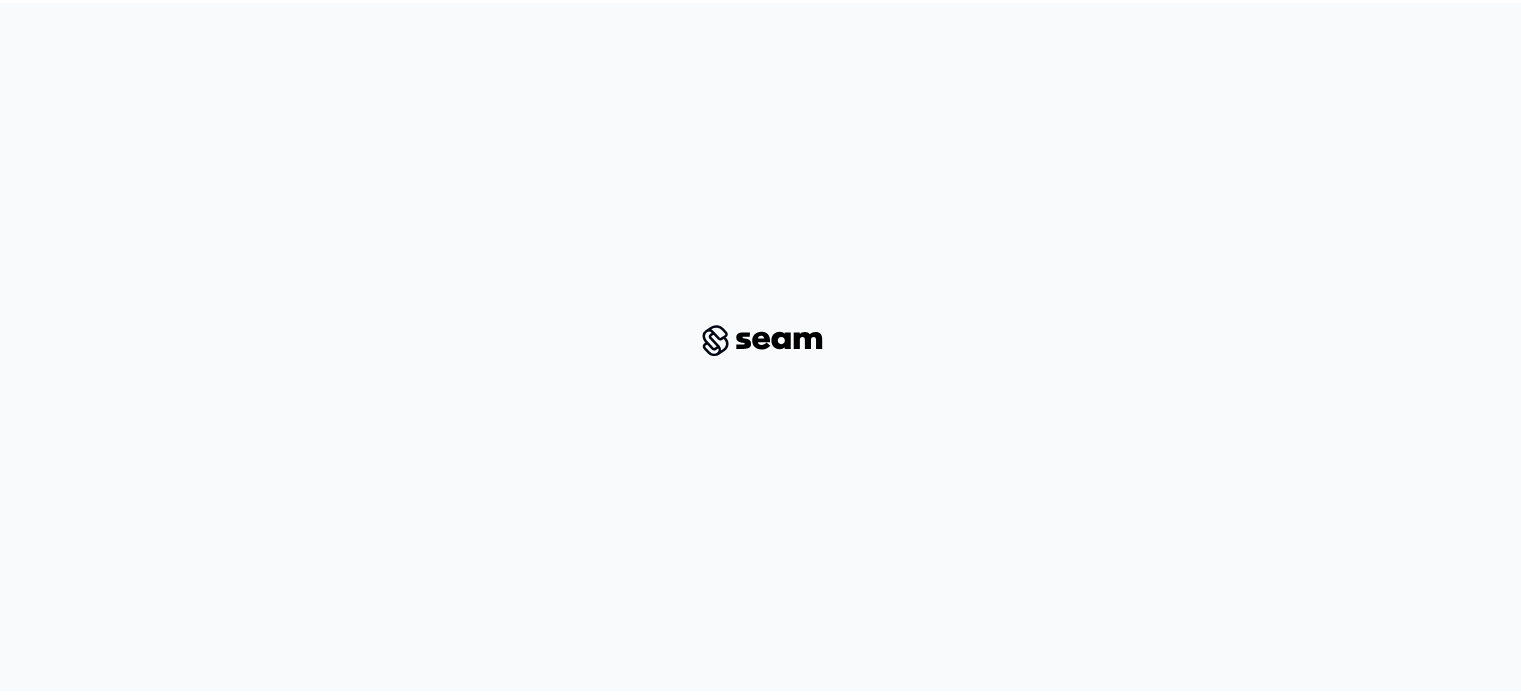 scroll, scrollTop: 0, scrollLeft: 0, axis: both 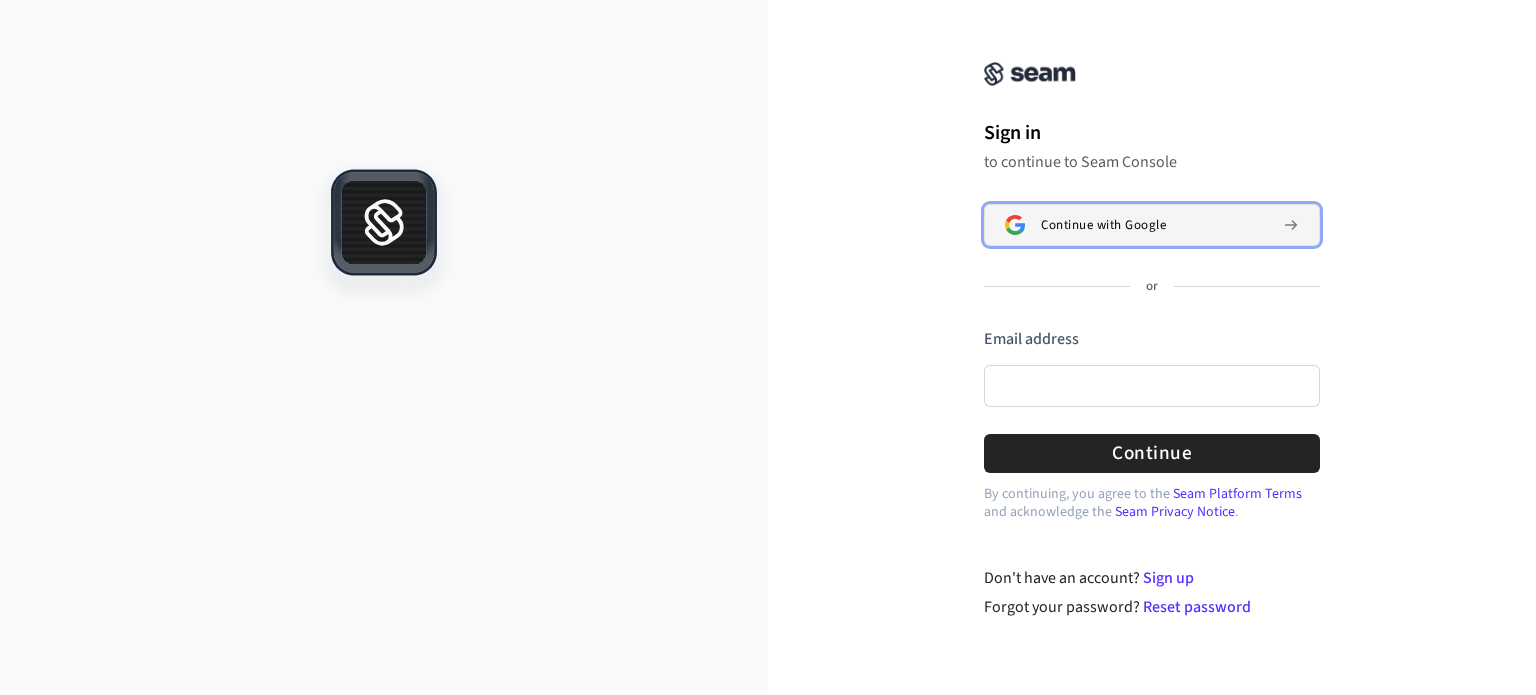 click on "Continue with Google" at bounding box center [1103, 225] 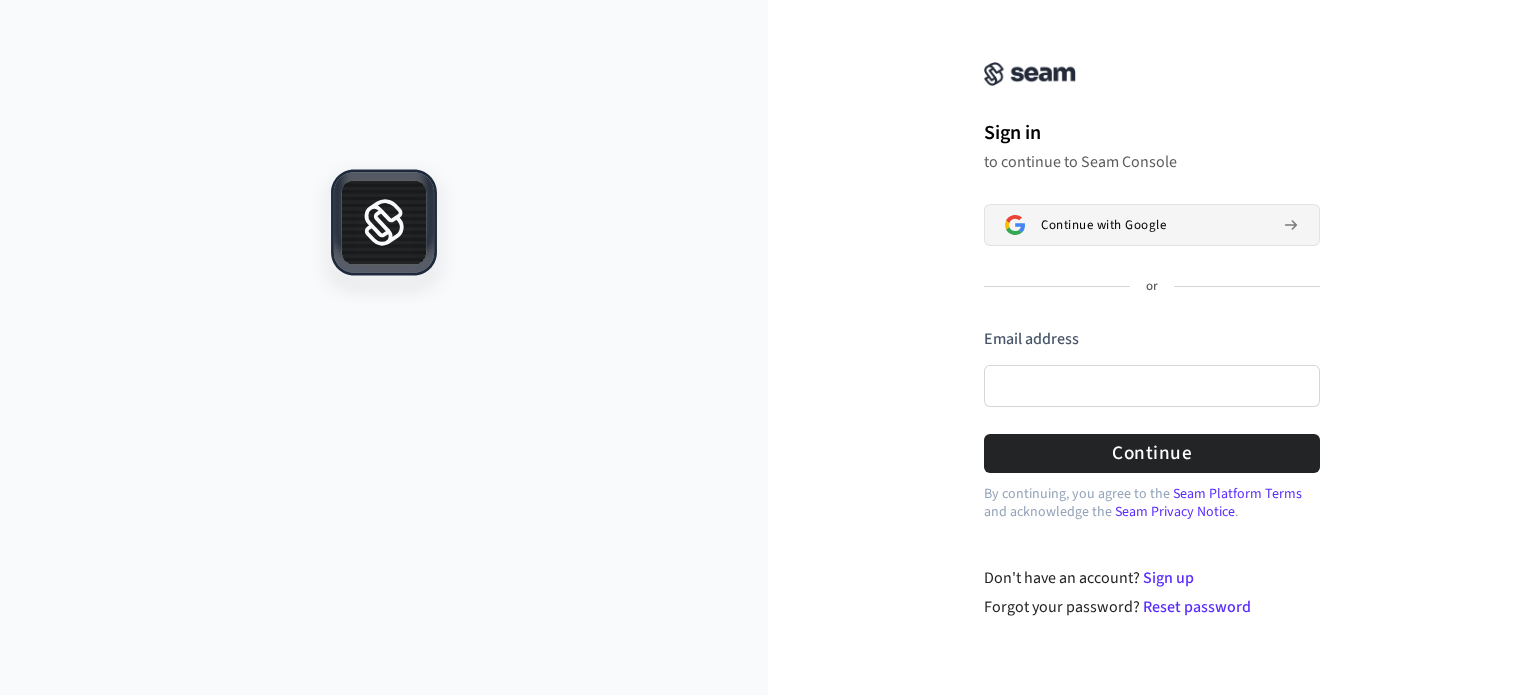 type 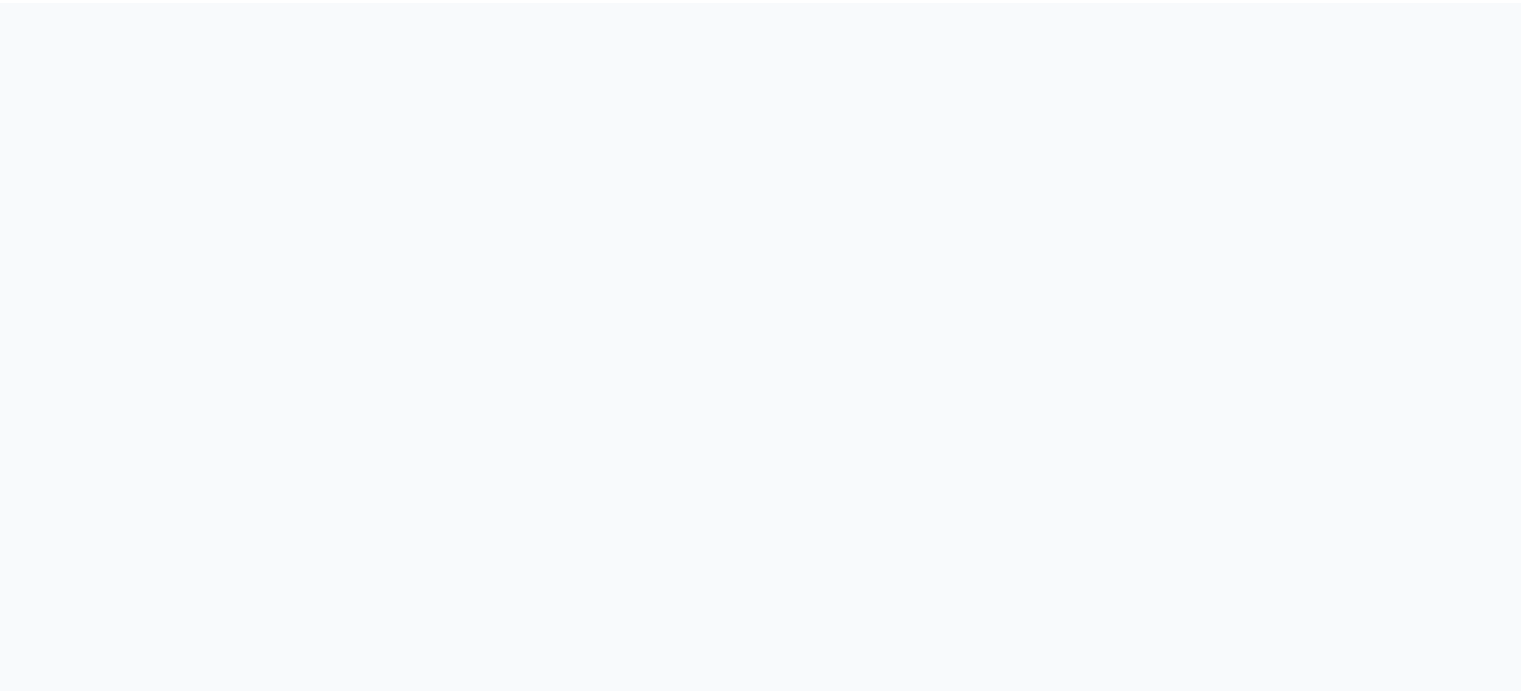 scroll, scrollTop: 0, scrollLeft: 0, axis: both 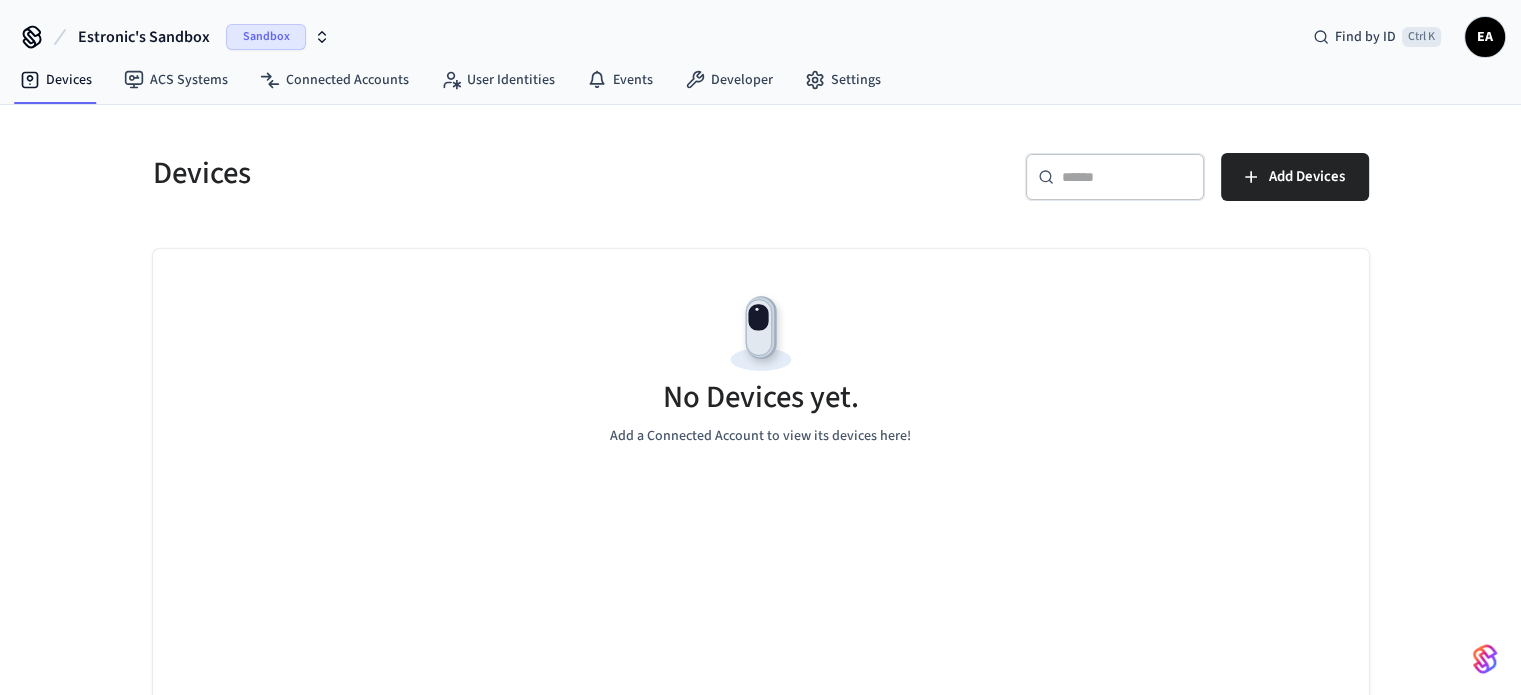 click on "Sandbox" at bounding box center [266, 37] 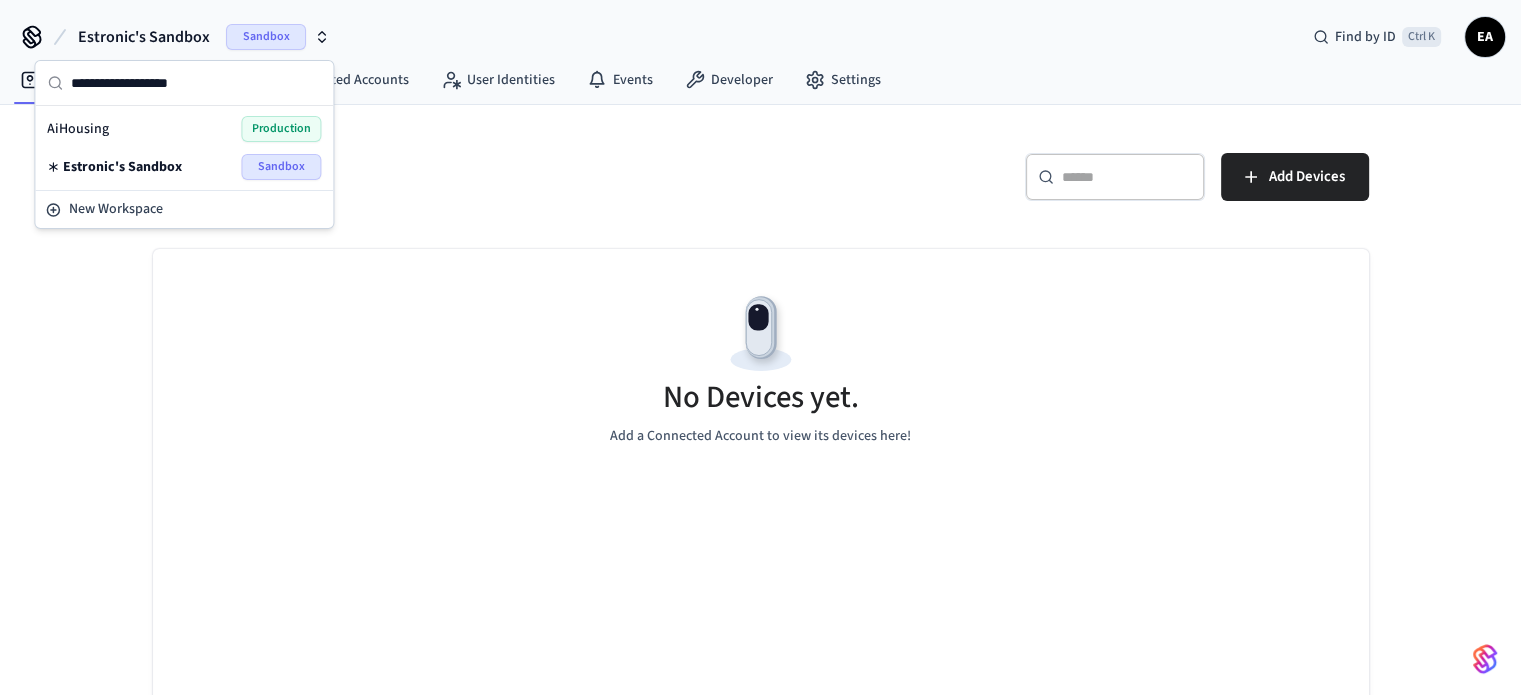 click on "Production" at bounding box center [281, 129] 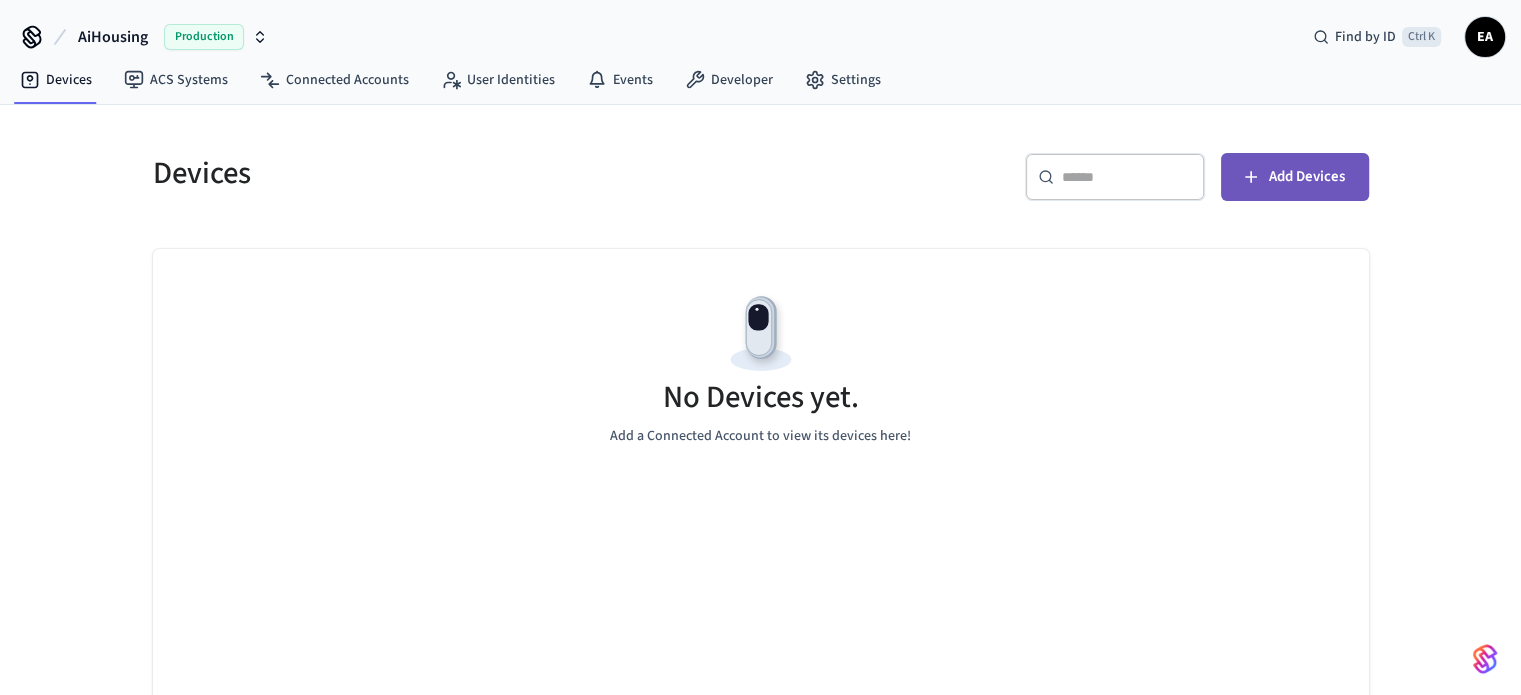 click on "Add Devices" at bounding box center [1307, 177] 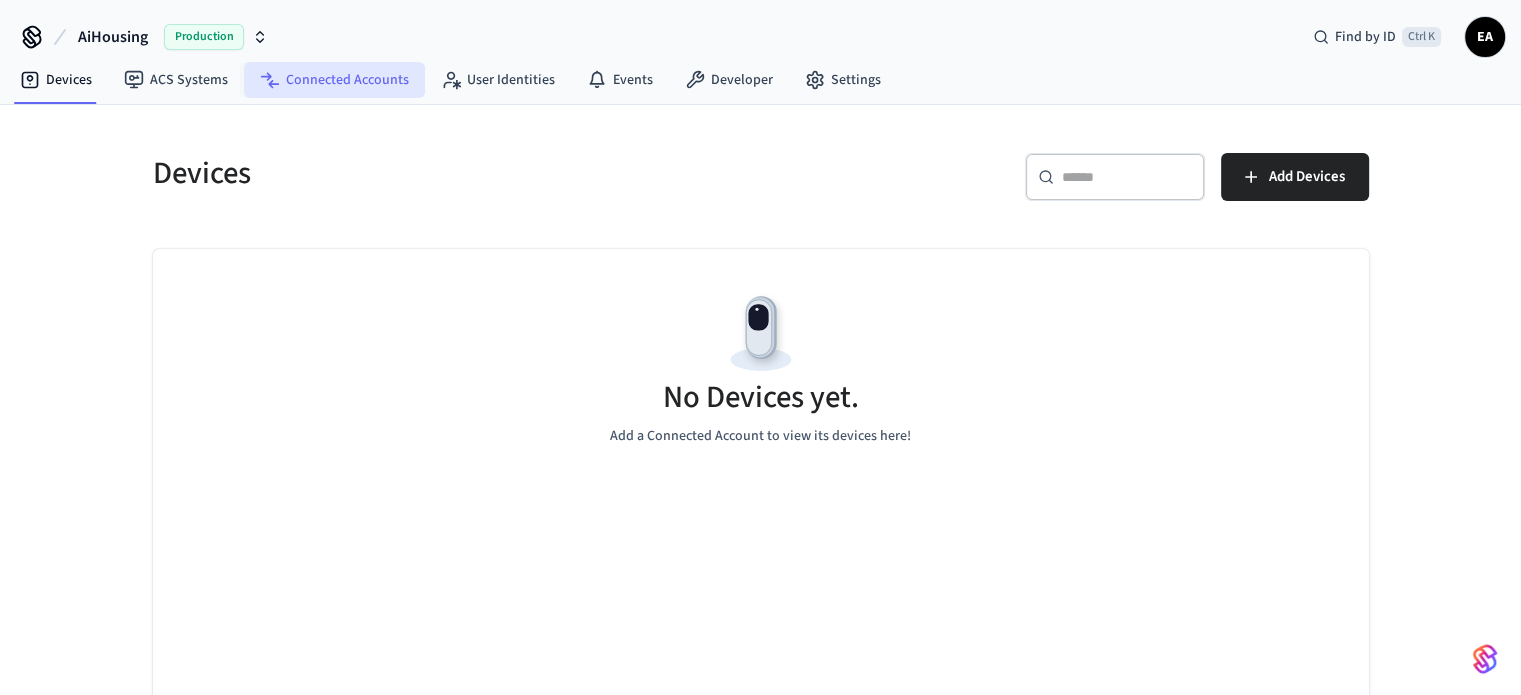 click on "Connected Accounts" at bounding box center (334, 80) 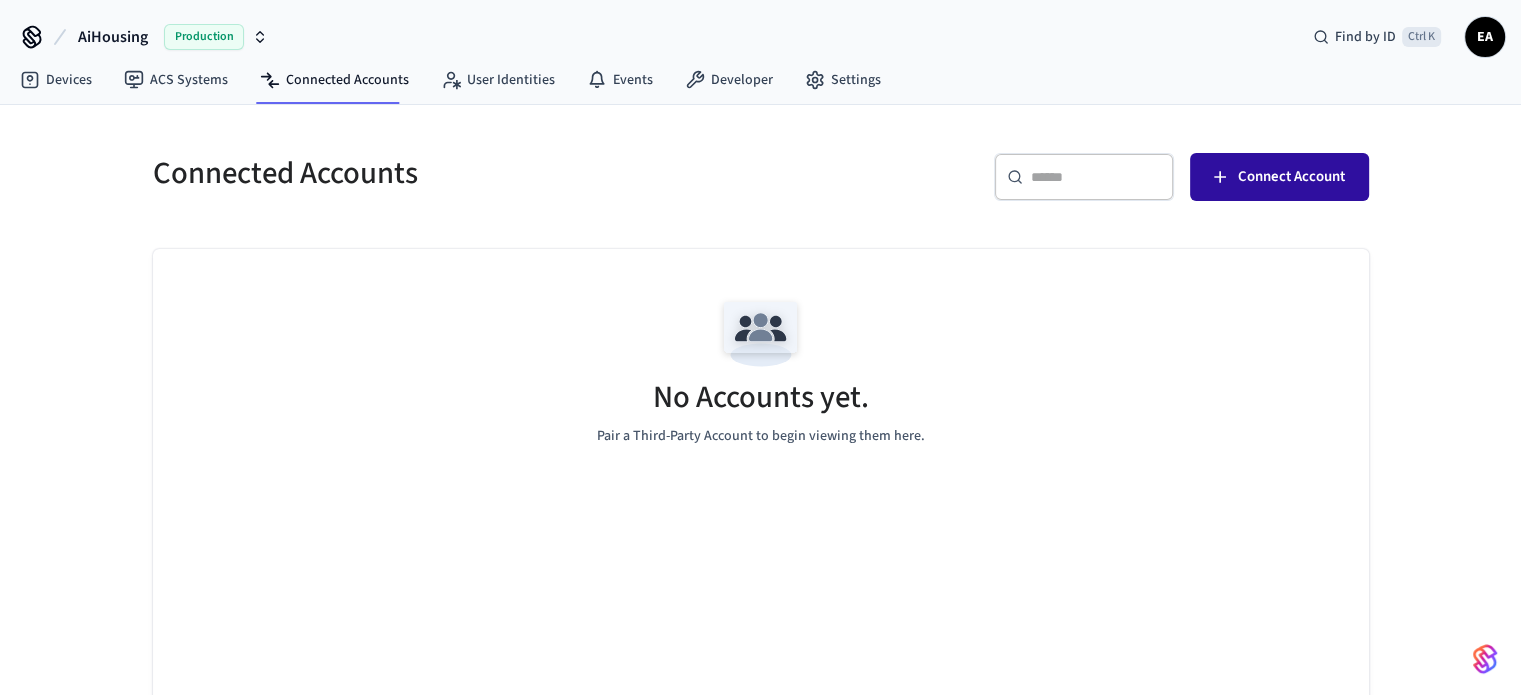 click on "Connect Account" at bounding box center (1291, 177) 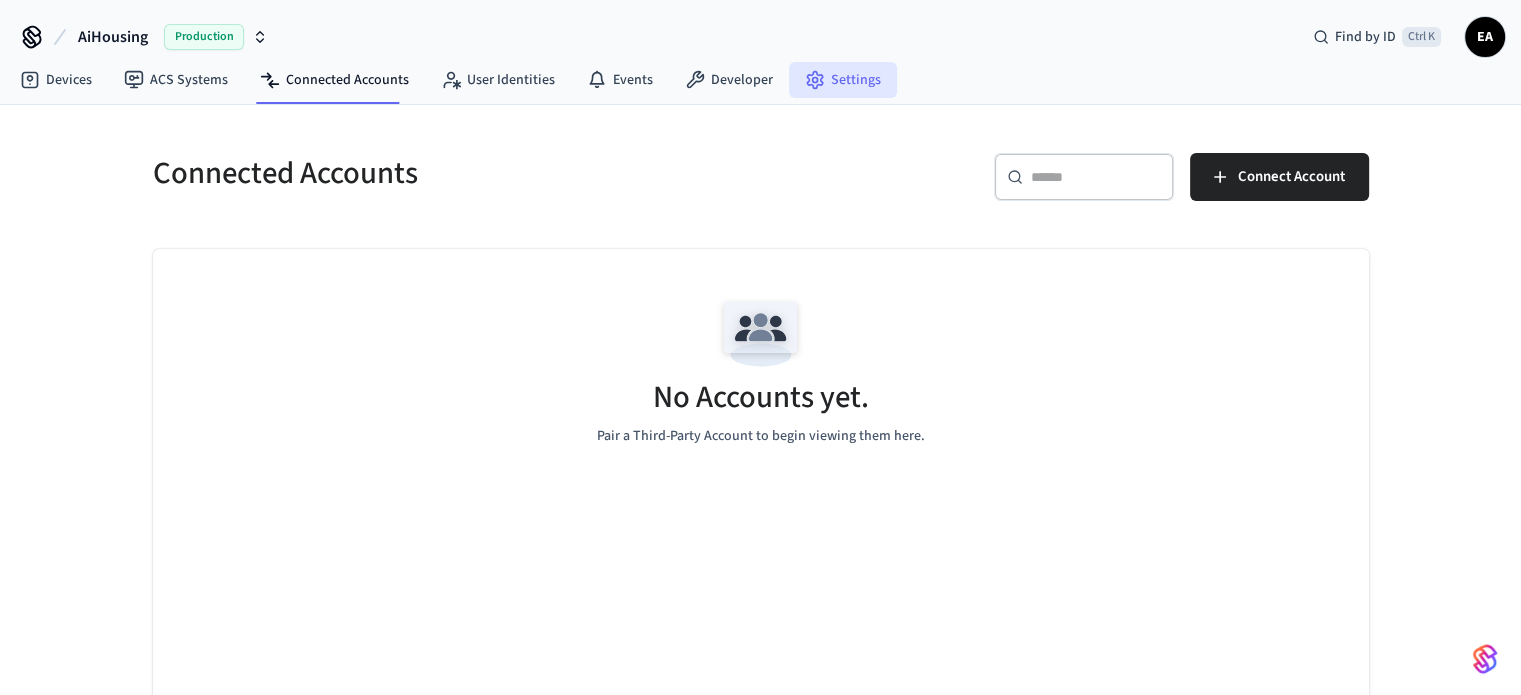 click on "Settings" at bounding box center [843, 80] 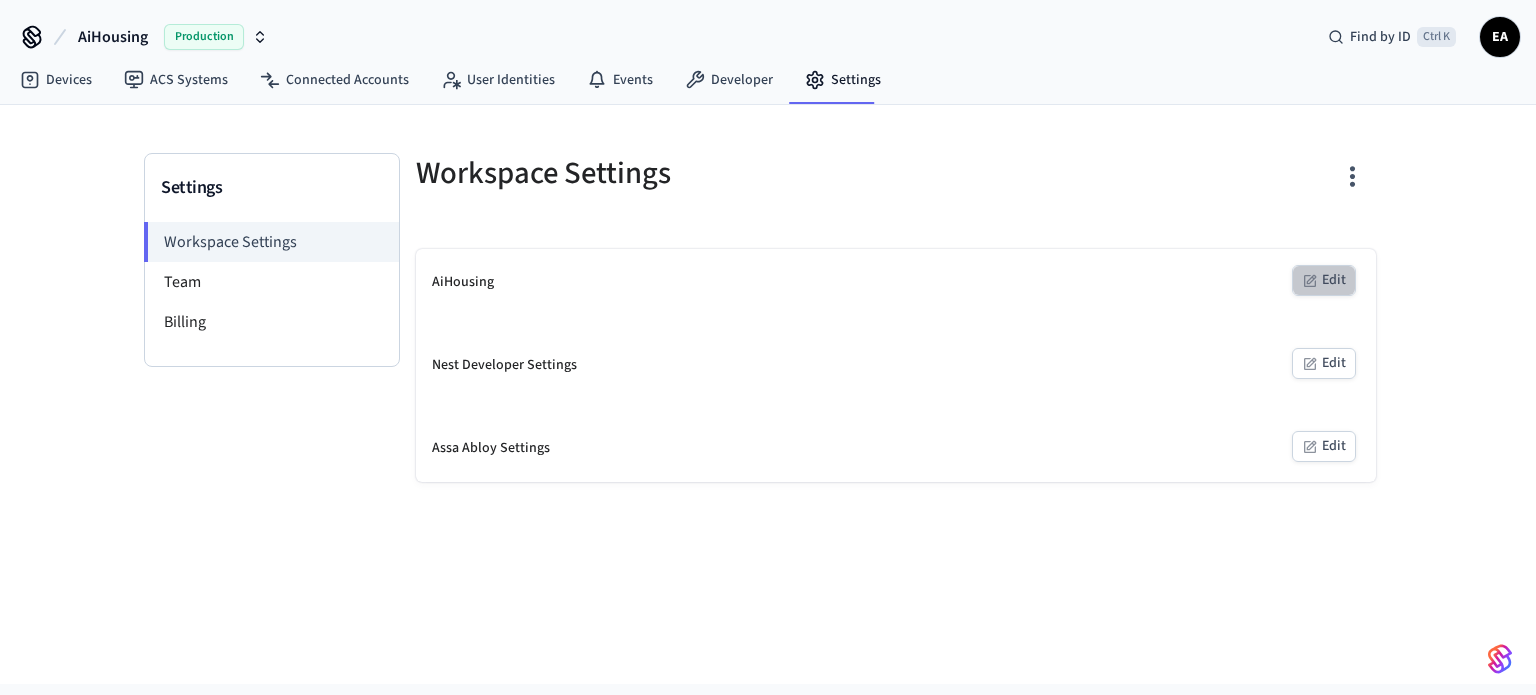 click on "Edit" at bounding box center (1324, 280) 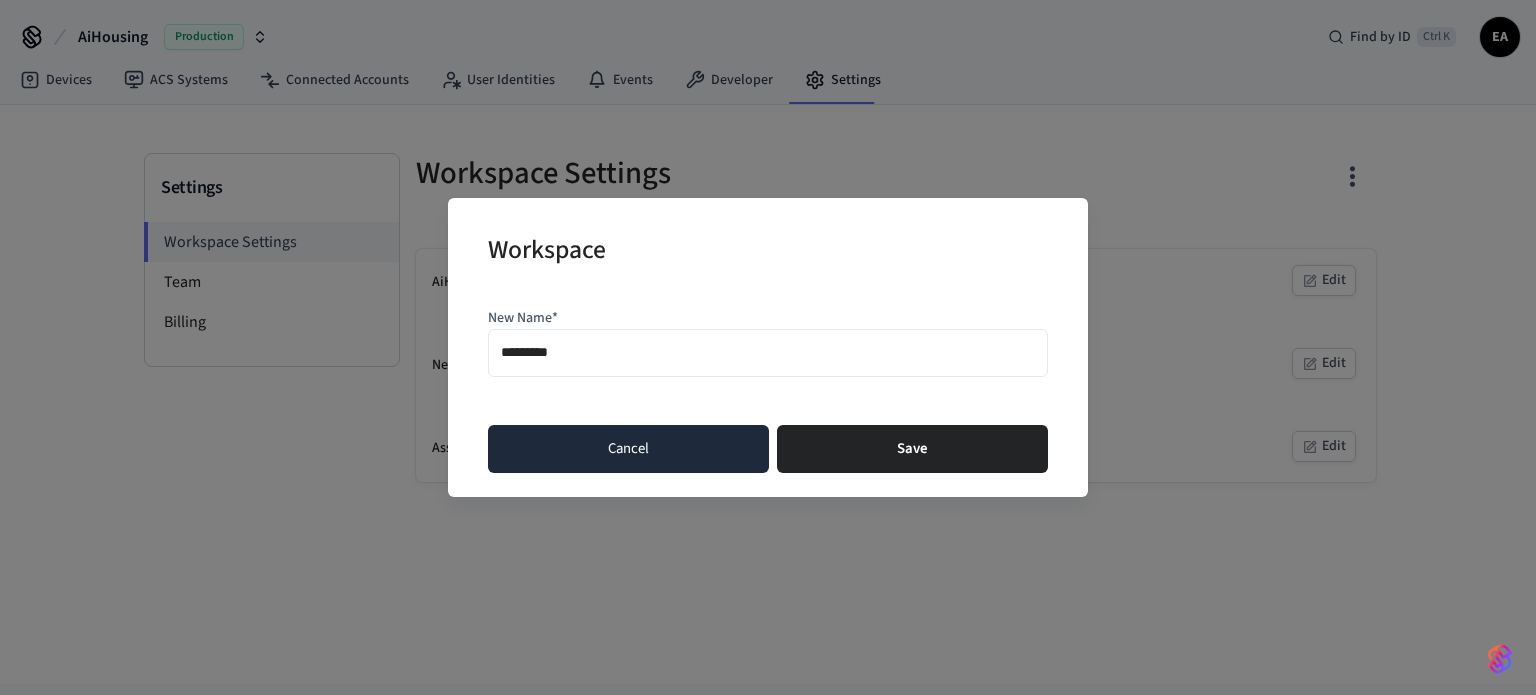click on "Cancel" at bounding box center (628, 449) 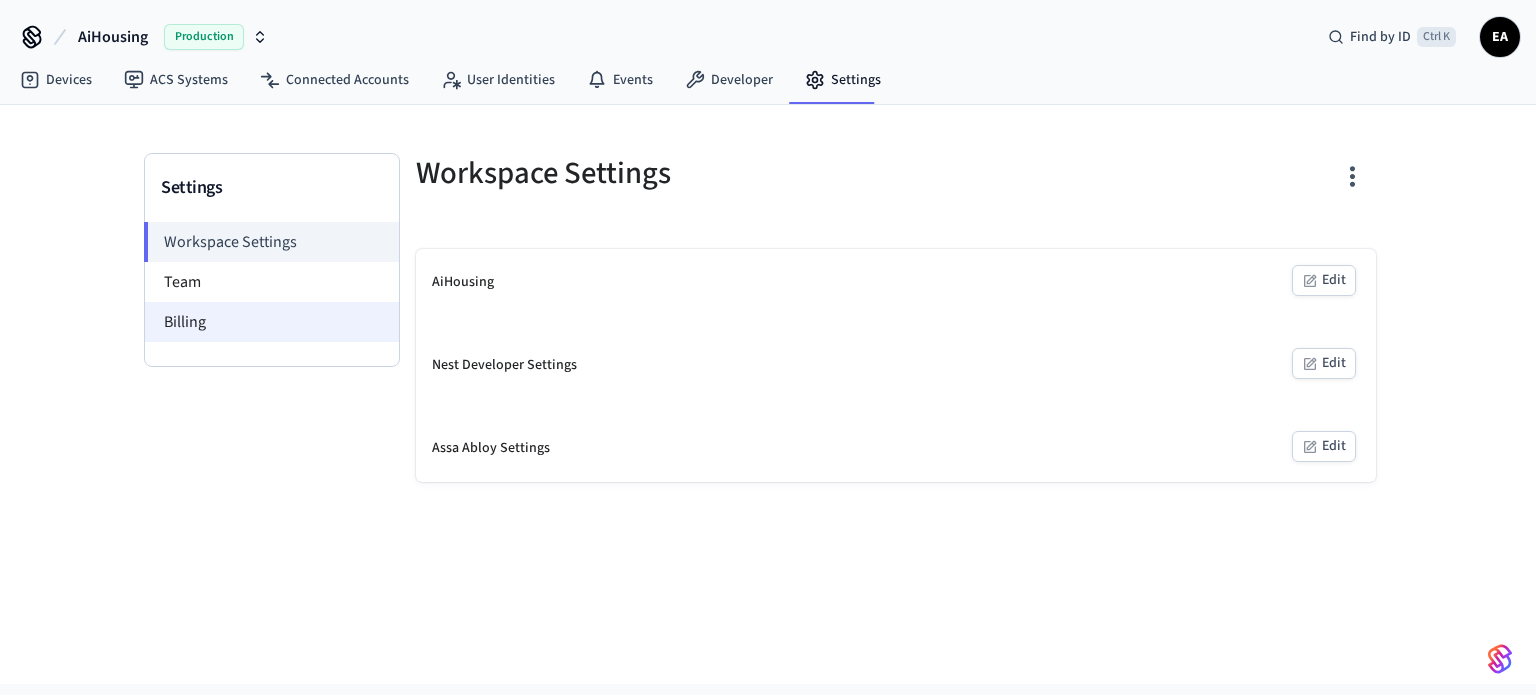 click on "Billing" at bounding box center (272, 322) 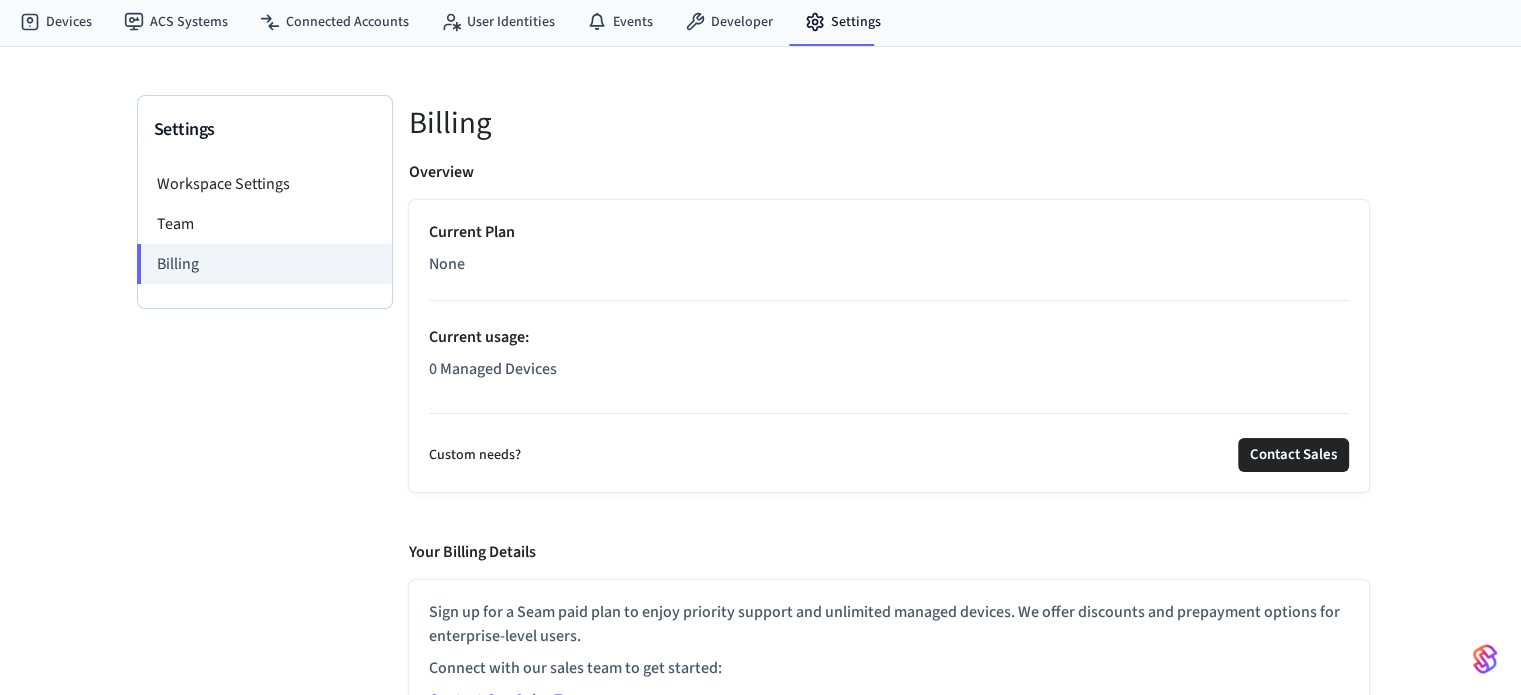 scroll, scrollTop: 0, scrollLeft: 0, axis: both 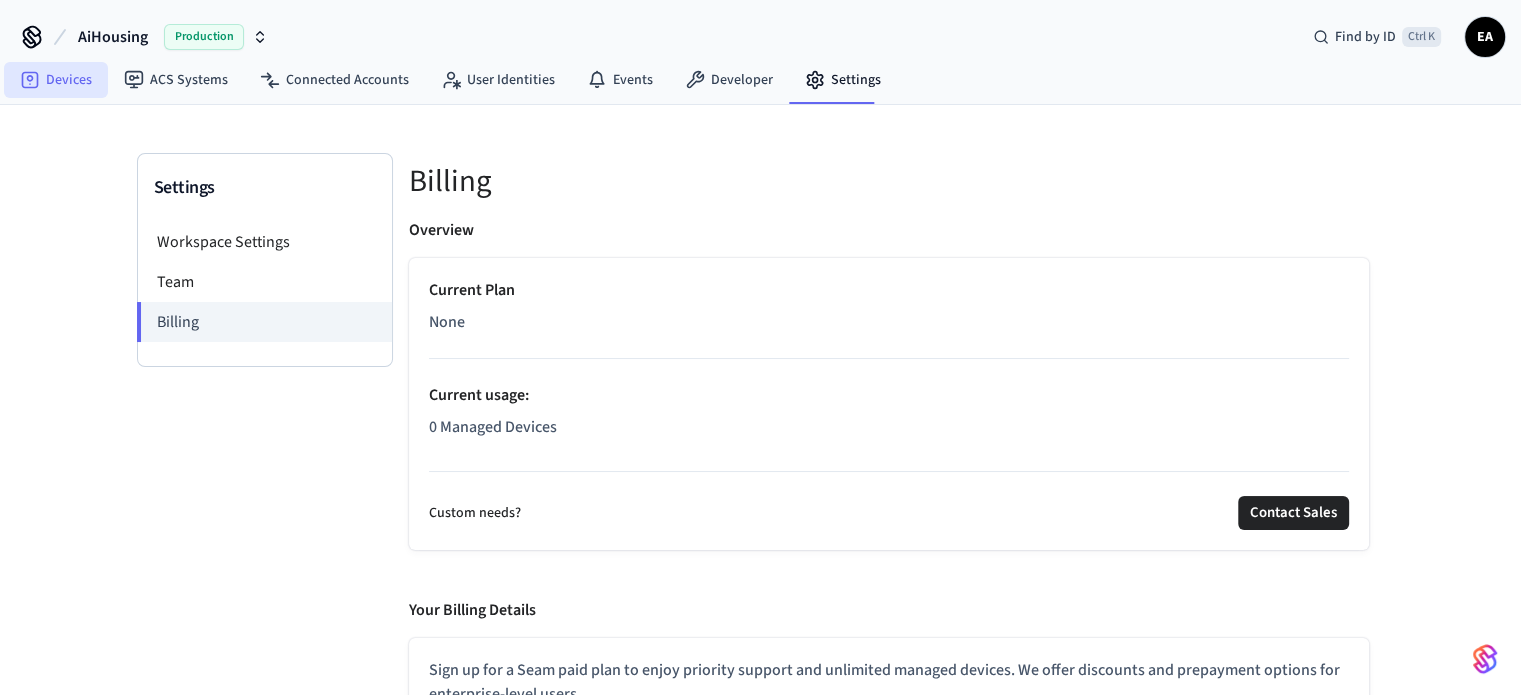 click on "Devices" at bounding box center (56, 80) 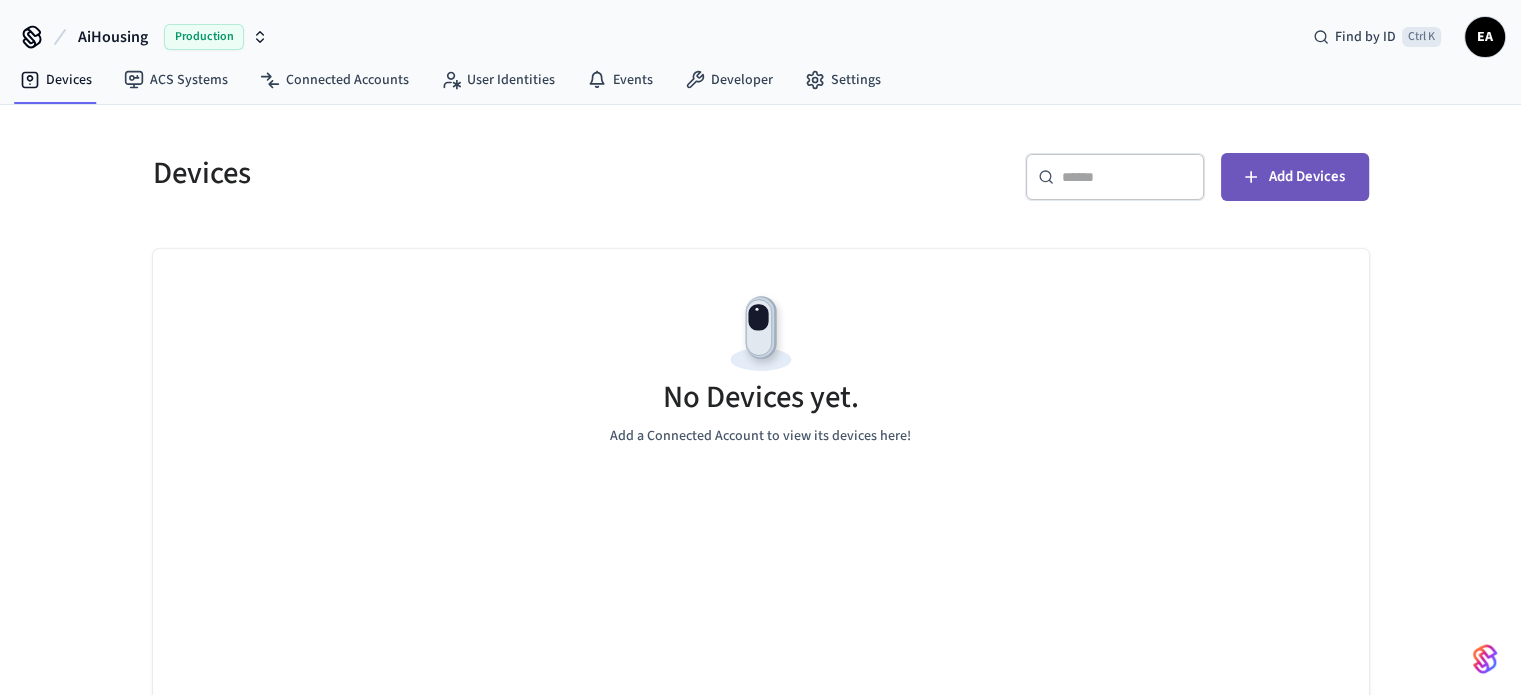 click on "Add Devices" at bounding box center (1295, 177) 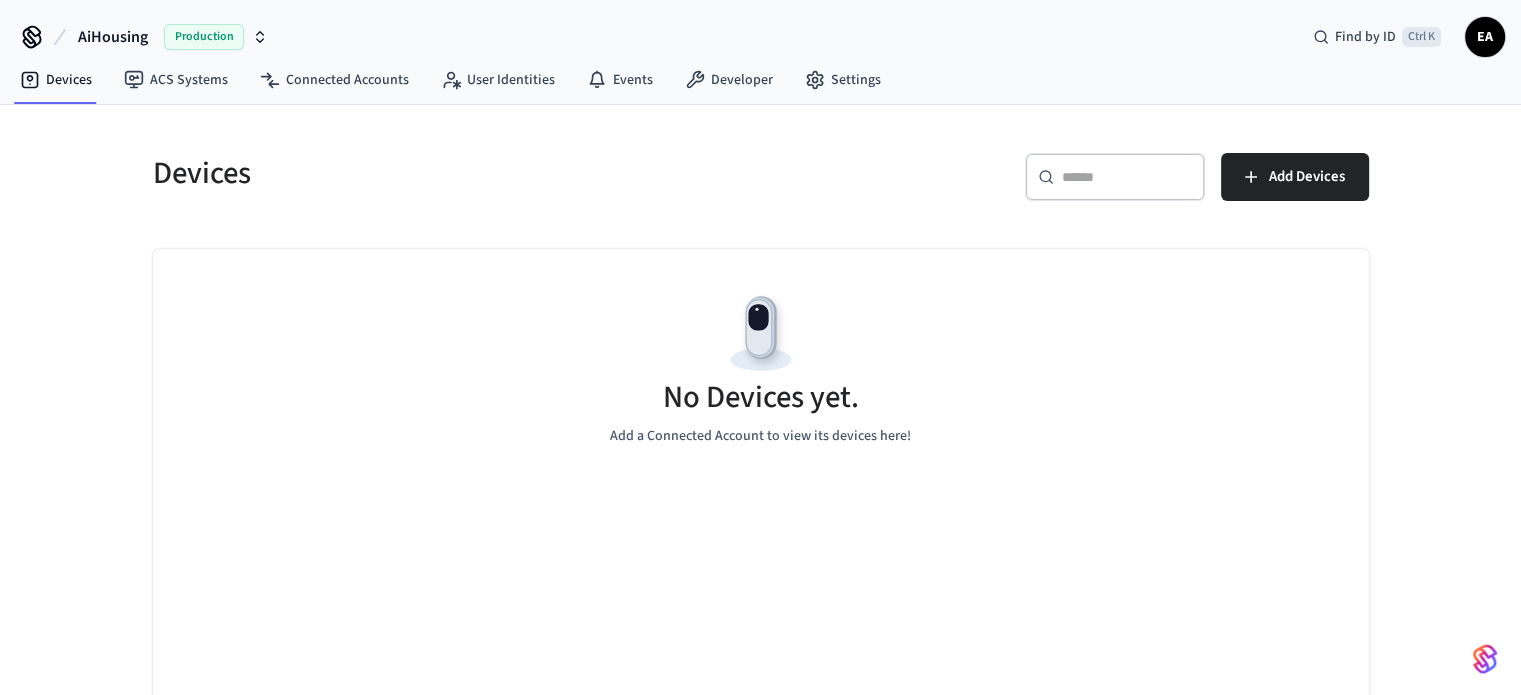 click 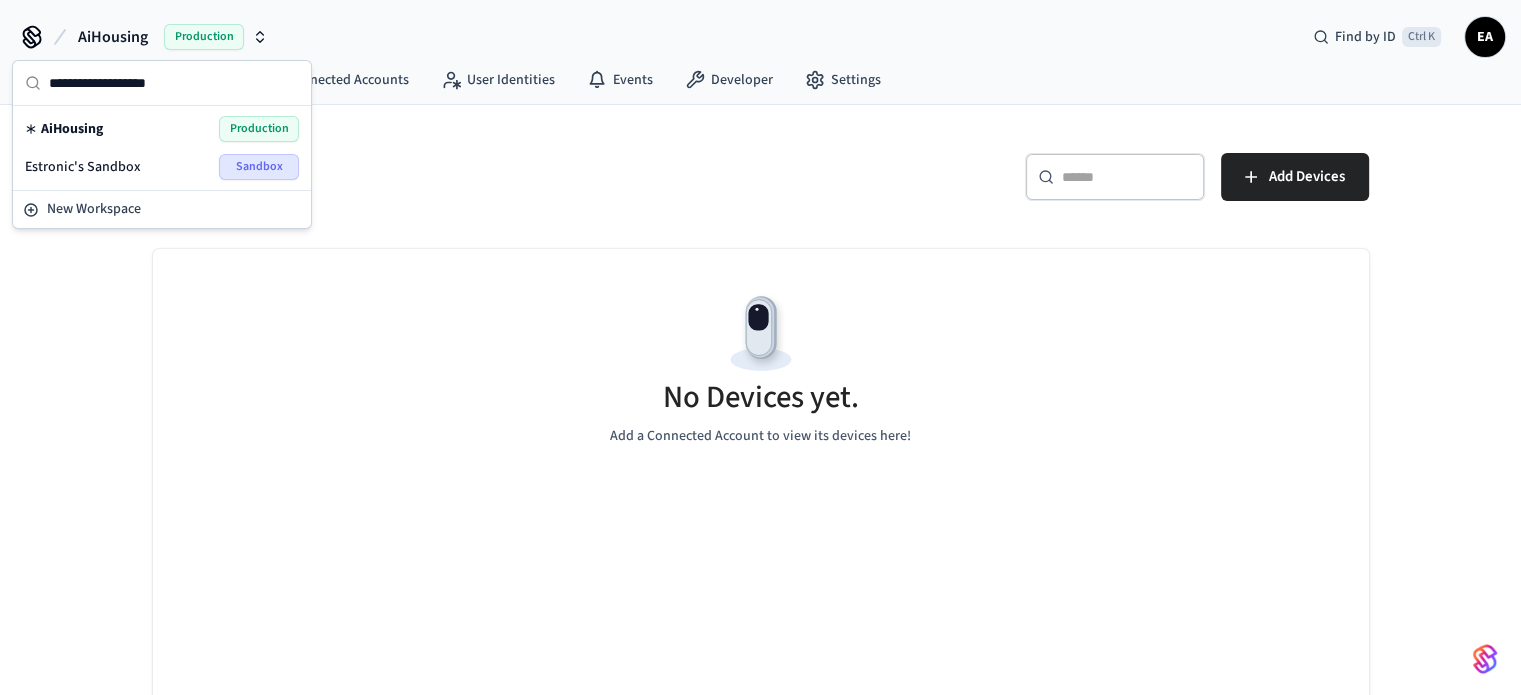 click on "Estronic's Sandbox Sandbox" at bounding box center (162, 167) 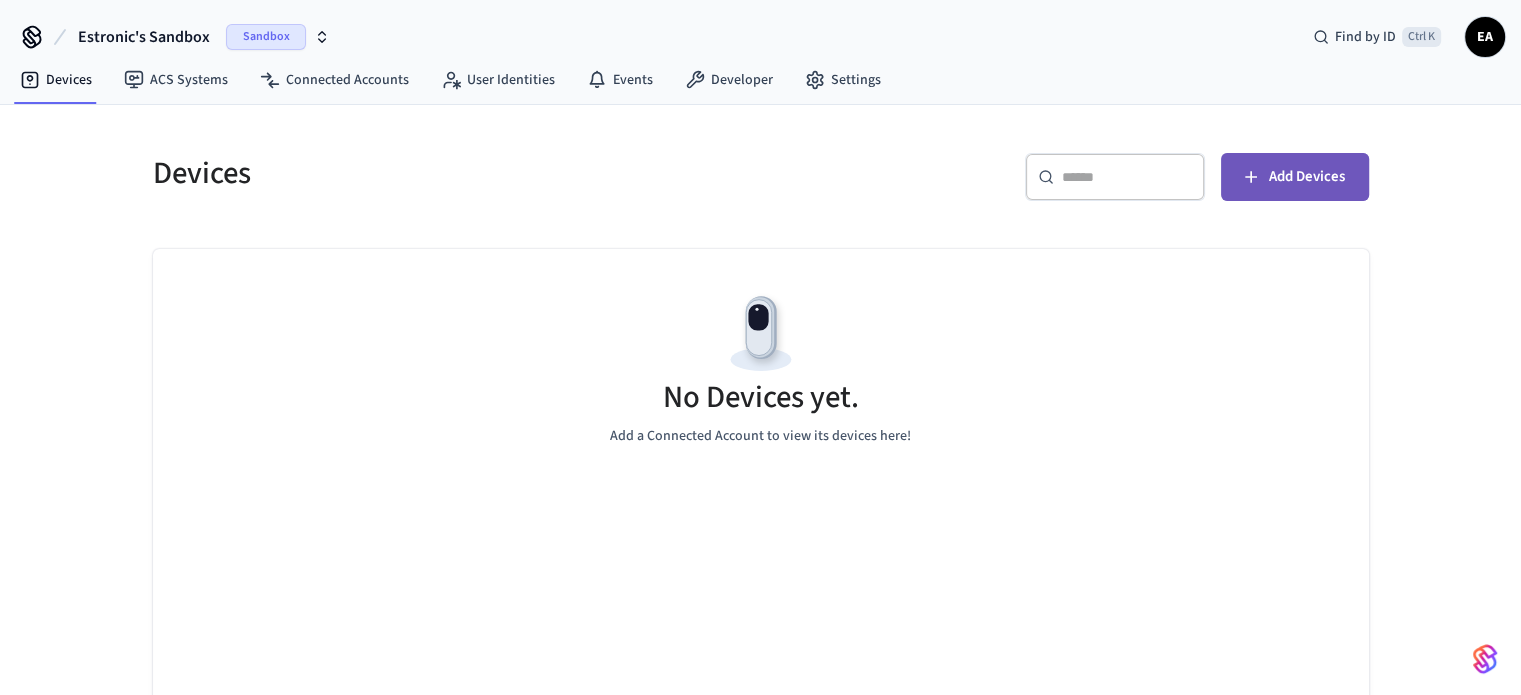 click on "Add Devices" at bounding box center [1307, 177] 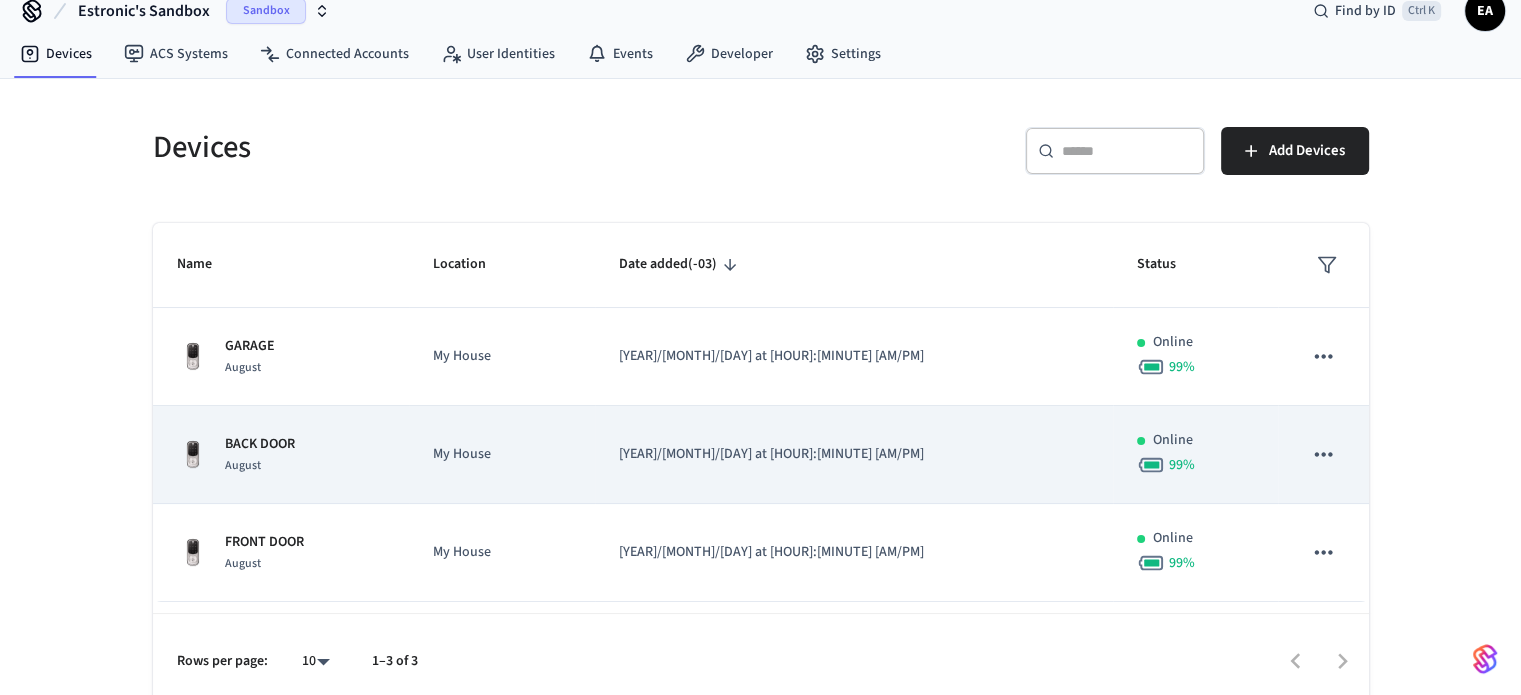 scroll, scrollTop: 40, scrollLeft: 0, axis: vertical 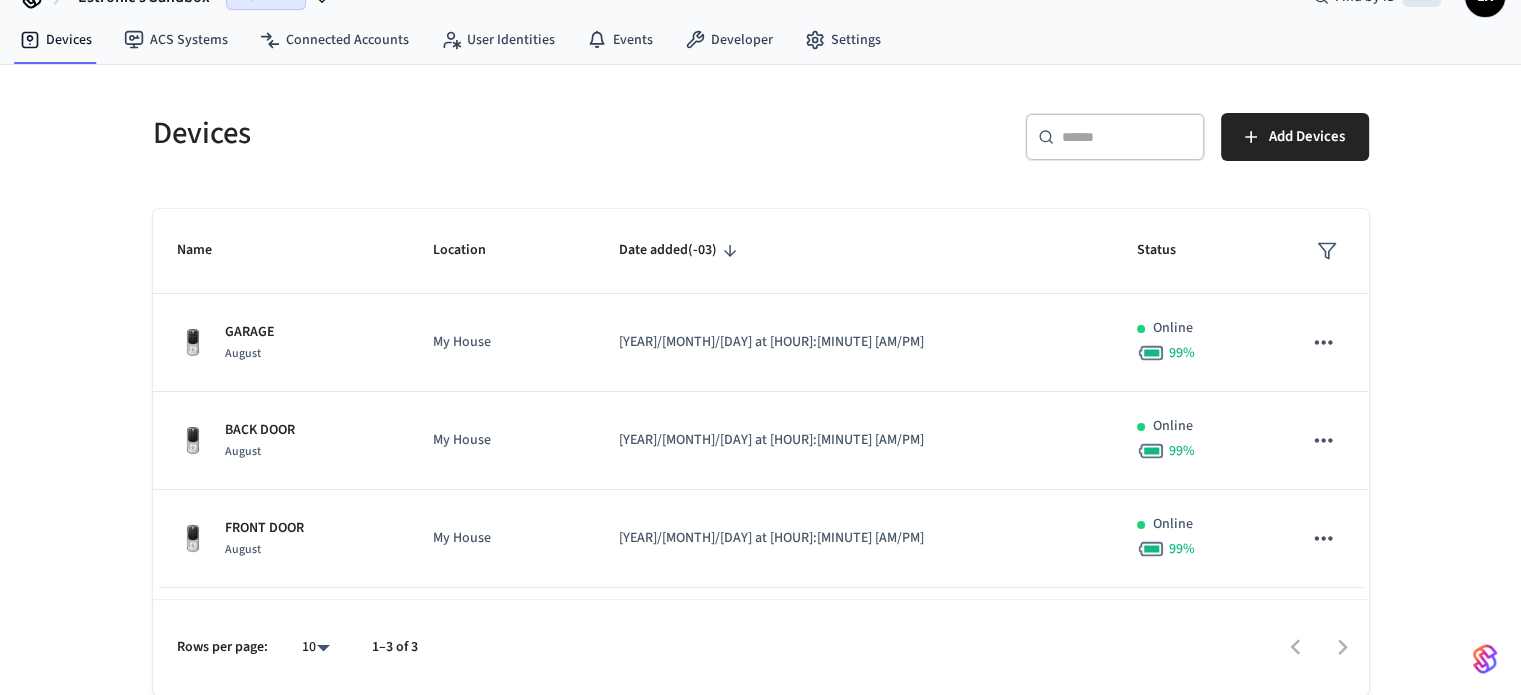 click on "Rows per page: 10 ** 1–3 of 3" at bounding box center (761, 647) 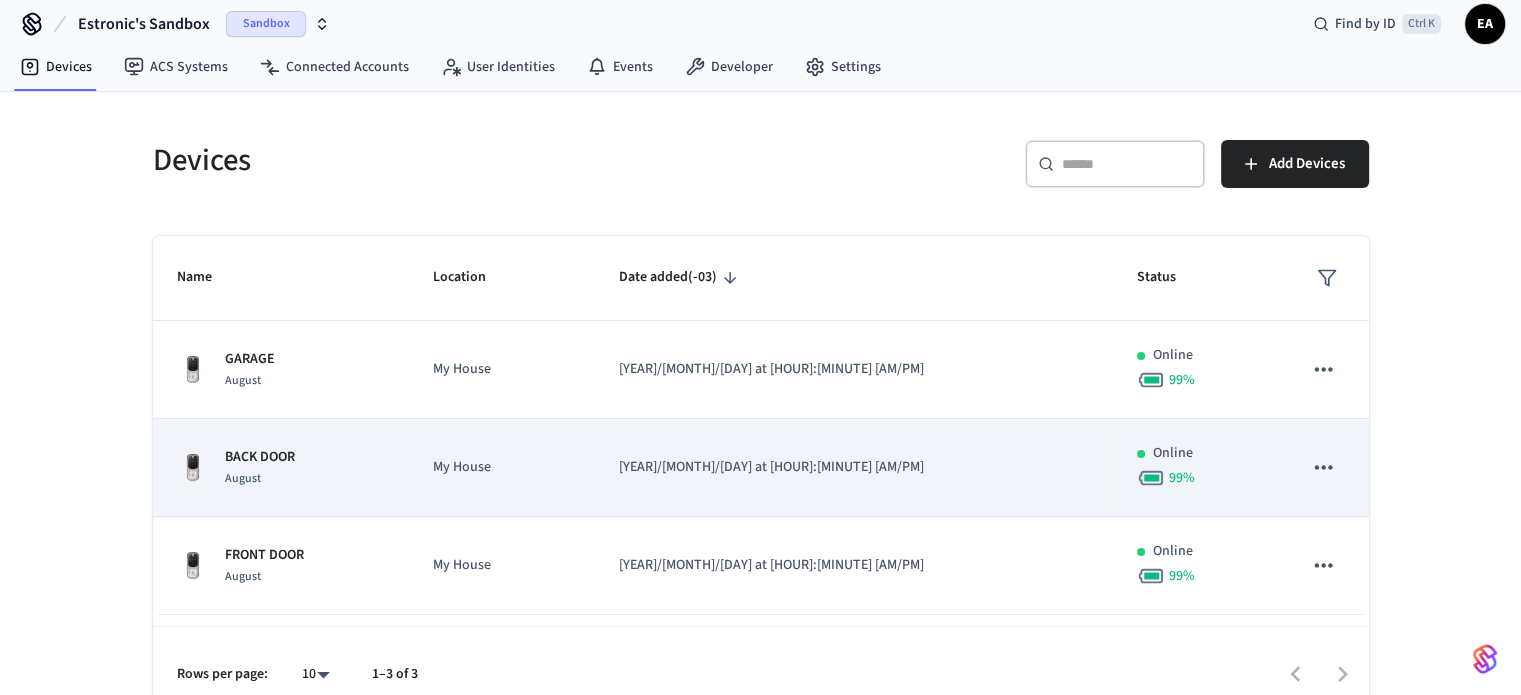 scroll, scrollTop: 0, scrollLeft: 0, axis: both 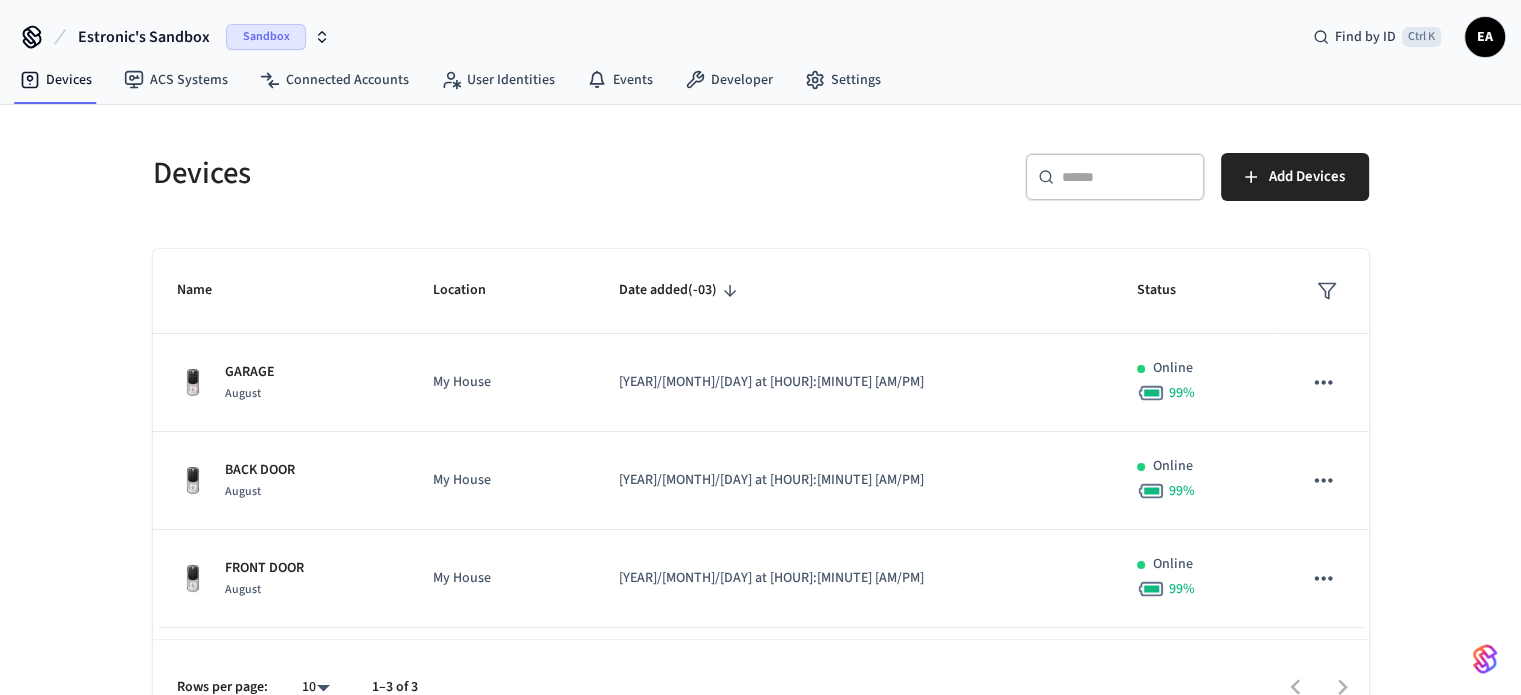 click on "Sandbox" at bounding box center (266, 37) 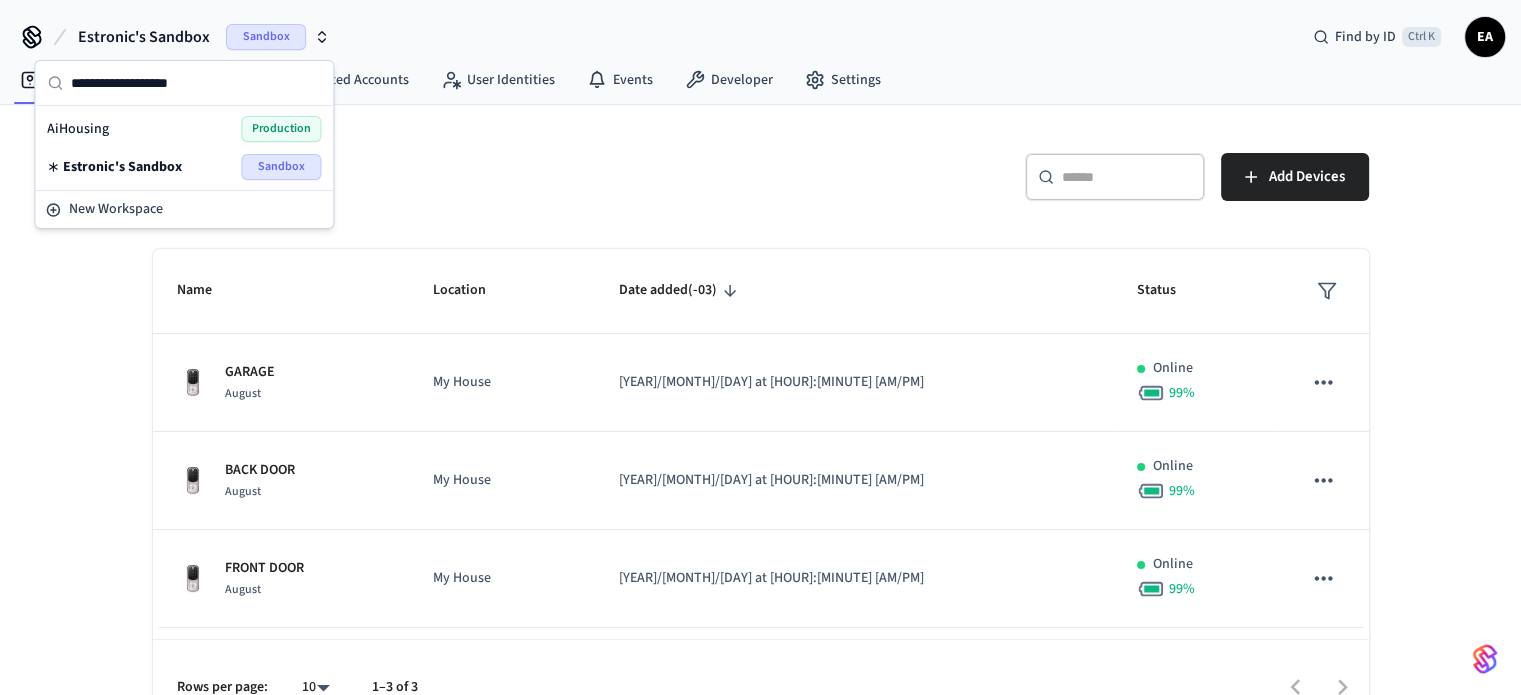 click on "AiHousing Production" at bounding box center [184, 129] 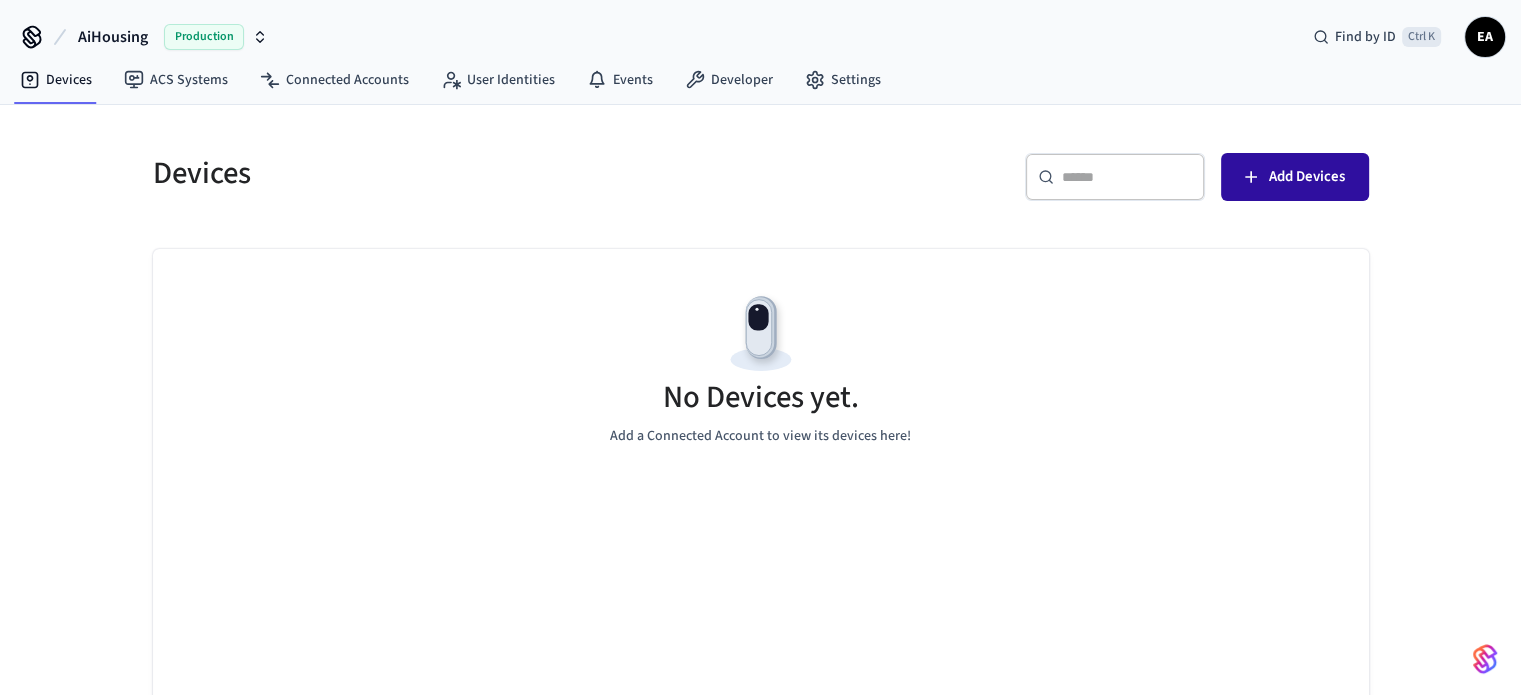 click on "Add Devices" at bounding box center (1295, 177) 